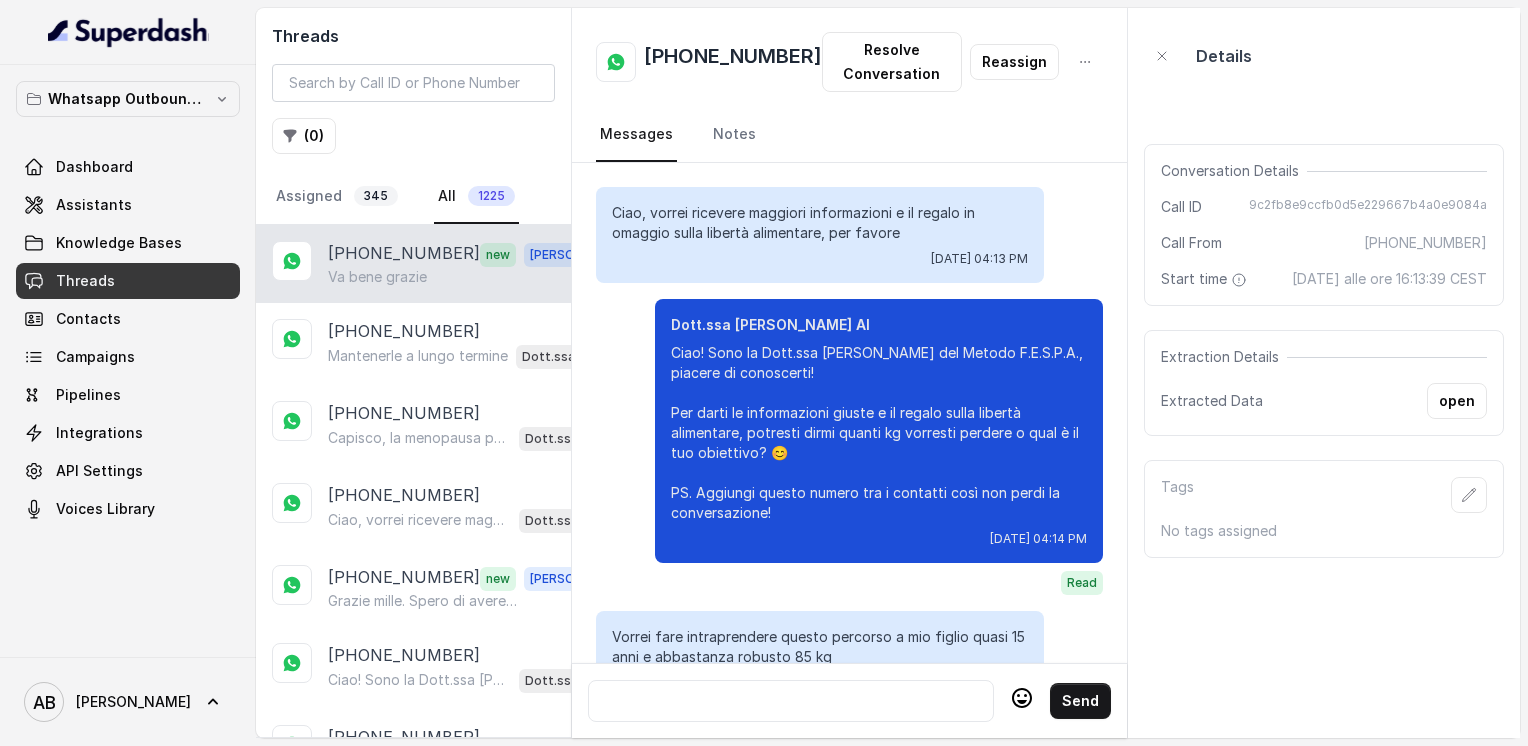 scroll, scrollTop: 0, scrollLeft: 0, axis: both 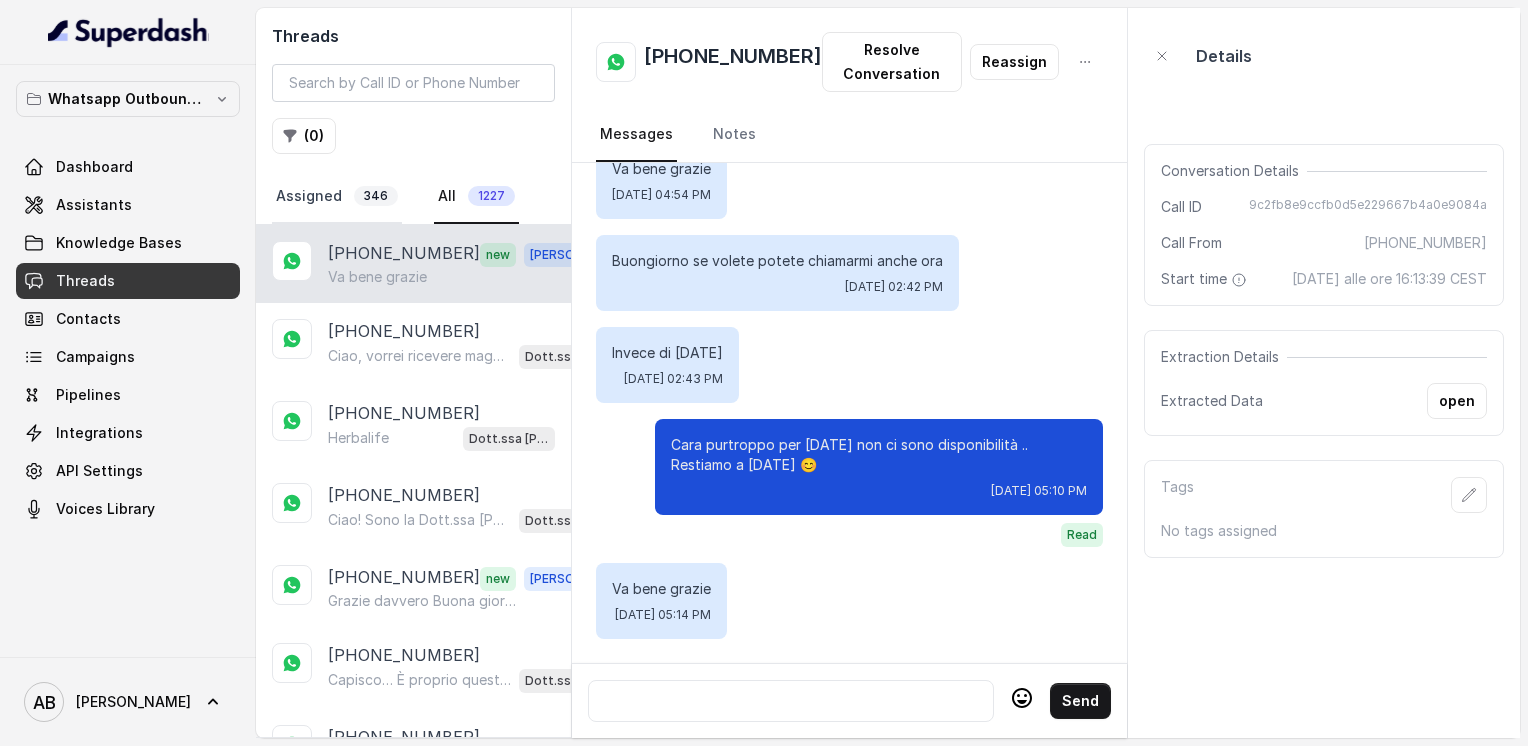 click on "Assigned 346" at bounding box center [337, 197] 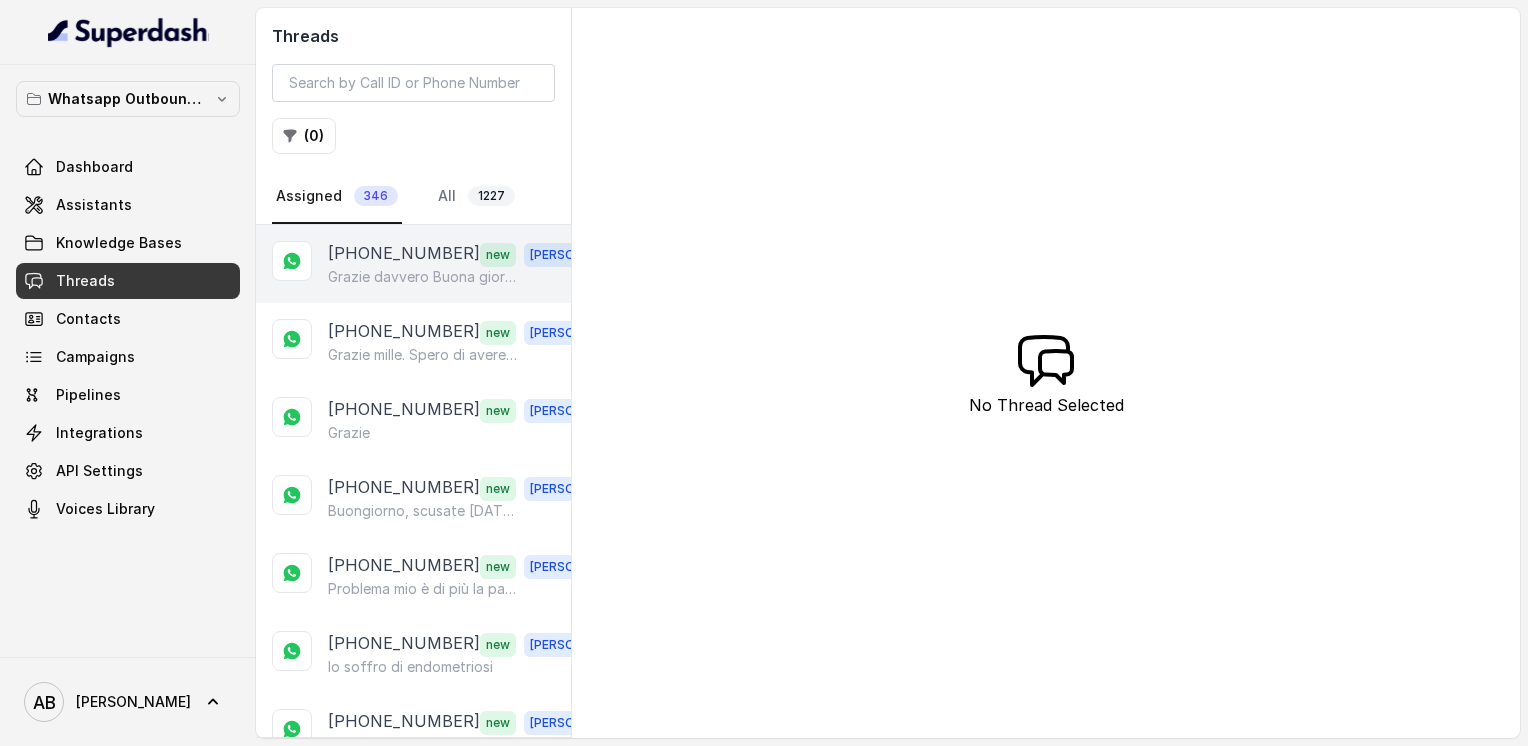 click on "Grazie davvero
Buona giornata☺️😘" at bounding box center [424, 277] 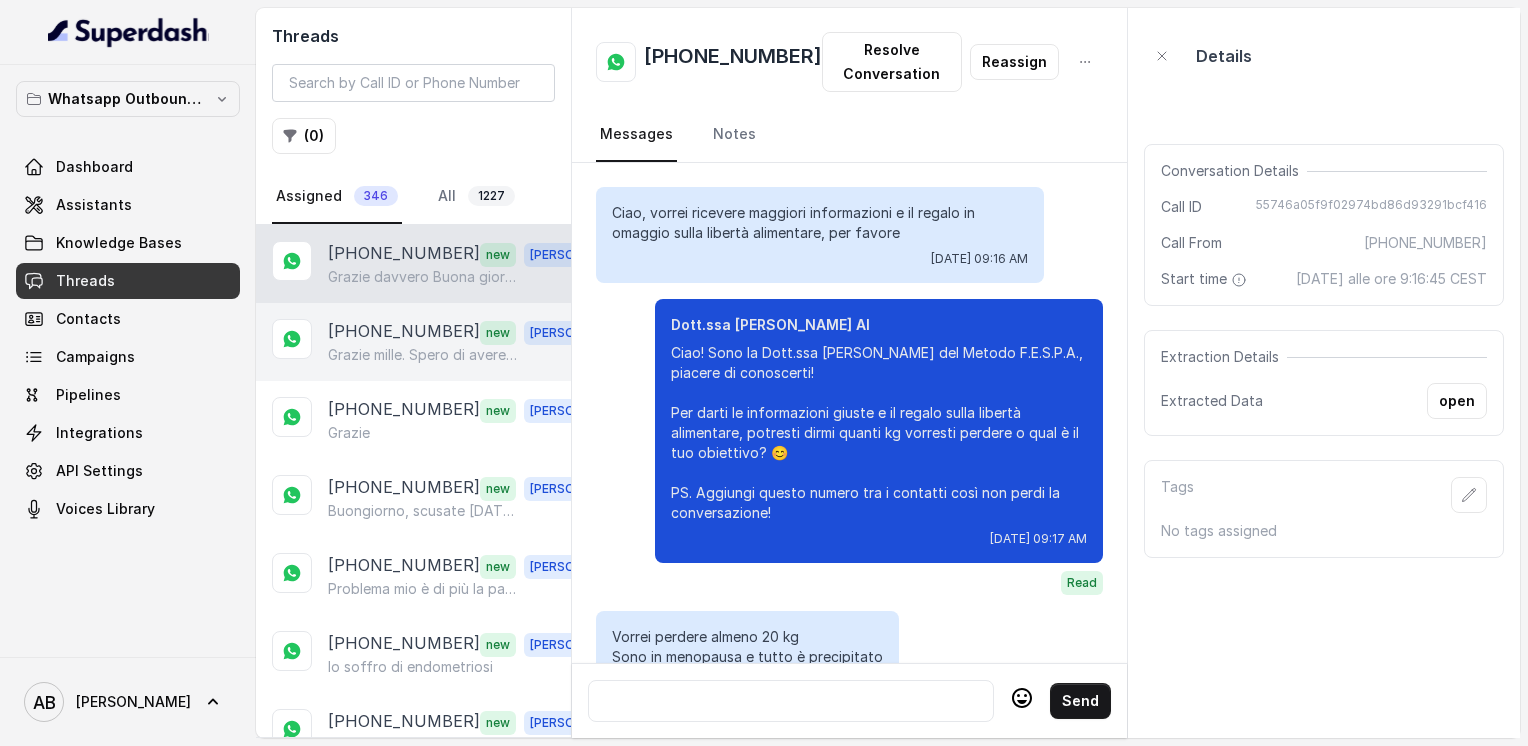 scroll, scrollTop: 1696, scrollLeft: 0, axis: vertical 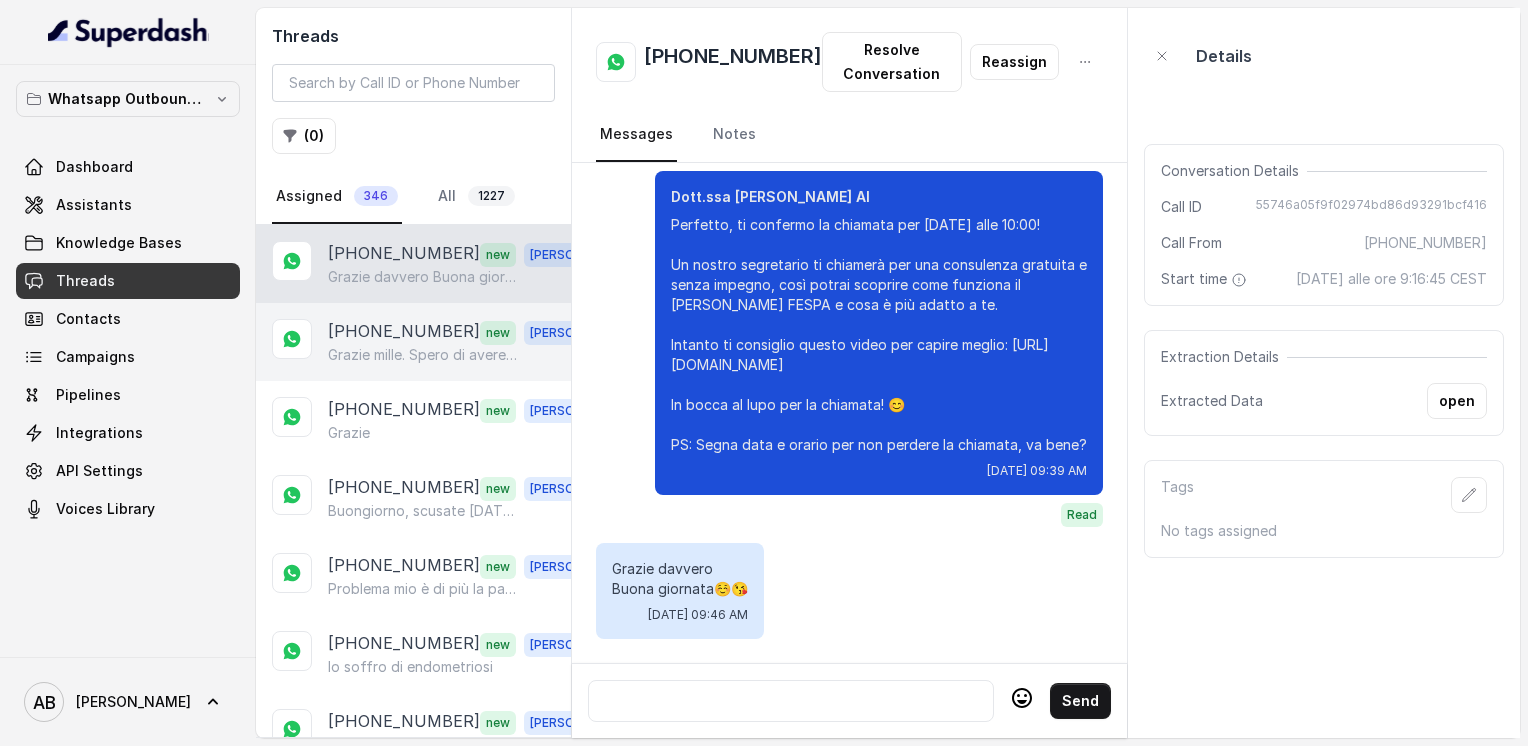 click on "[PHONE_NUMBER]   new [PERSON_NAME]. Spero di avere risultato in pochi giorni" at bounding box center [413, 342] 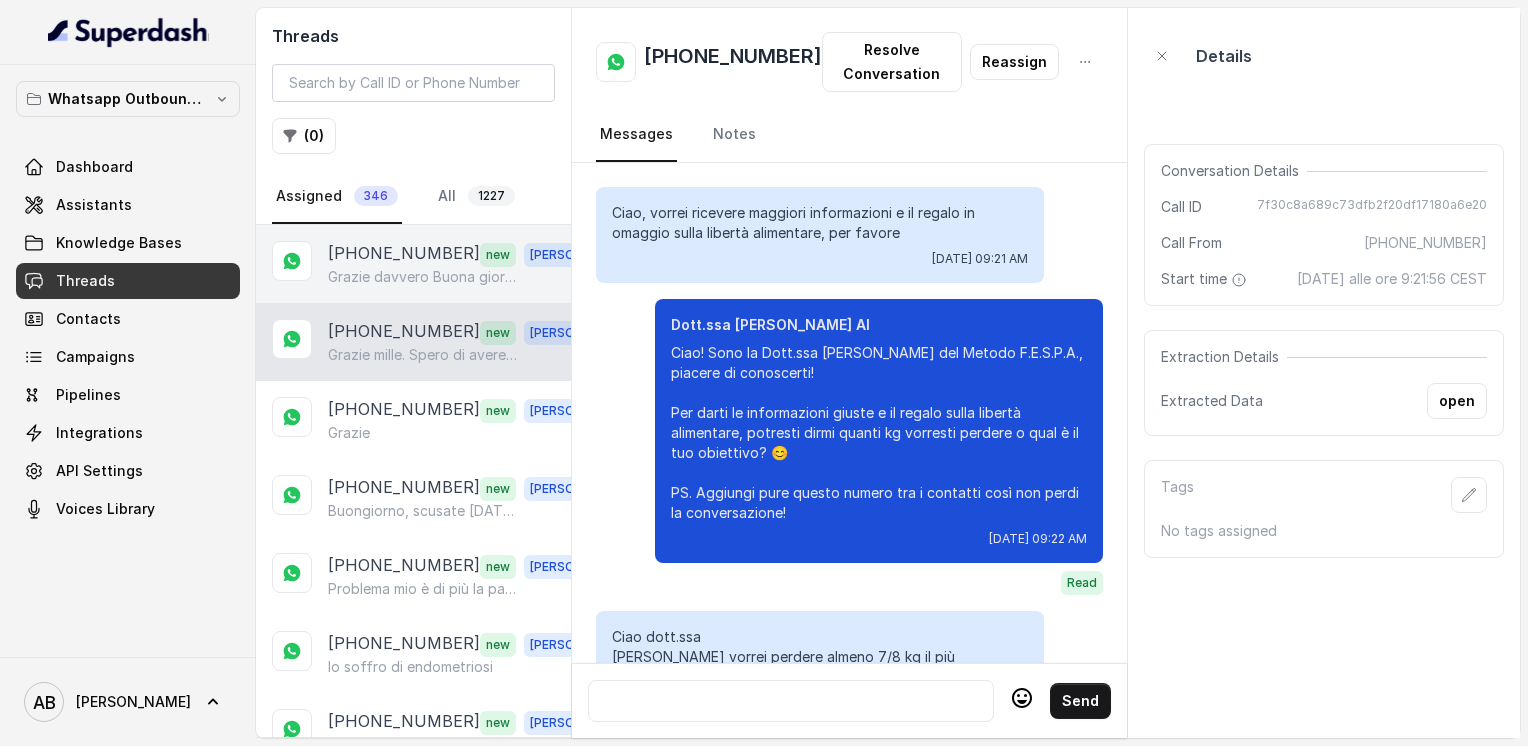 scroll, scrollTop: 3048, scrollLeft: 0, axis: vertical 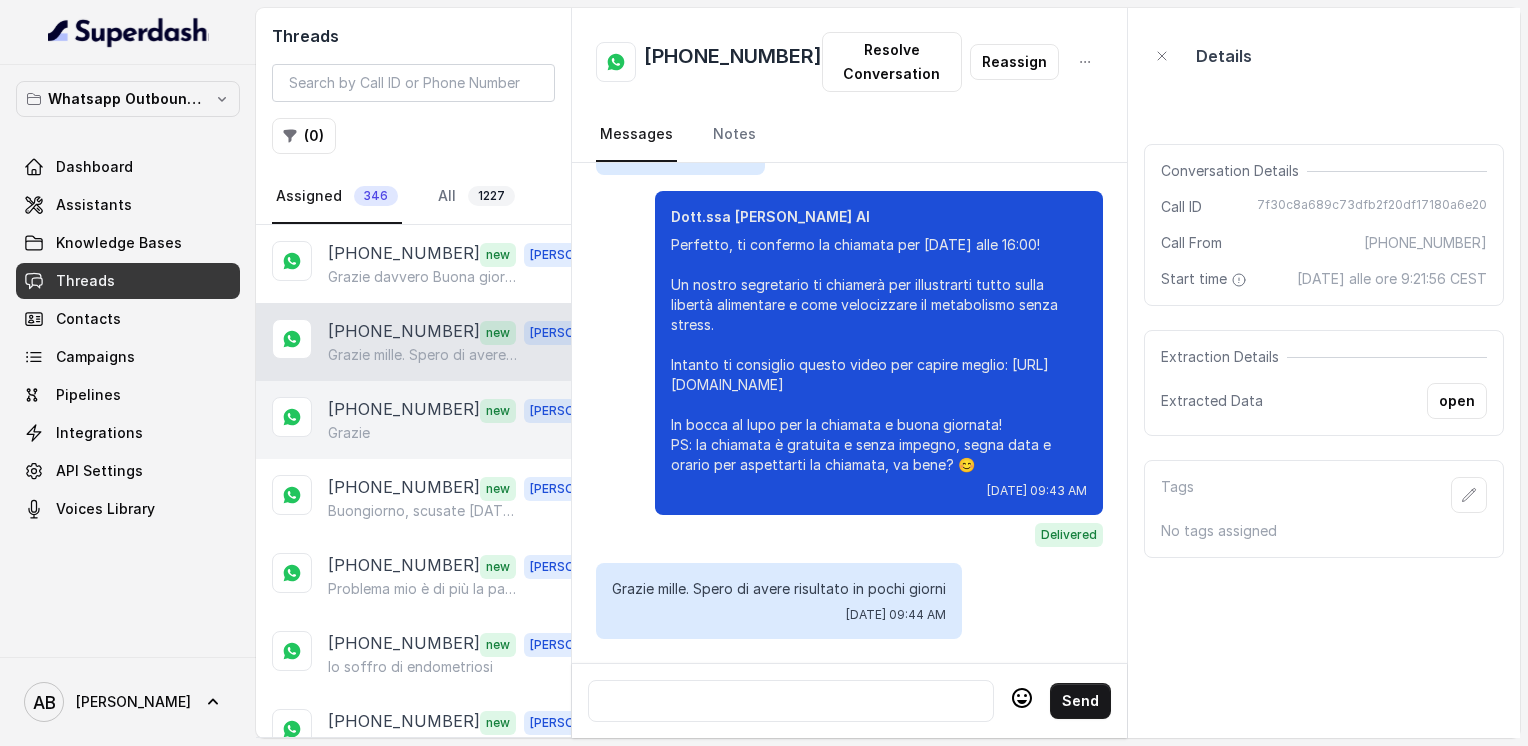 click on "[PHONE_NUMBER]   new [PERSON_NAME]" at bounding box center [413, 420] 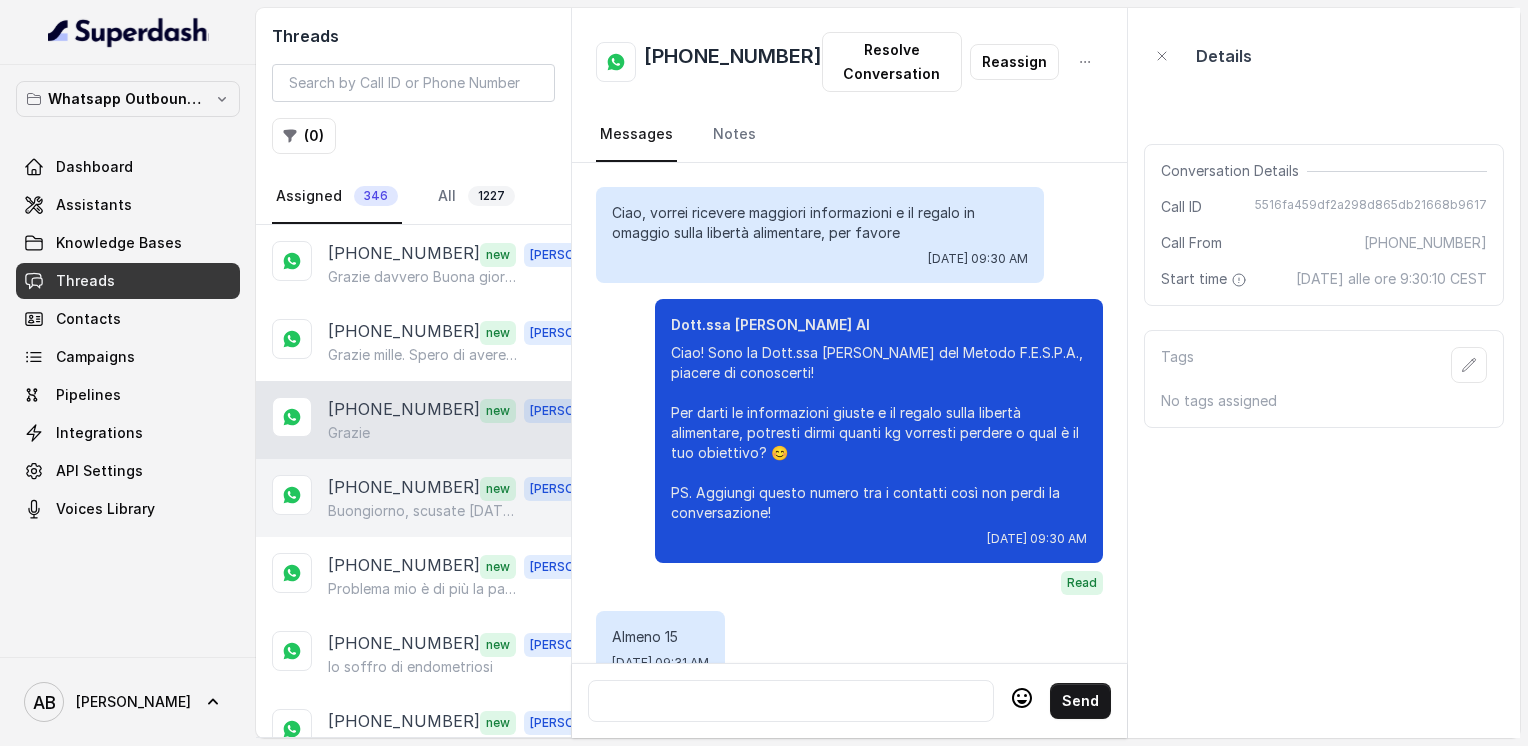 scroll, scrollTop: 2316, scrollLeft: 0, axis: vertical 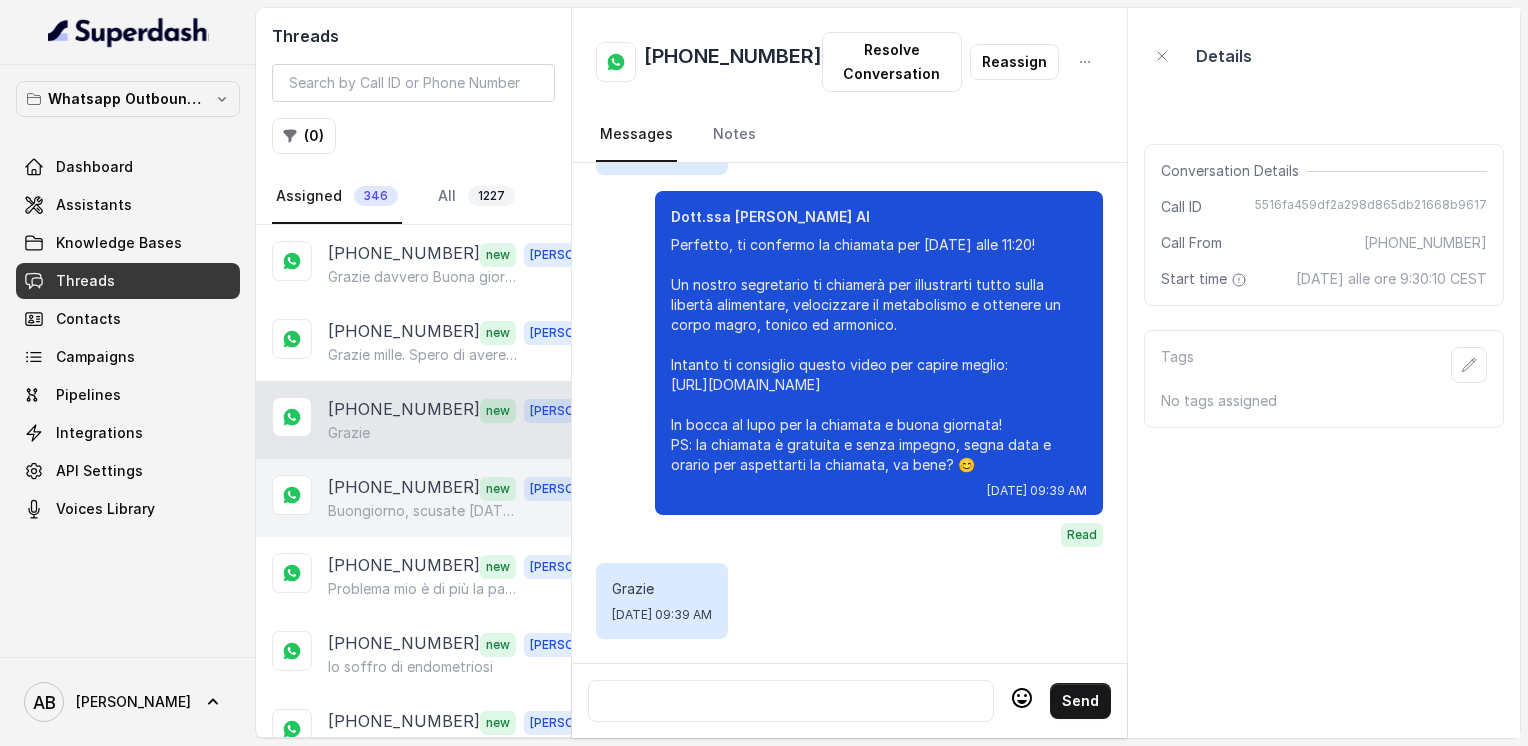 click on "Buongiorno, scusate [DATE] non sono più disponibile, magari concordiamo un altro momento fra [DATE] e [DATE], ok?" at bounding box center (424, 511) 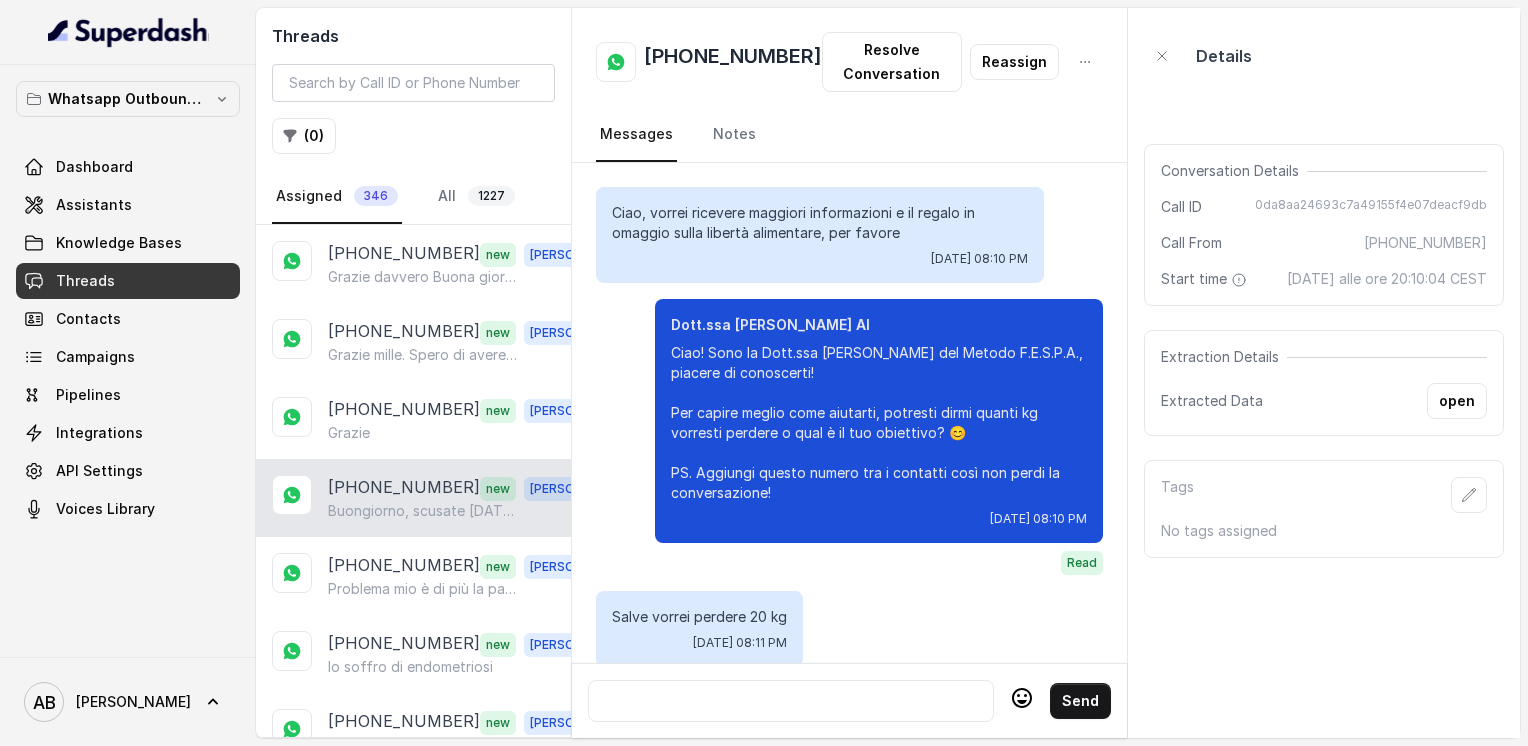 scroll, scrollTop: 2072, scrollLeft: 0, axis: vertical 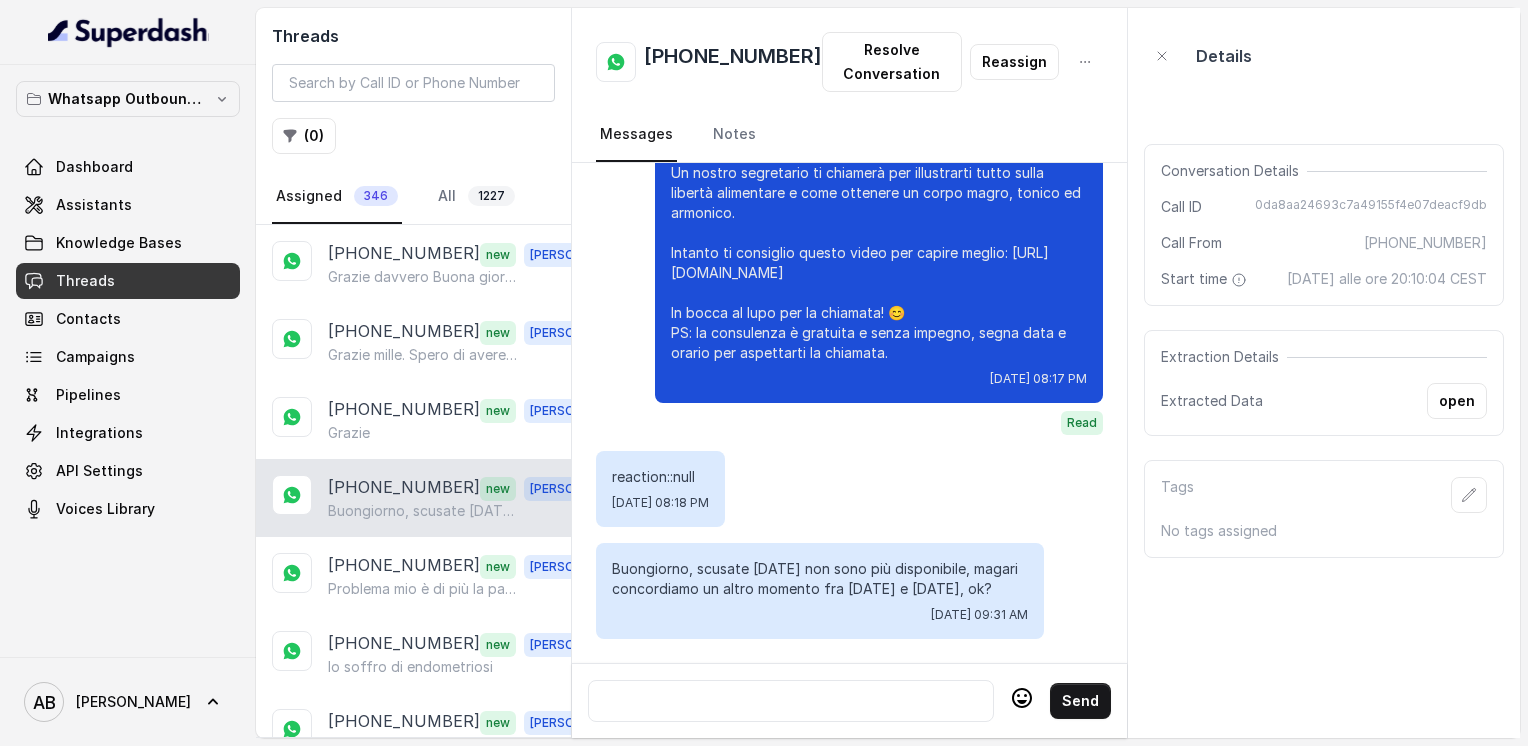 click at bounding box center [791, 701] 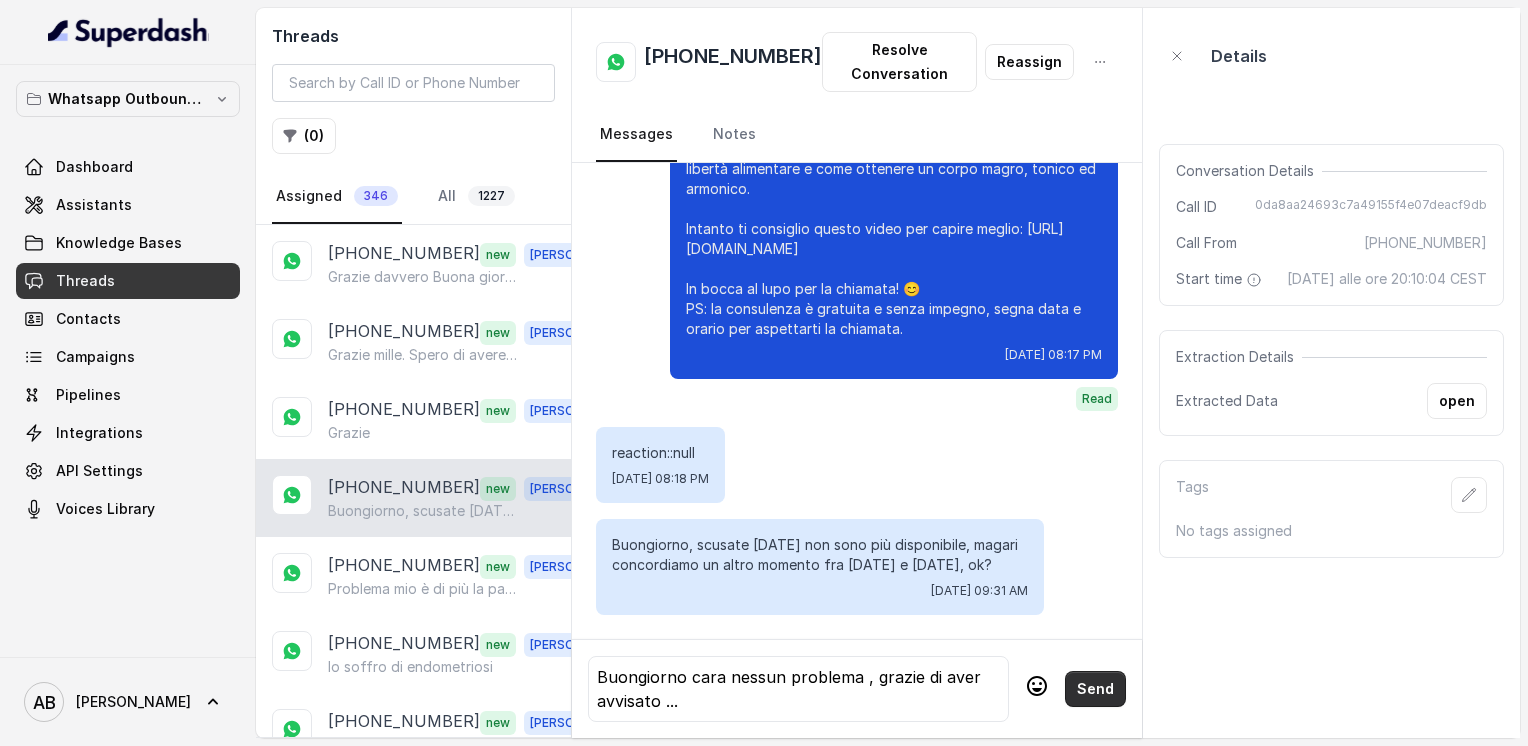 click on "Send" at bounding box center [1095, 689] 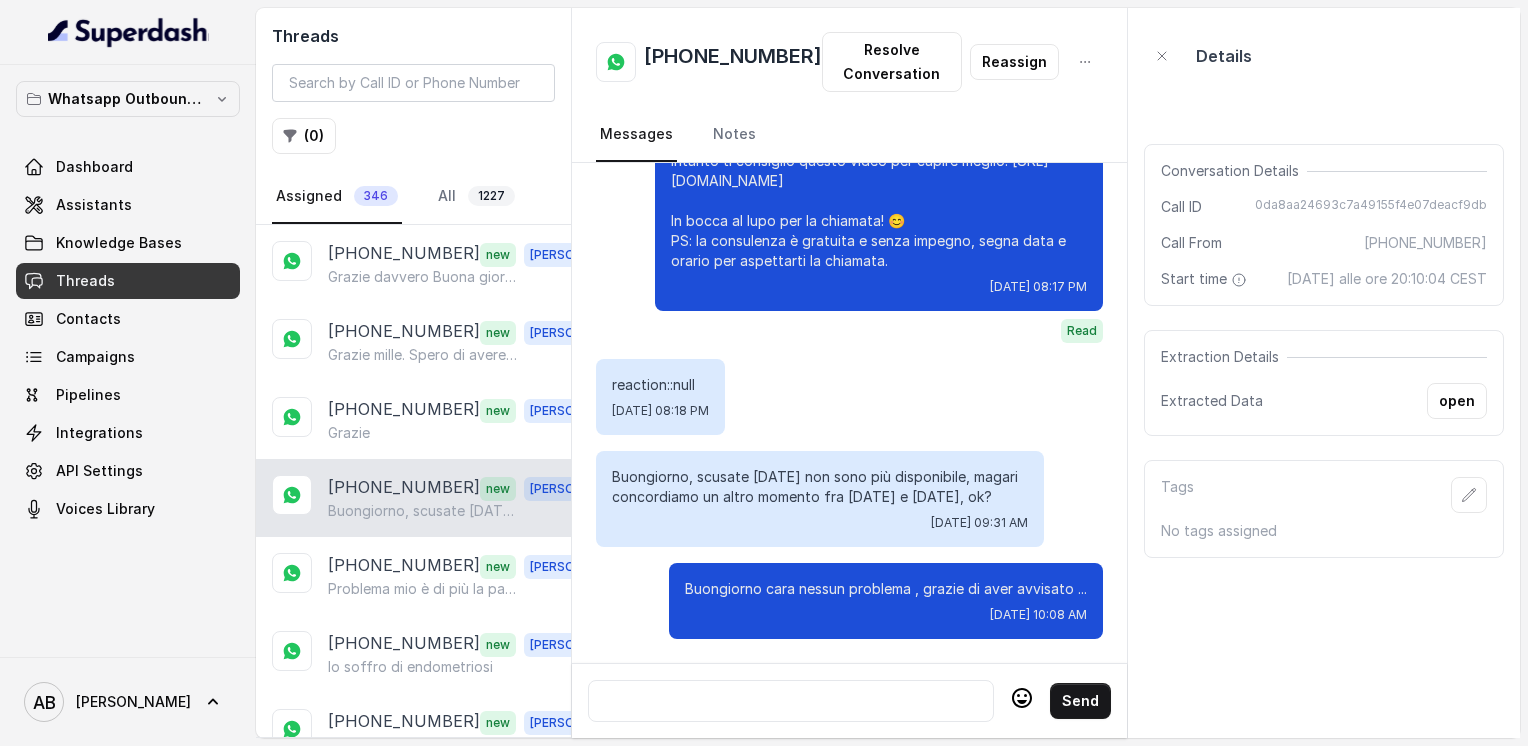 scroll, scrollTop: 2164, scrollLeft: 0, axis: vertical 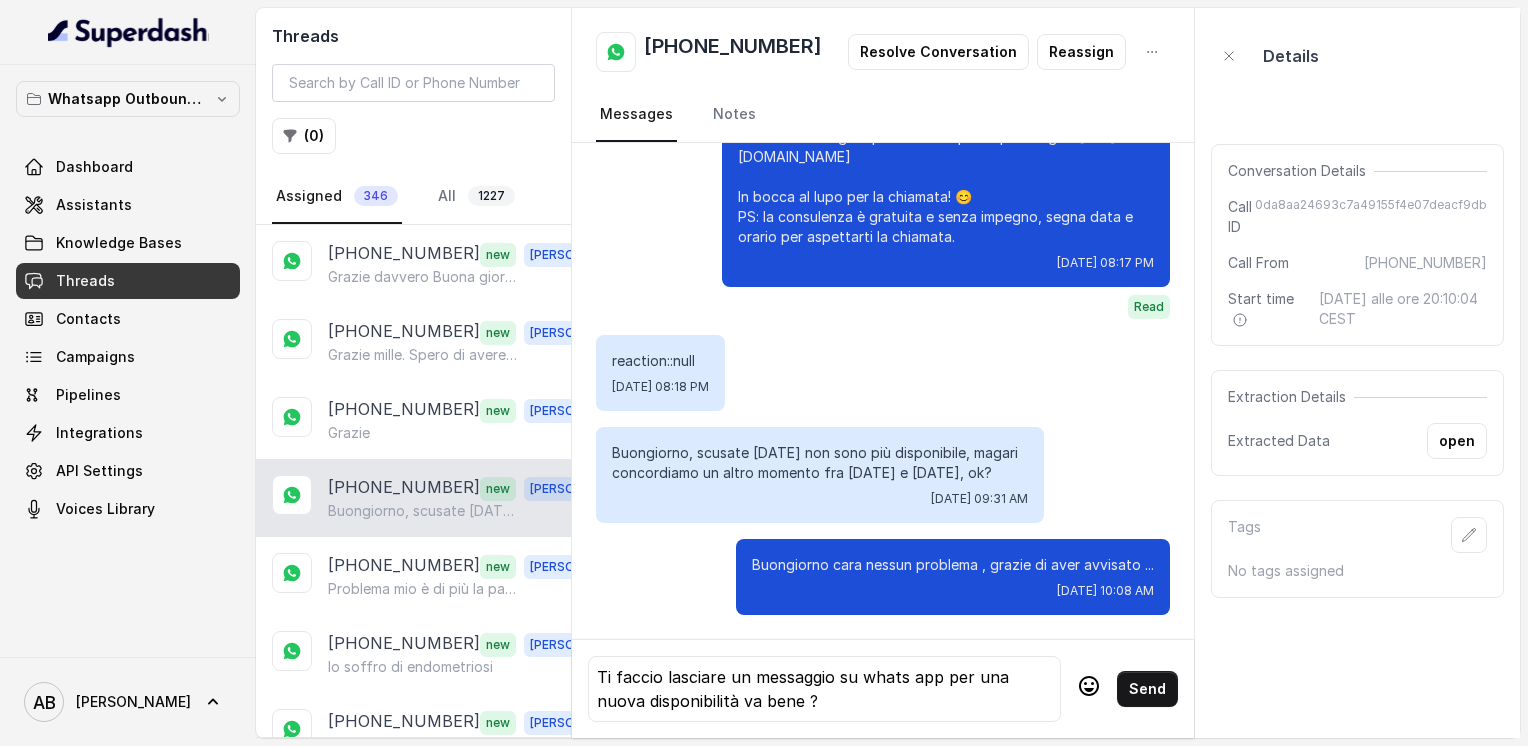 click on "Send" at bounding box center (1147, 689) 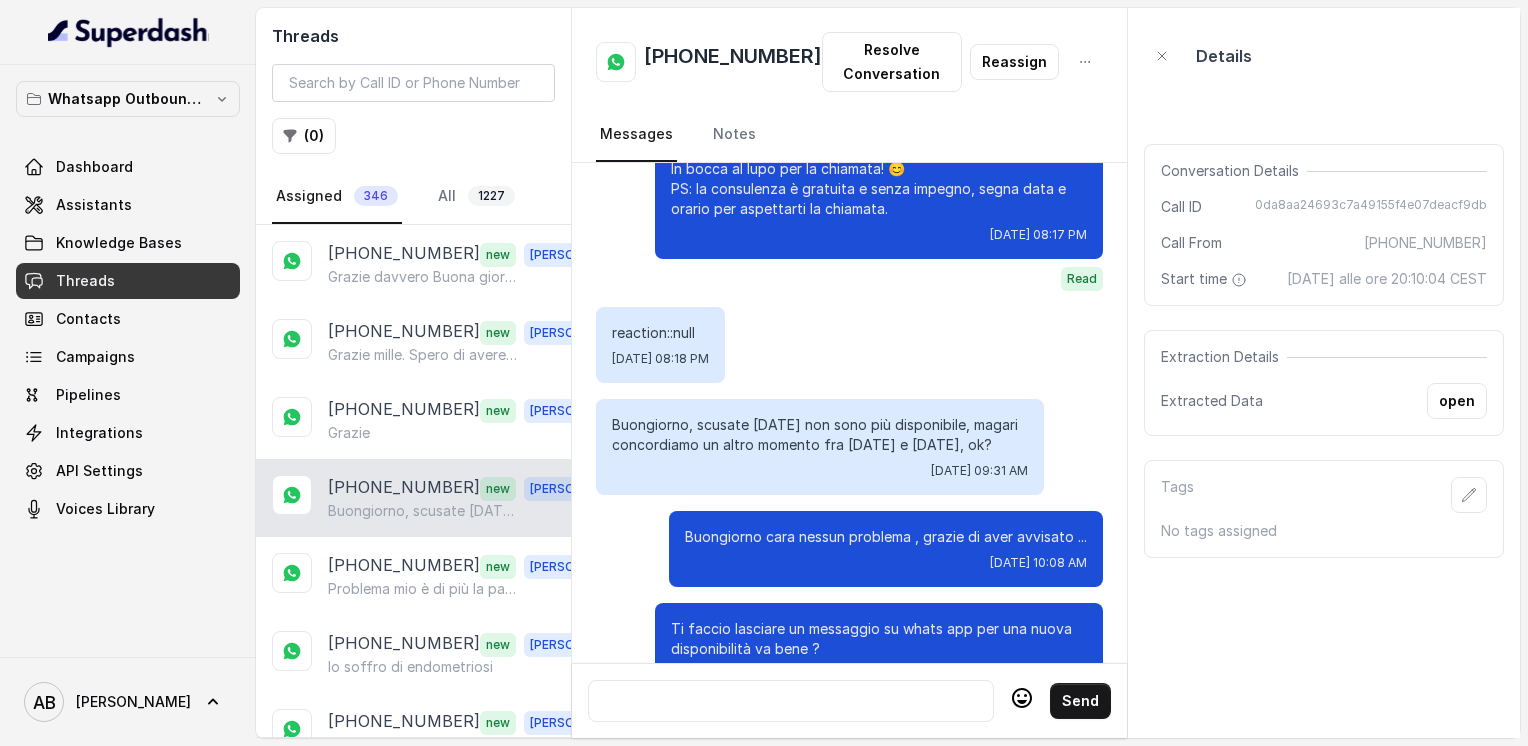 click on "[PHONE_NUMBER]" at bounding box center (733, 62) 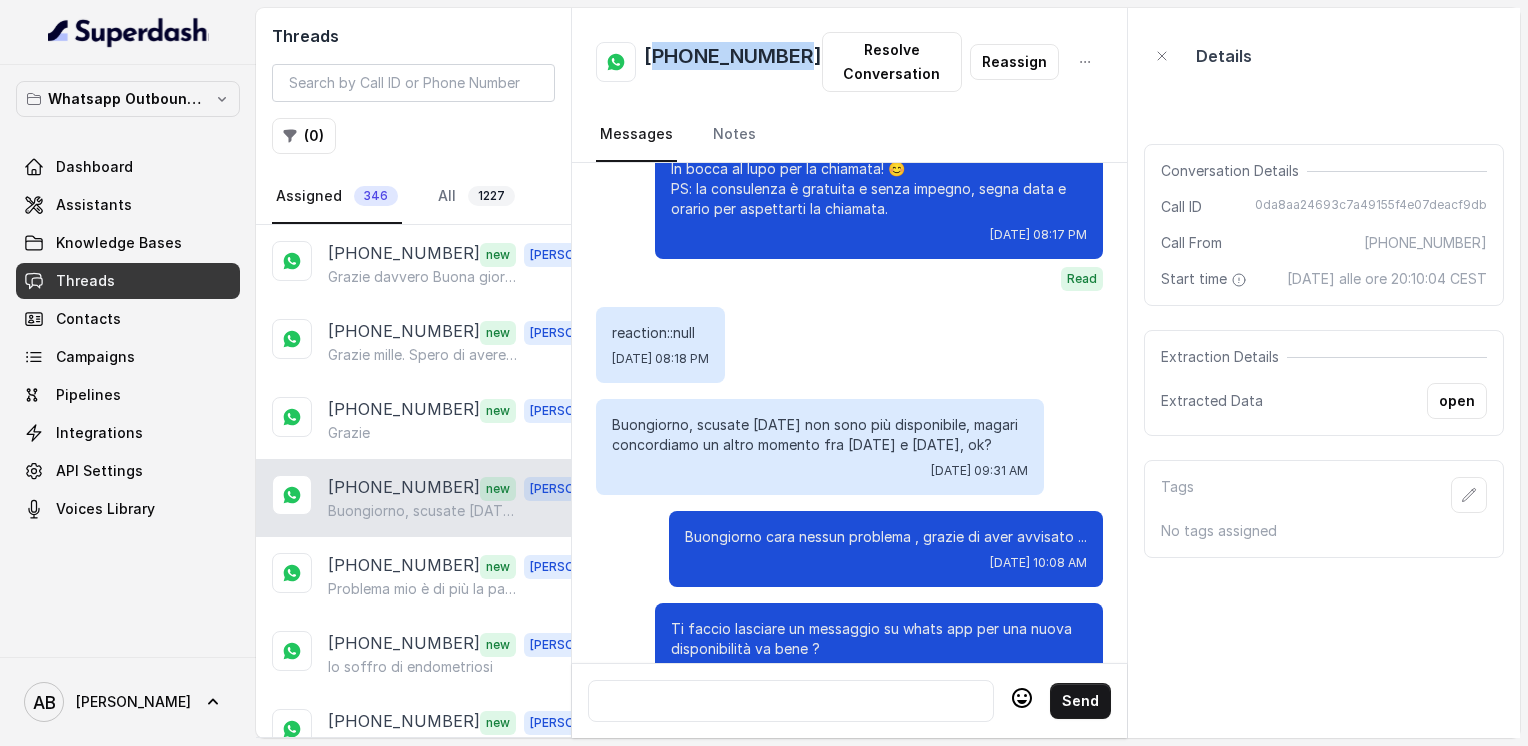 click on "[PHONE_NUMBER]" at bounding box center [733, 62] 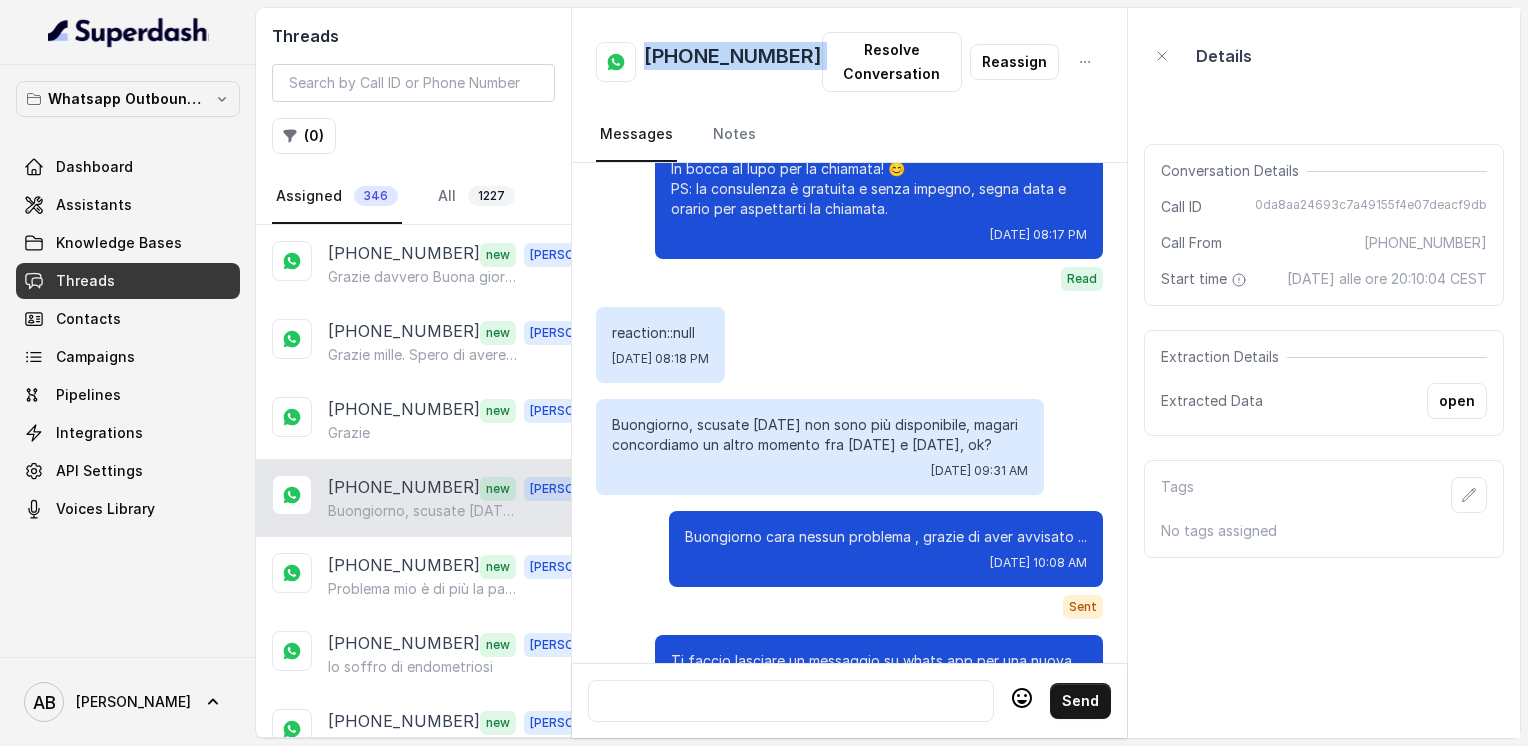 click on "[PHONE_NUMBER]" at bounding box center [733, 62] 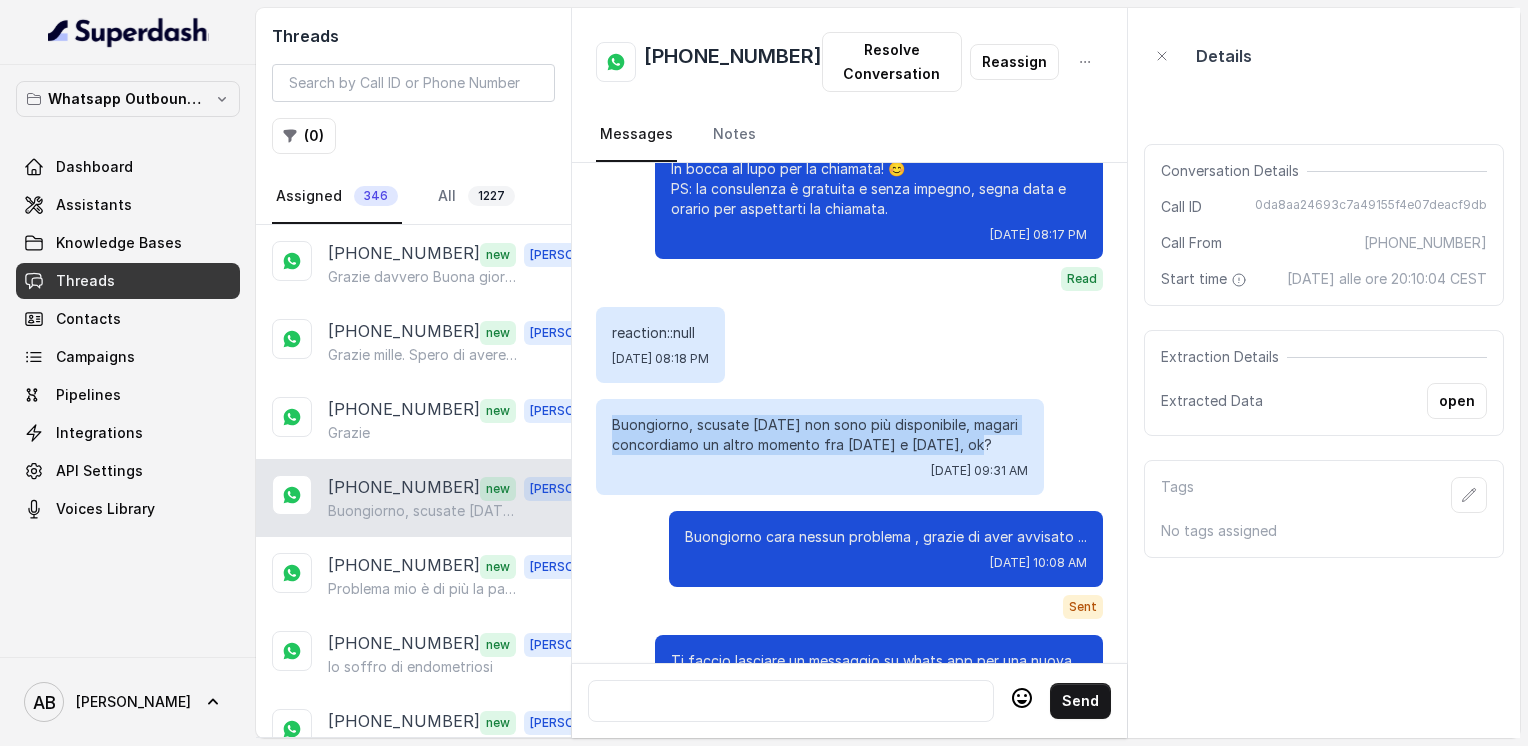 drag, startPoint x: 612, startPoint y: 470, endPoint x: 1010, endPoint y: 481, distance: 398.15198 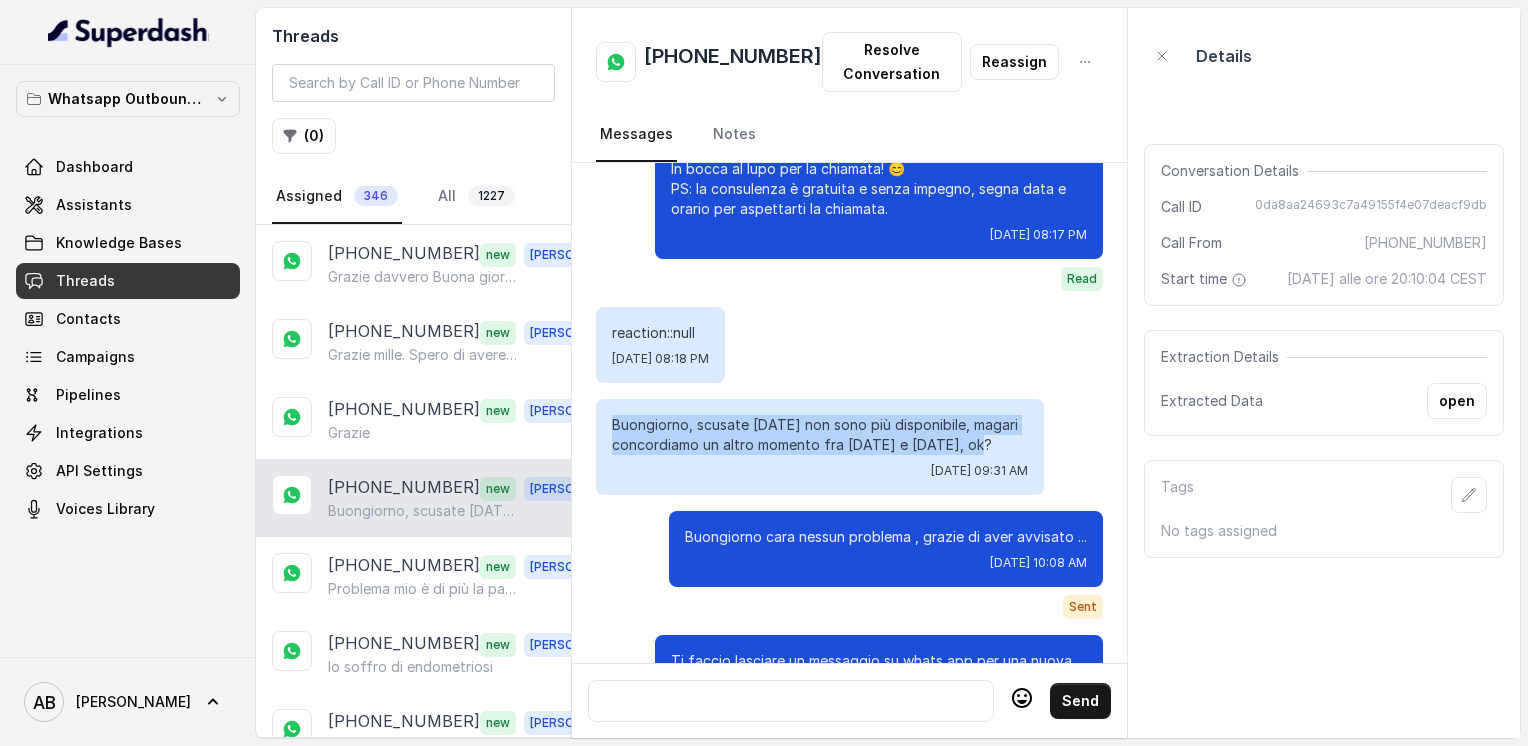 copy on "Buongiorno, scusate [DATE] non sono più disponibile, magari concordiamo un altro momento fra [DATE] e [DATE], ok?" 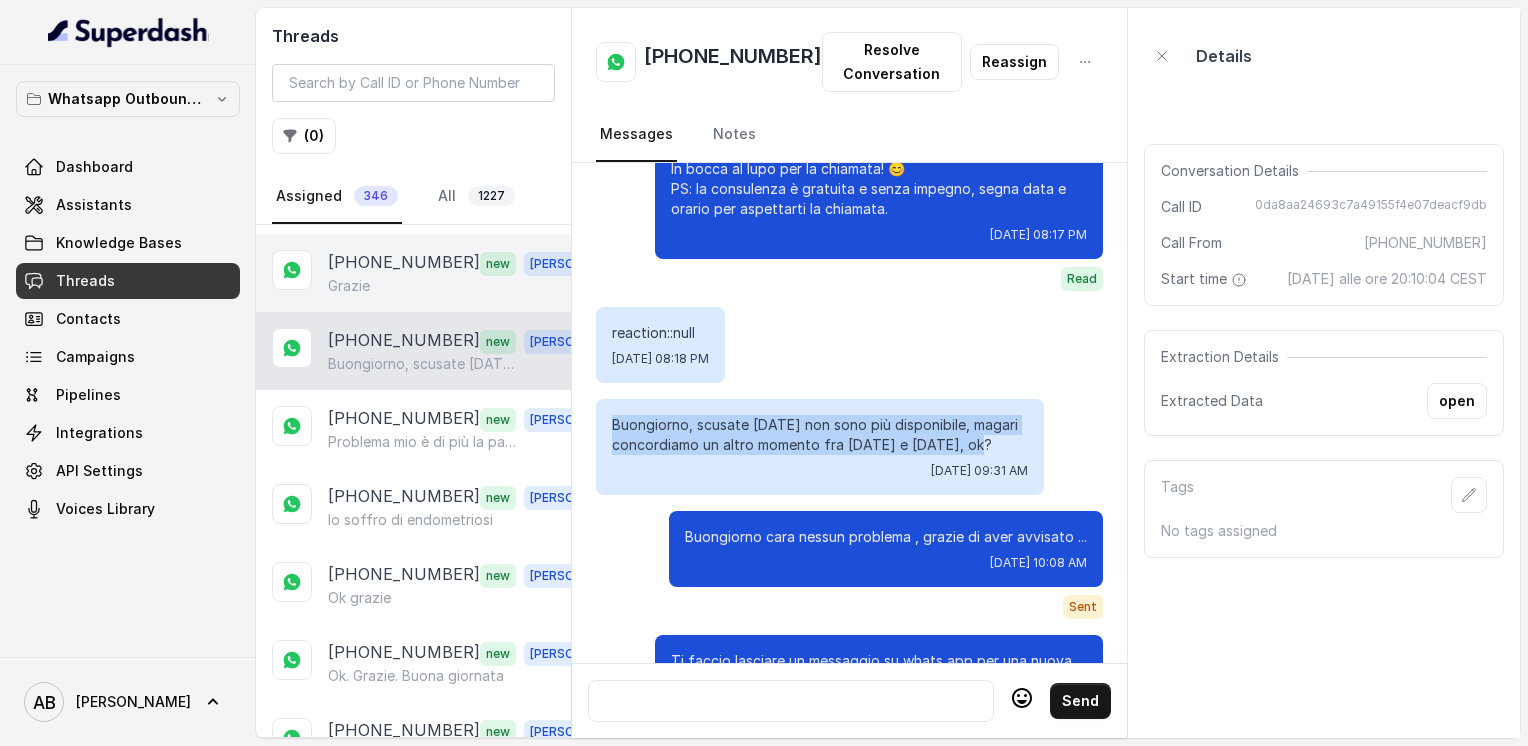 scroll, scrollTop: 300, scrollLeft: 0, axis: vertical 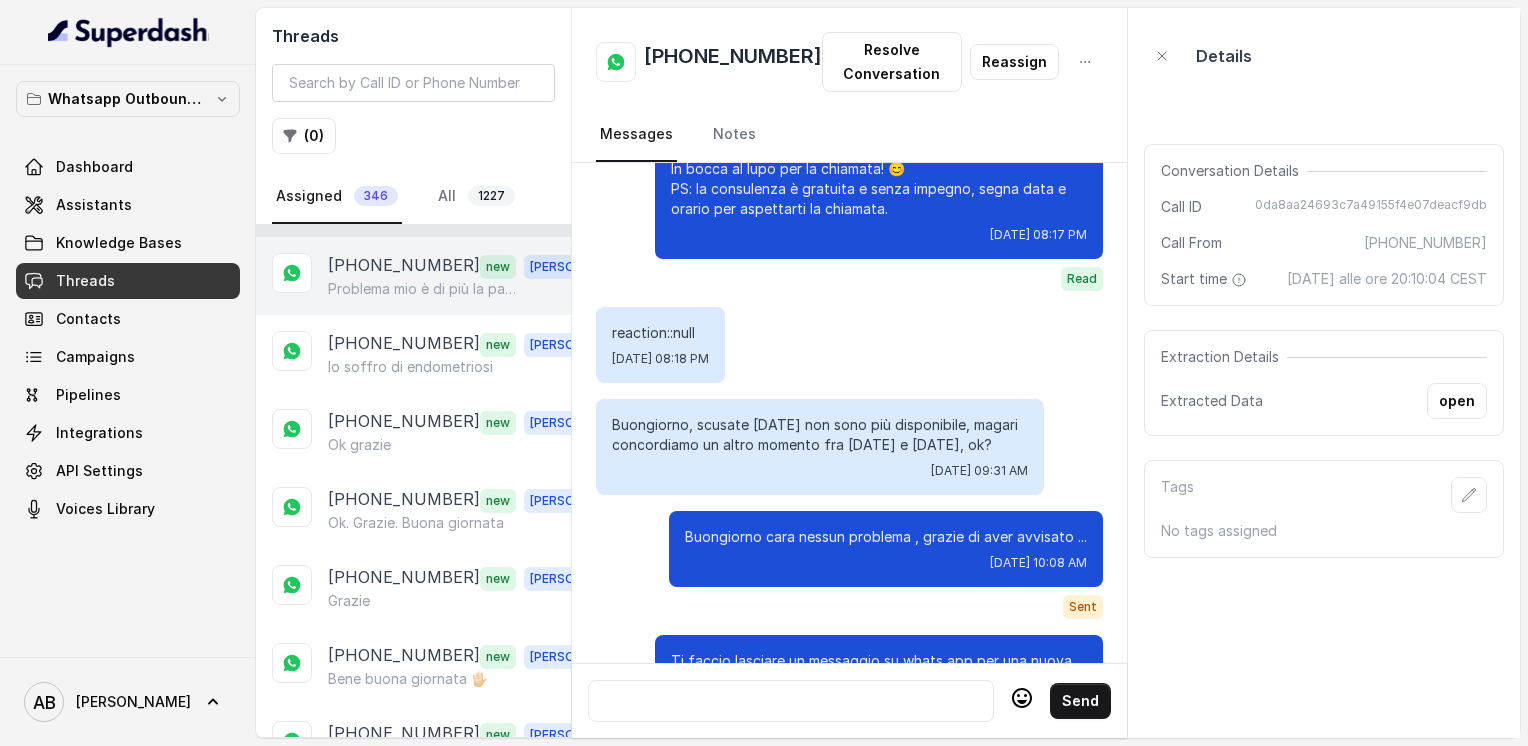 click on "[PHONE_NUMBER]" at bounding box center (404, 266) 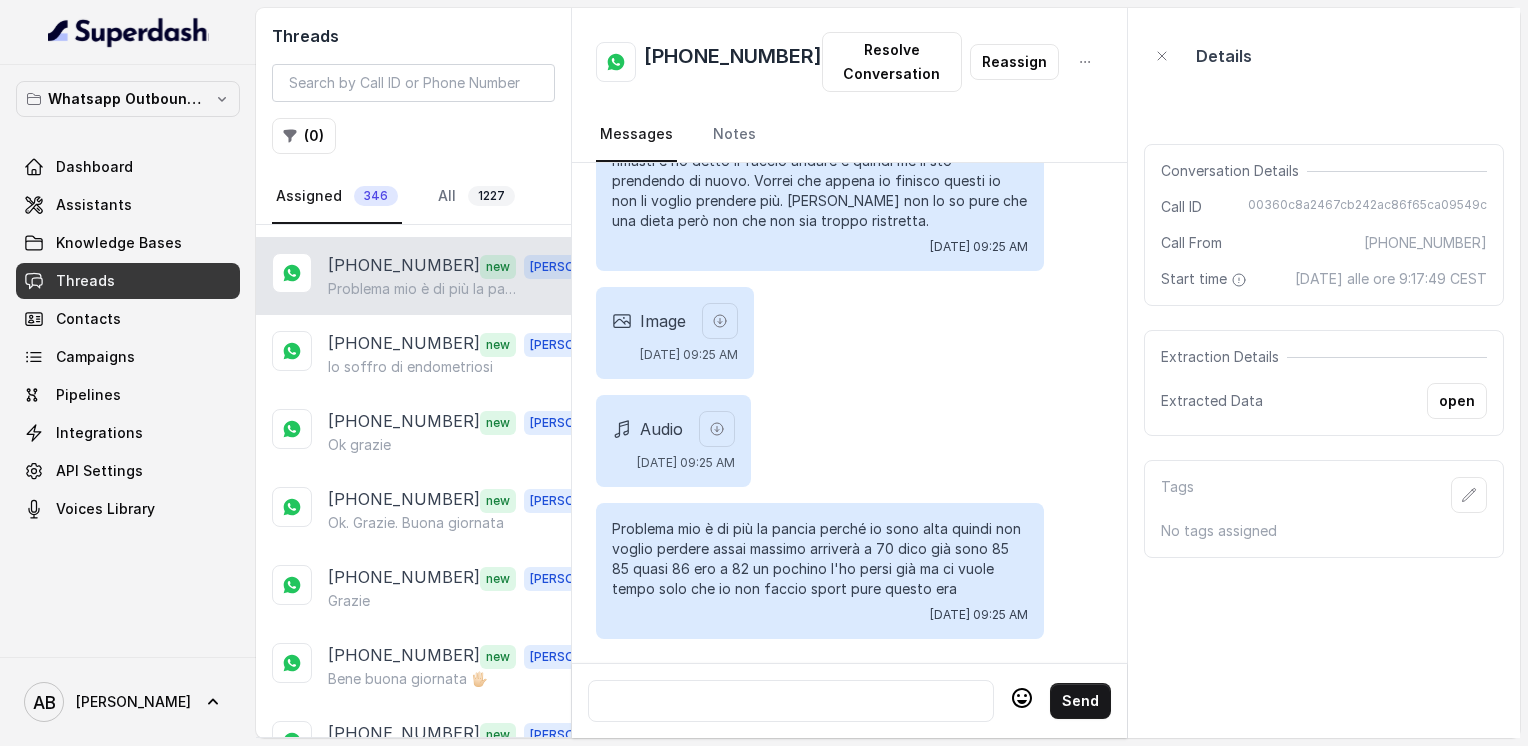 scroll, scrollTop: 1060, scrollLeft: 0, axis: vertical 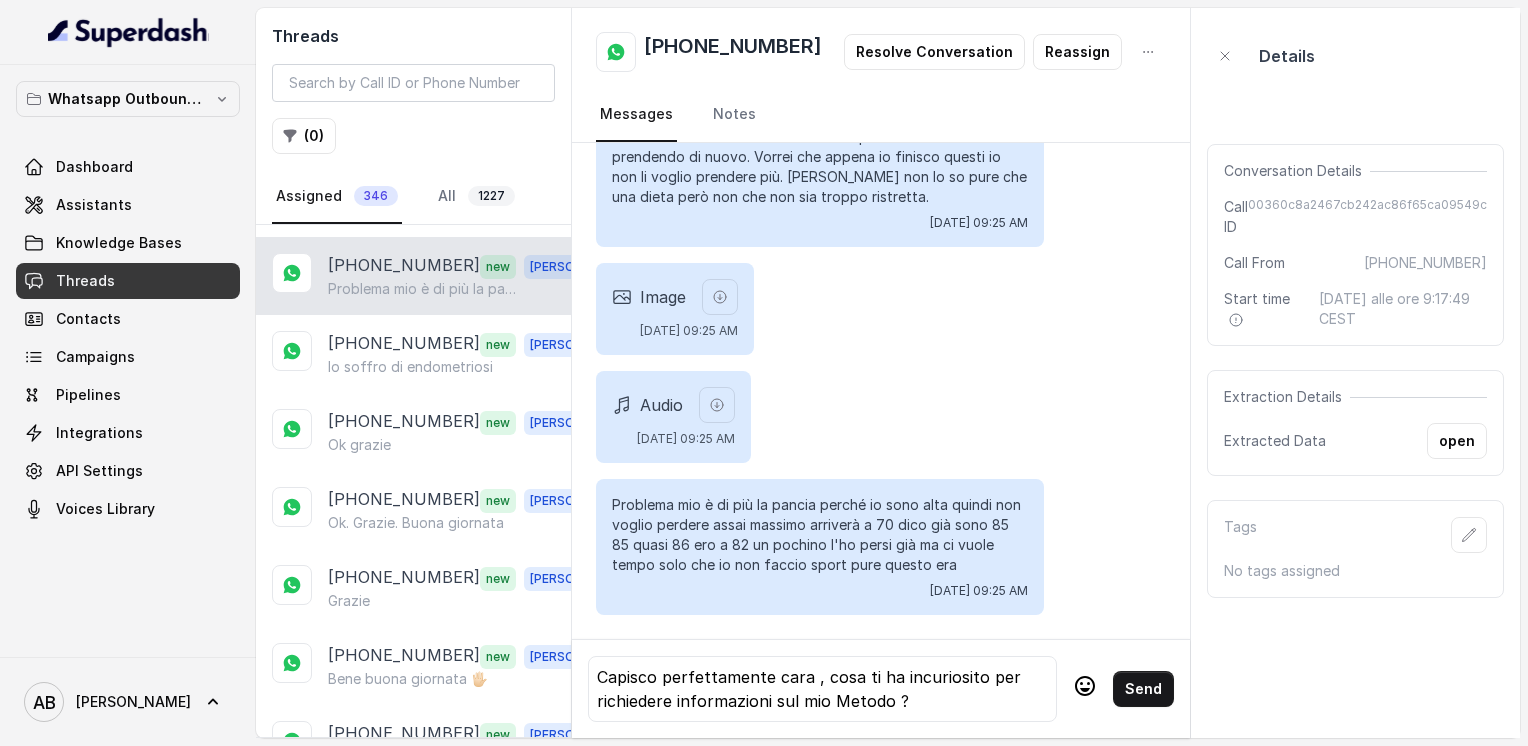 click 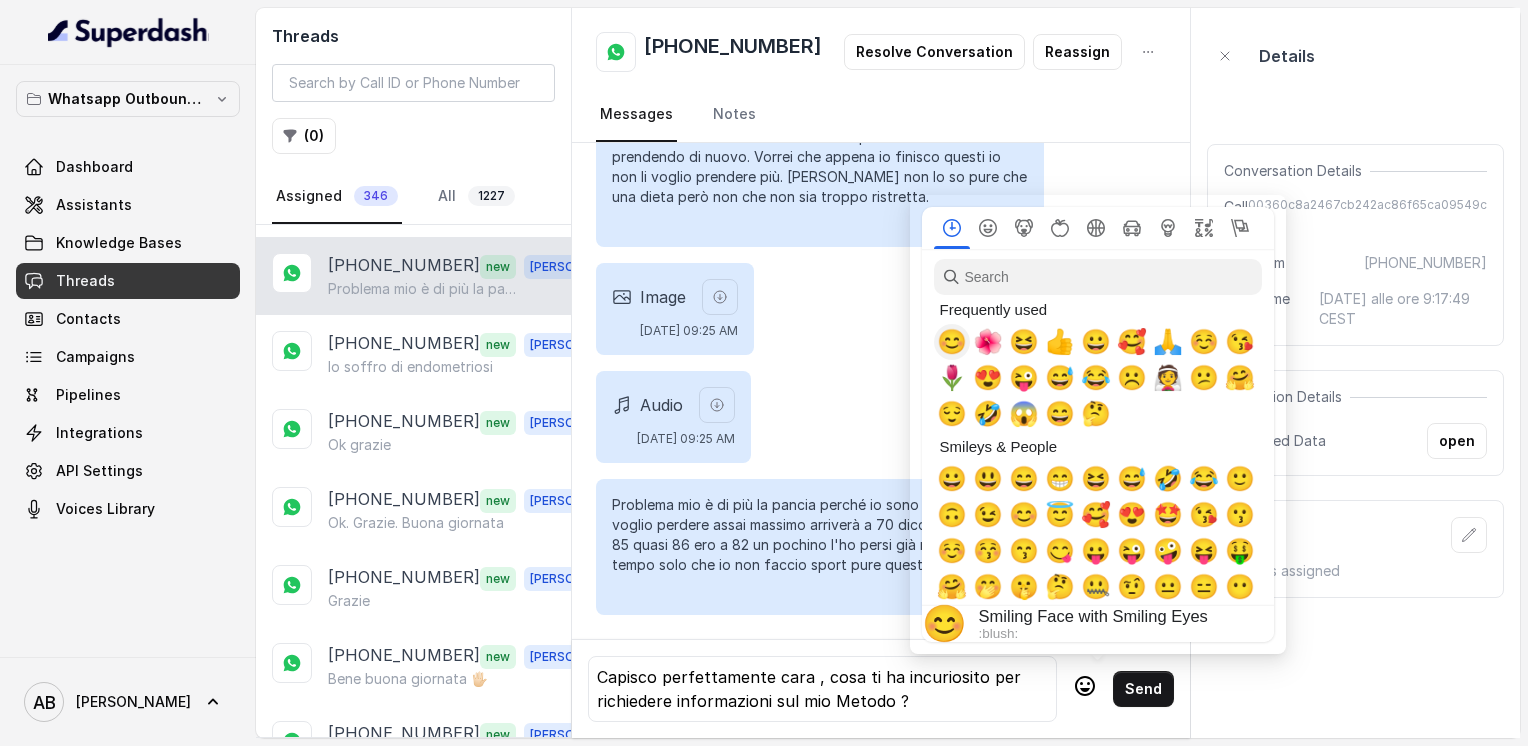 click on "😊" at bounding box center (952, 342) 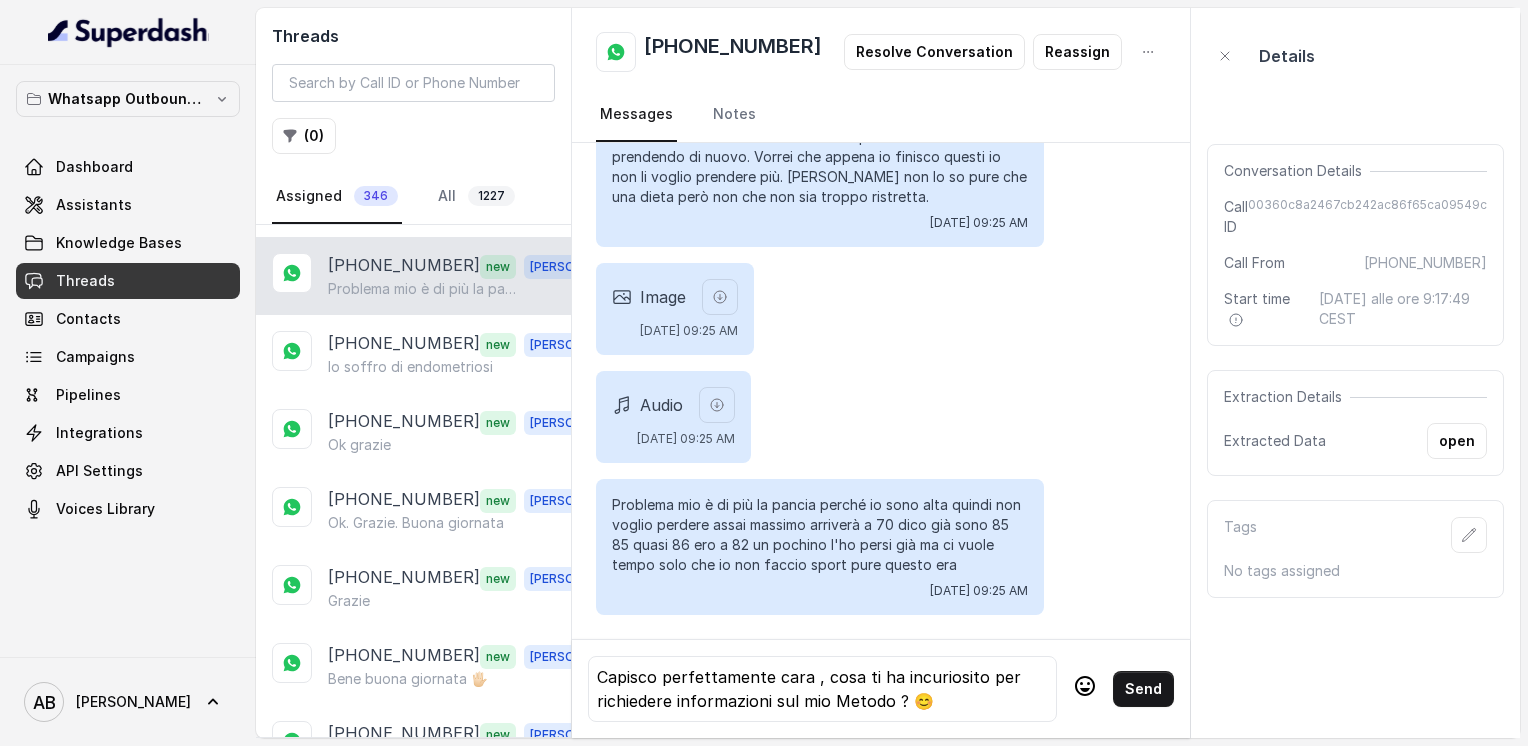click on "Send" at bounding box center [1143, 689] 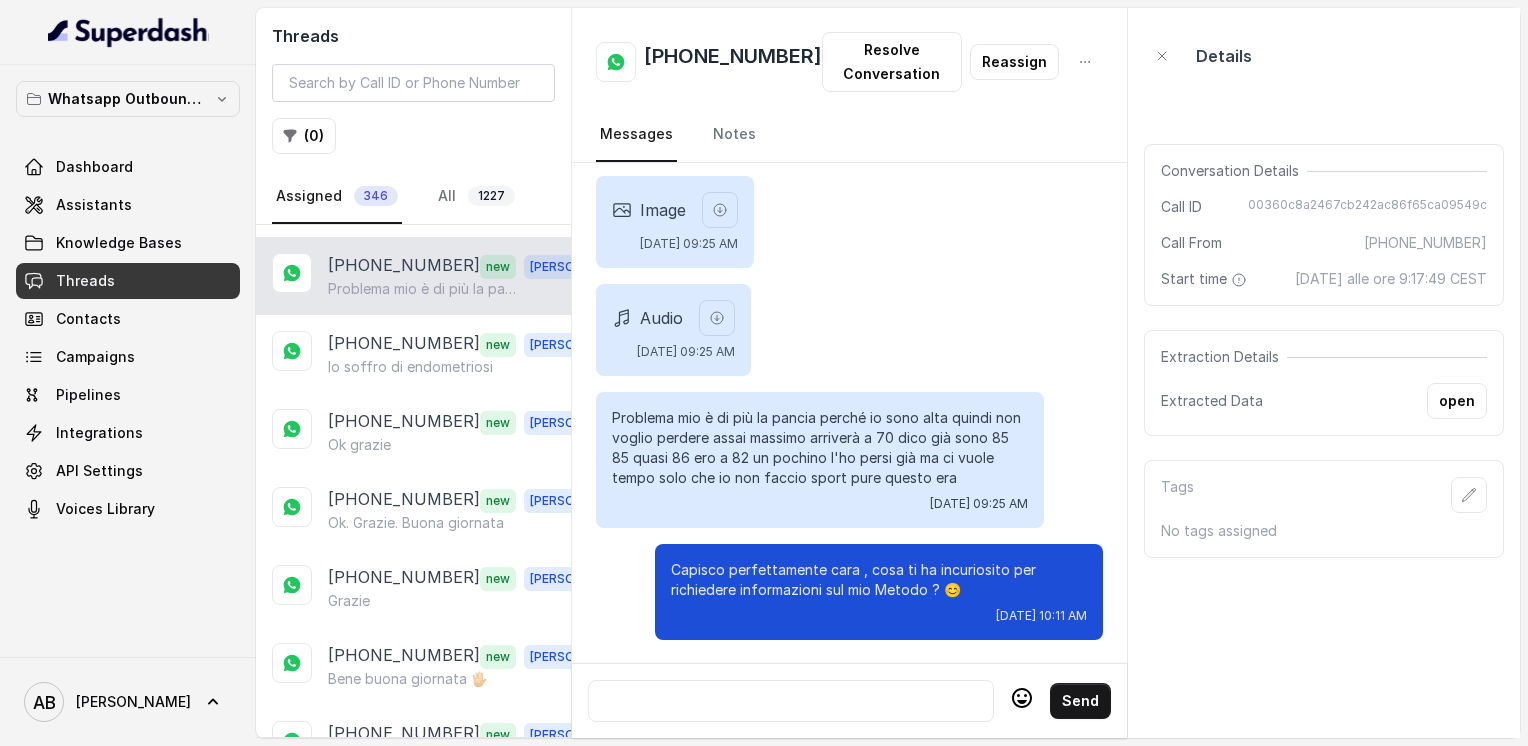 scroll, scrollTop: 1172, scrollLeft: 0, axis: vertical 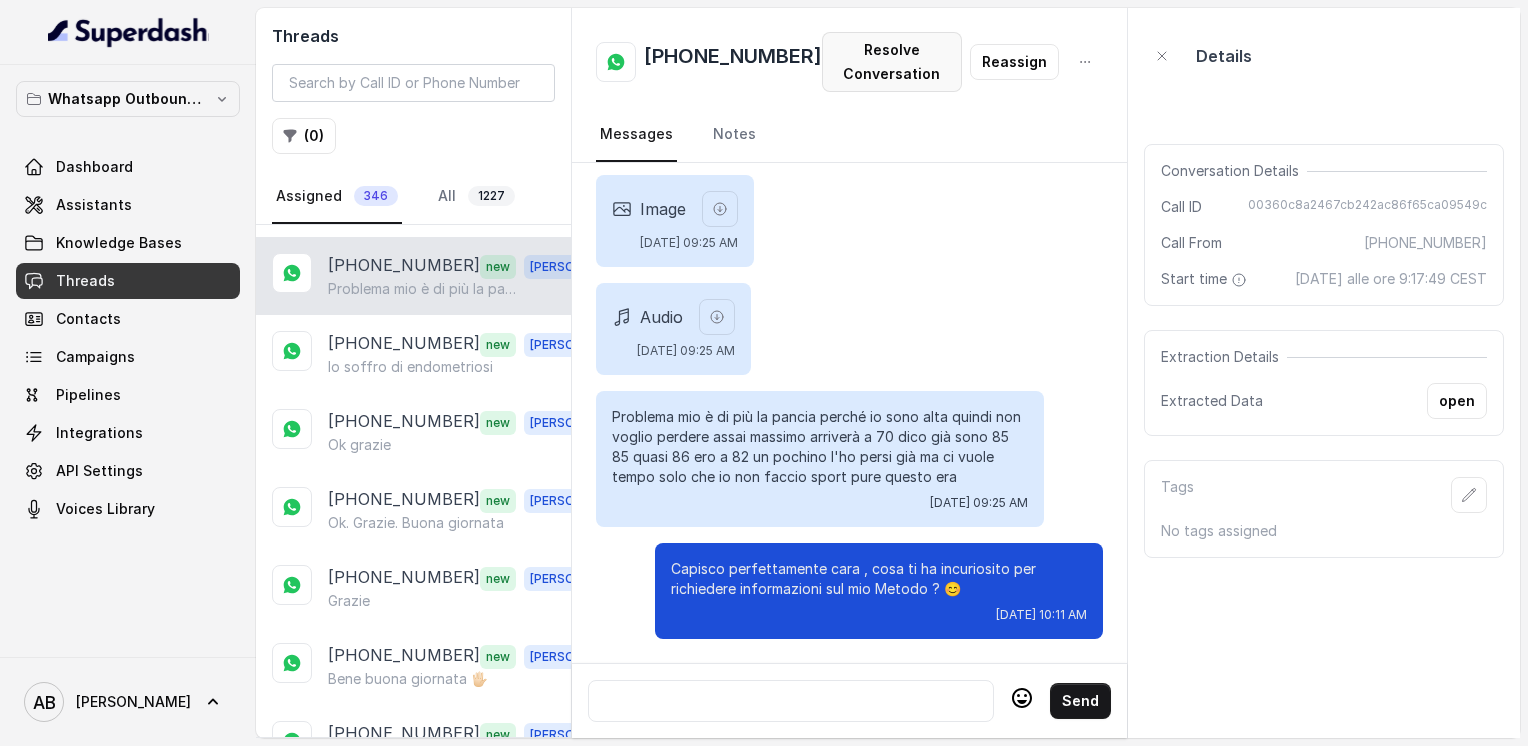click on "Resolve Conversation" at bounding box center (892, 62) 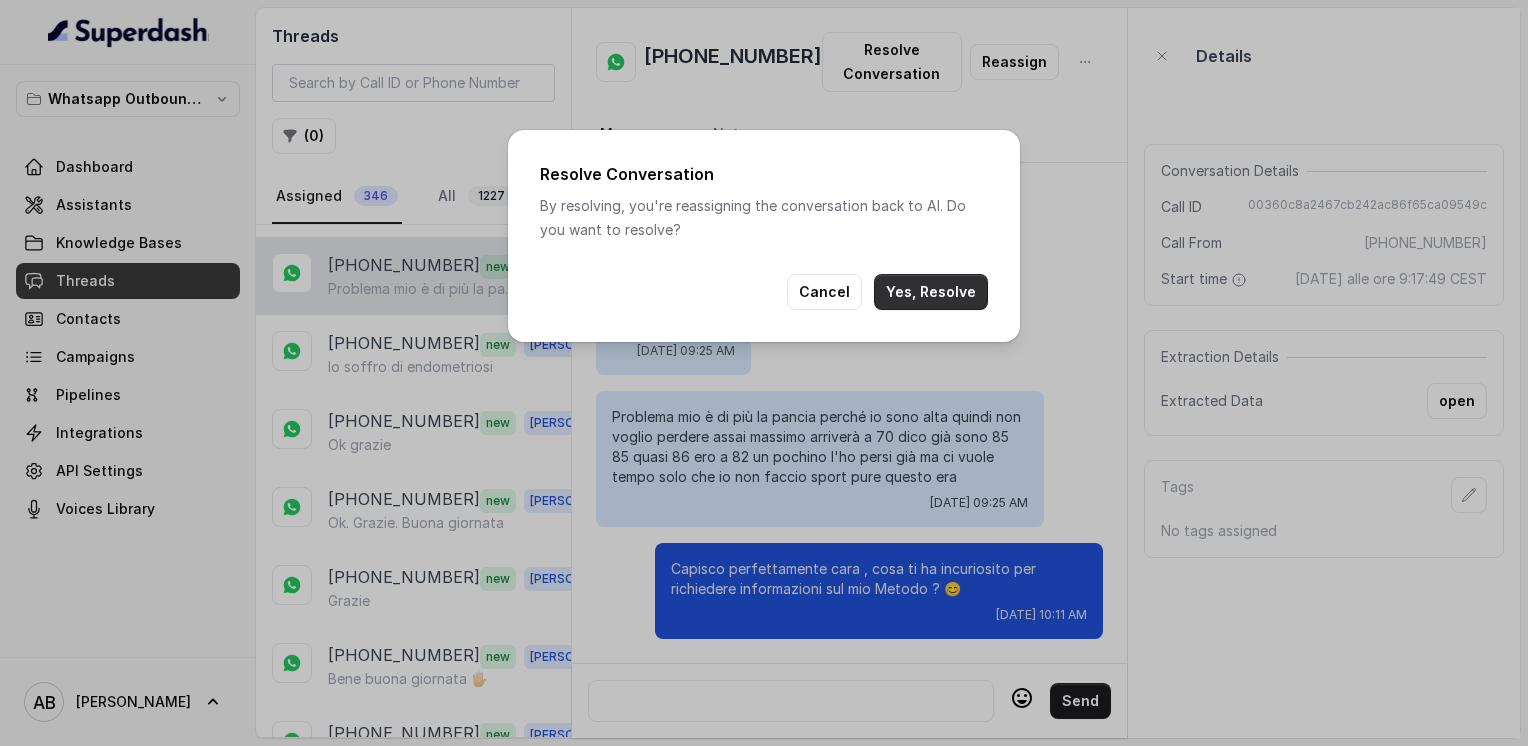click on "Yes, Resolve" at bounding box center [931, 292] 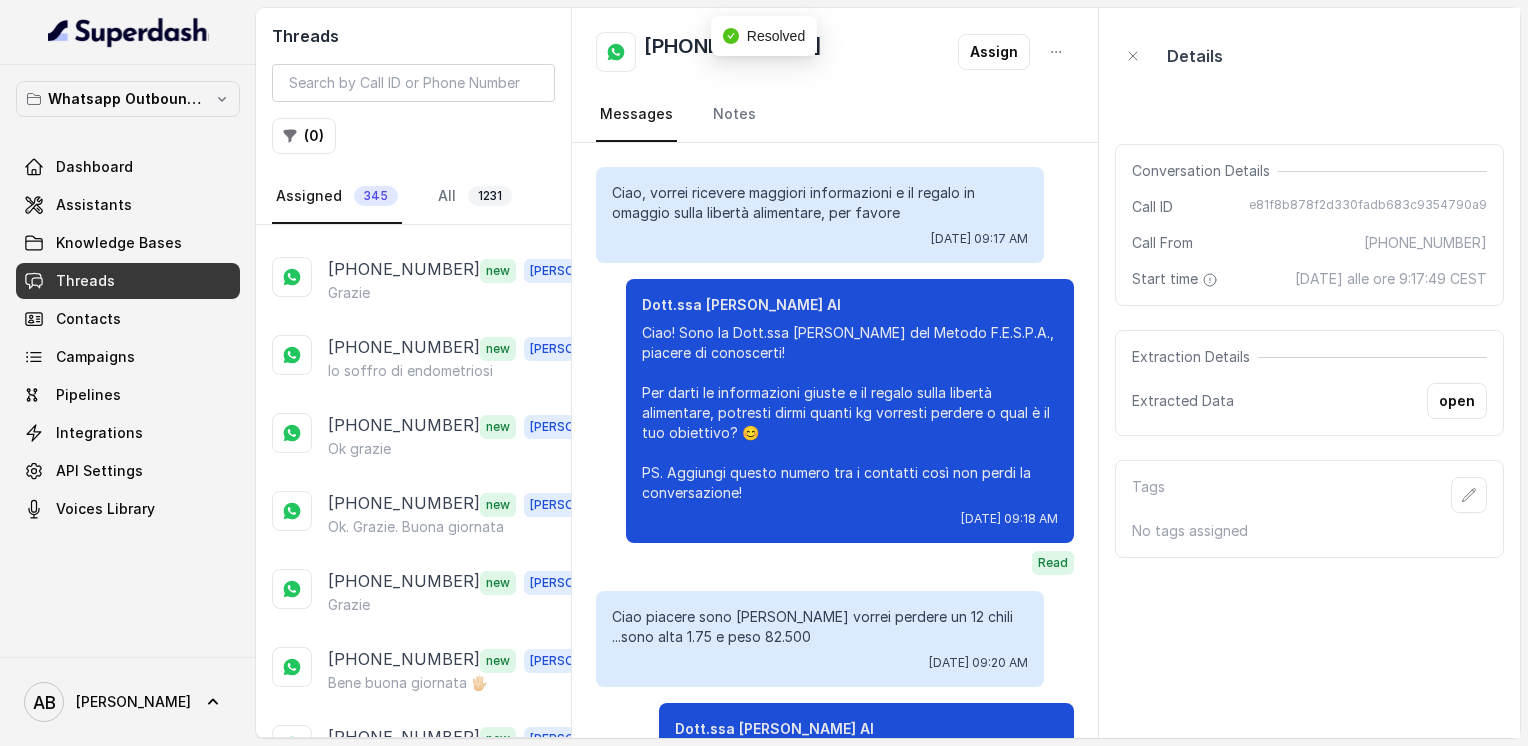 scroll, scrollTop: 1095, scrollLeft: 0, axis: vertical 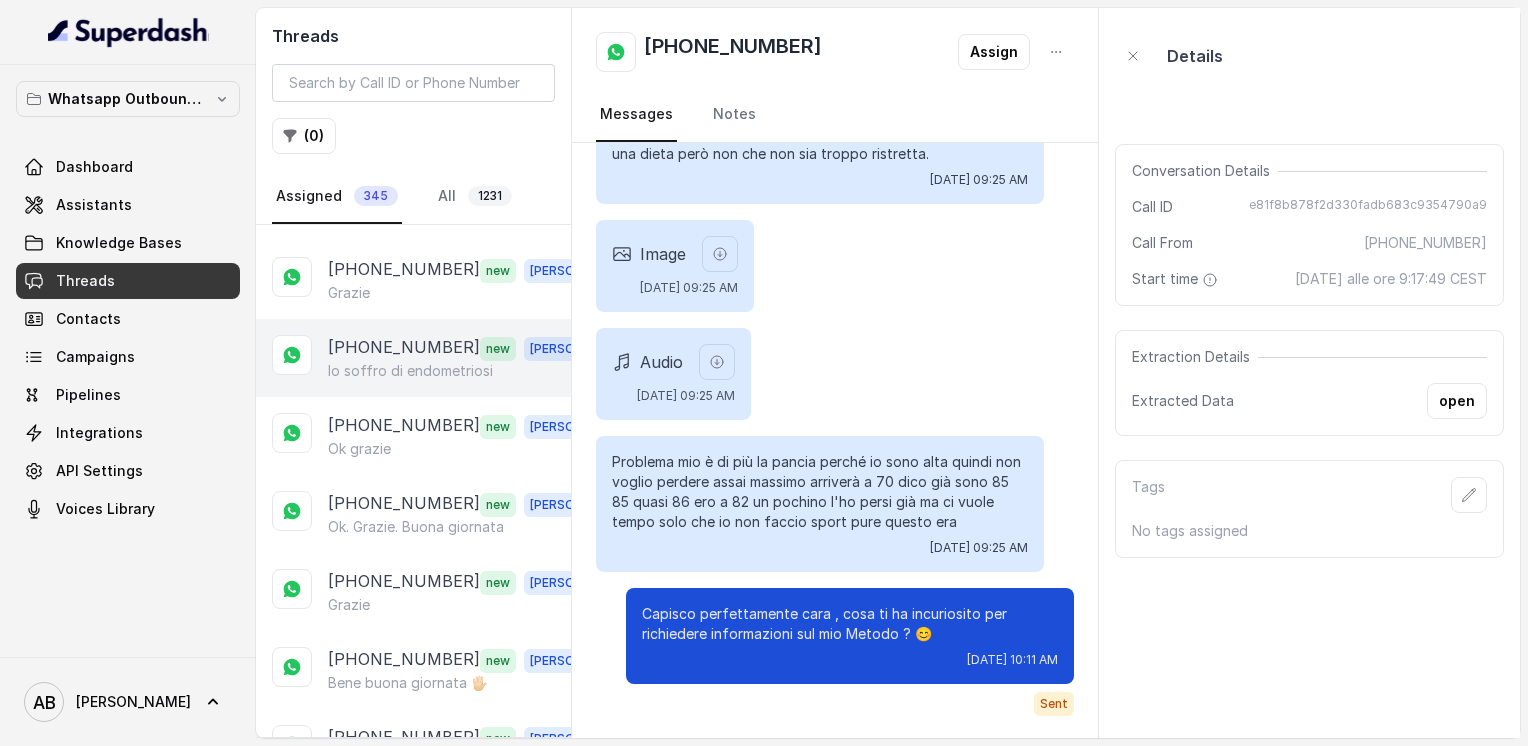 click on "Io soffro di endometriosi" at bounding box center [410, 371] 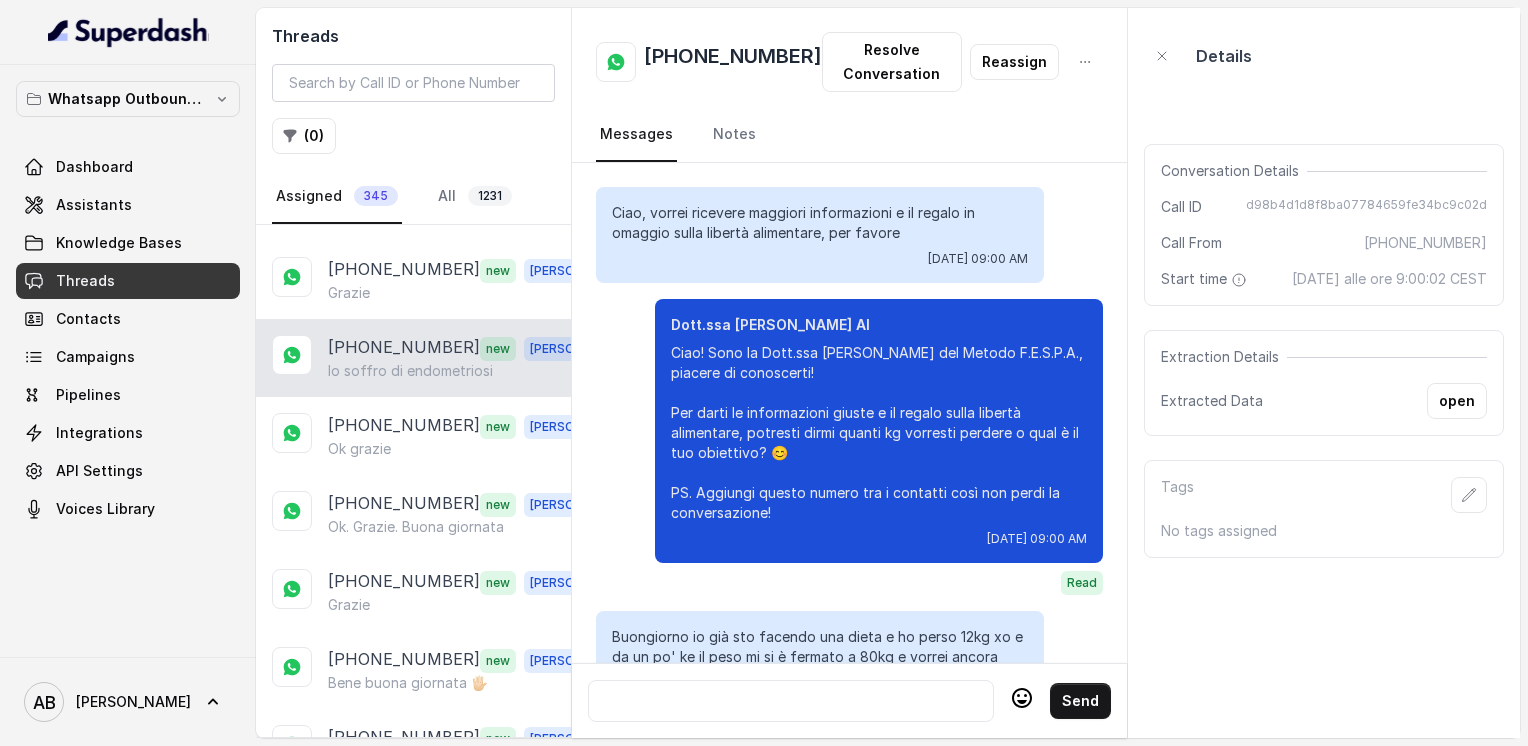 scroll, scrollTop: 2072, scrollLeft: 0, axis: vertical 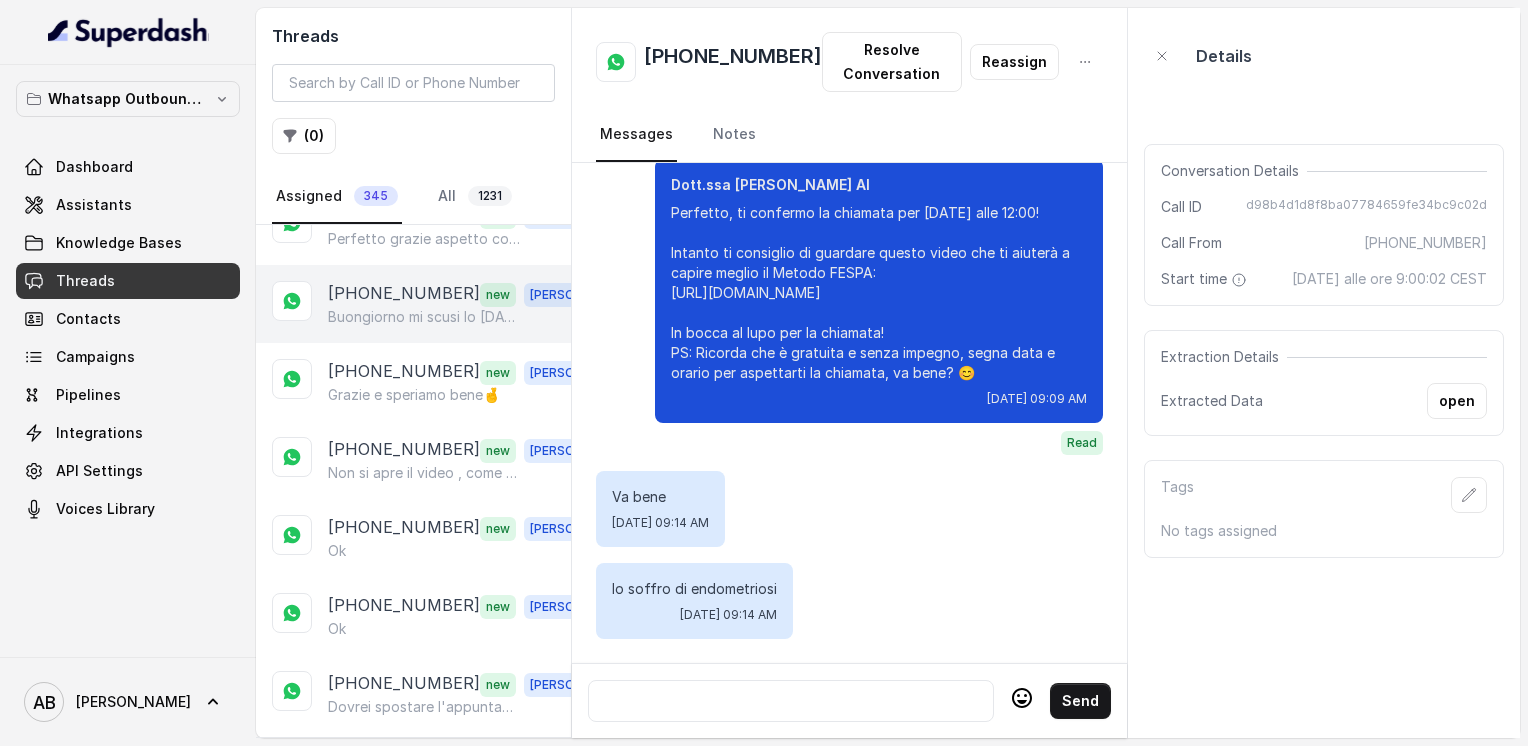 click on "Buongiorno mi scusi Io [DATE] pomeriggio nn posso parlare che lavoro mattina si 8.30 impoi" at bounding box center (424, 317) 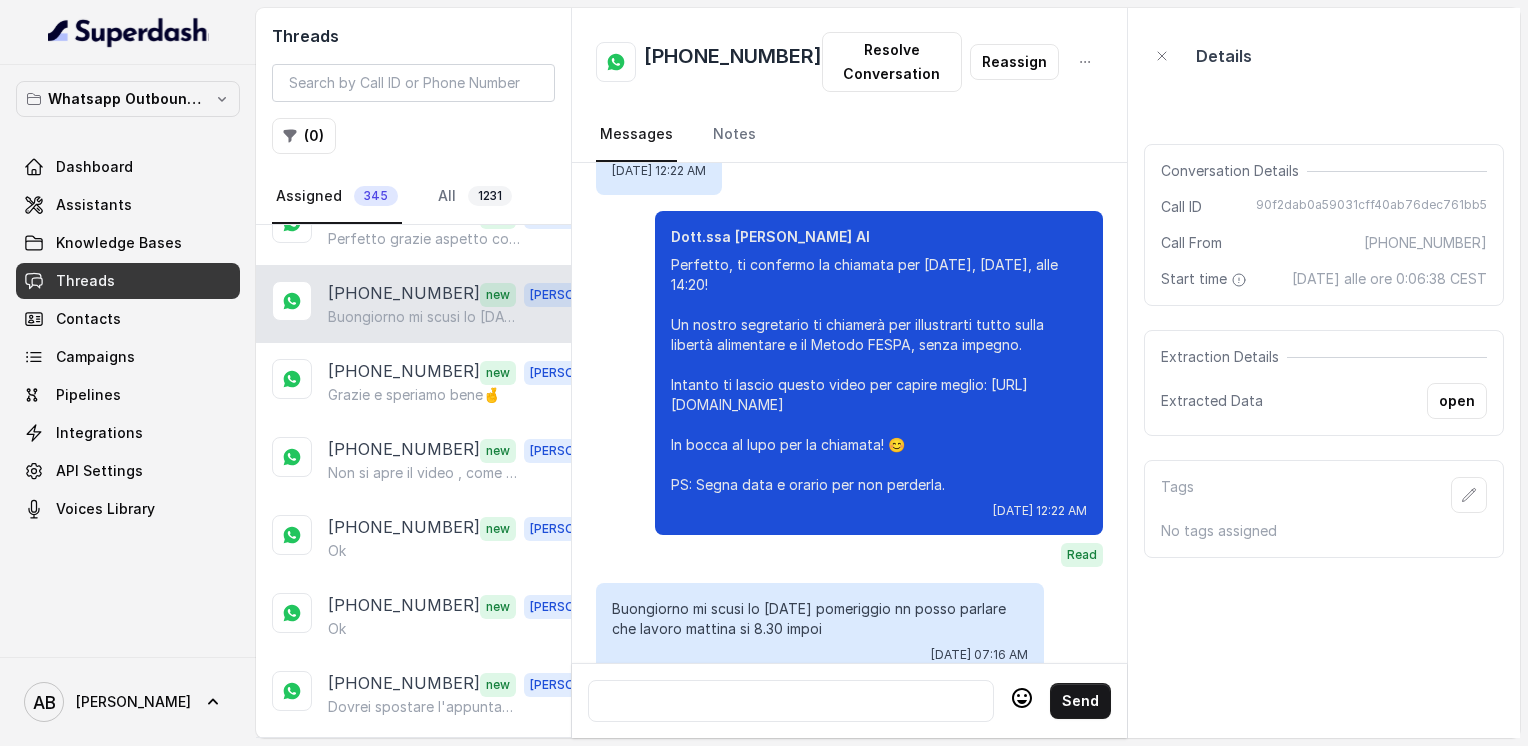 scroll, scrollTop: 2204, scrollLeft: 0, axis: vertical 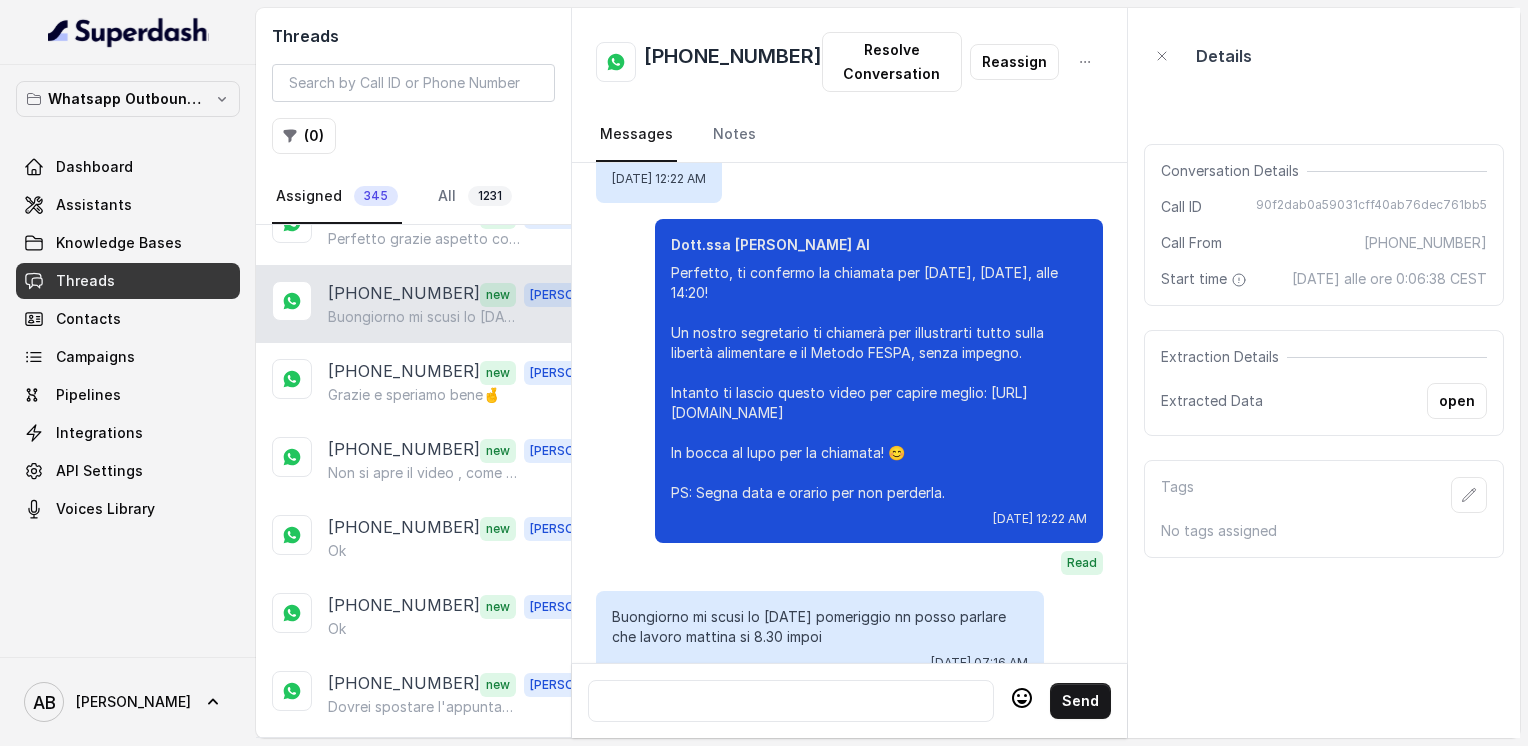 click on "[PHONE_NUMBER]" at bounding box center [733, 62] 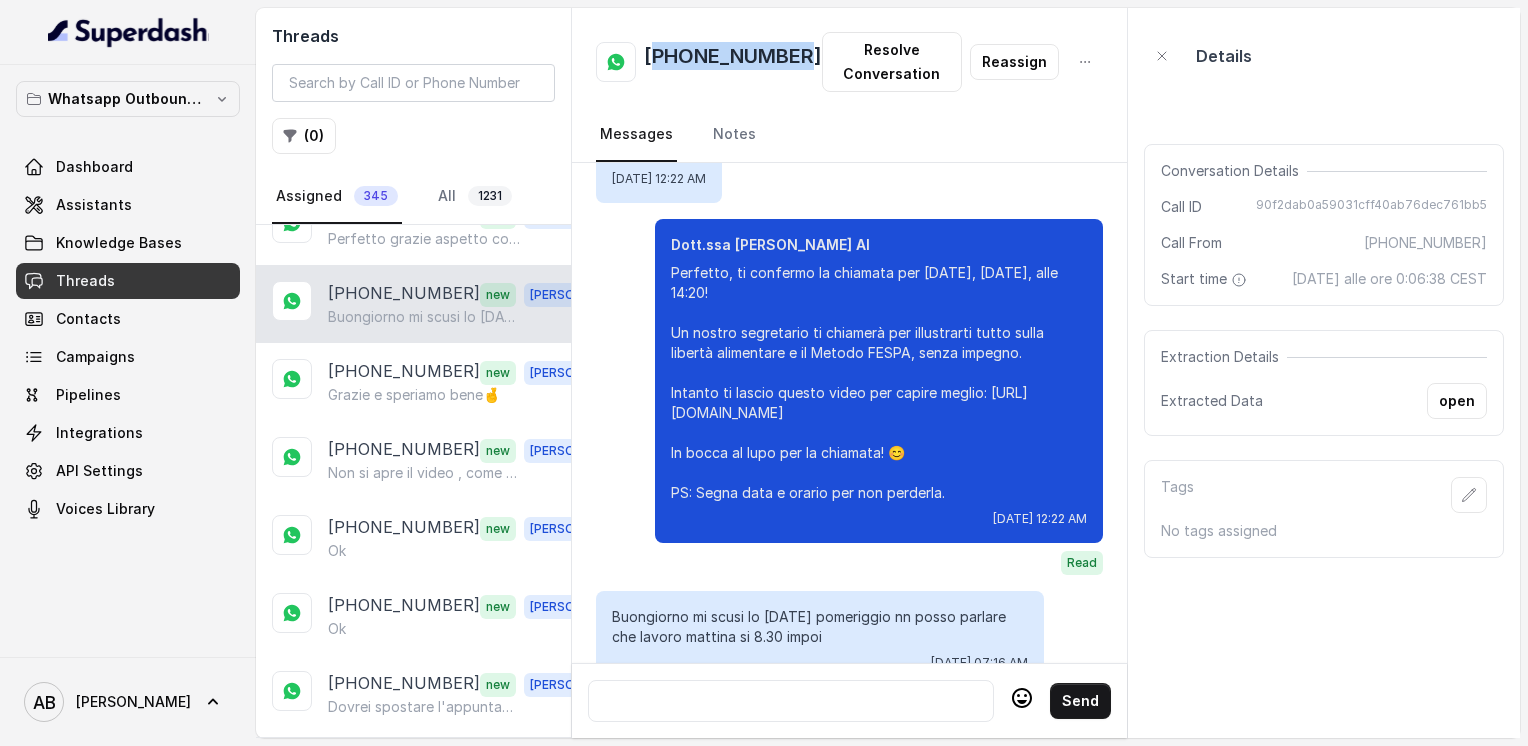 click on "[PHONE_NUMBER]" at bounding box center [733, 62] 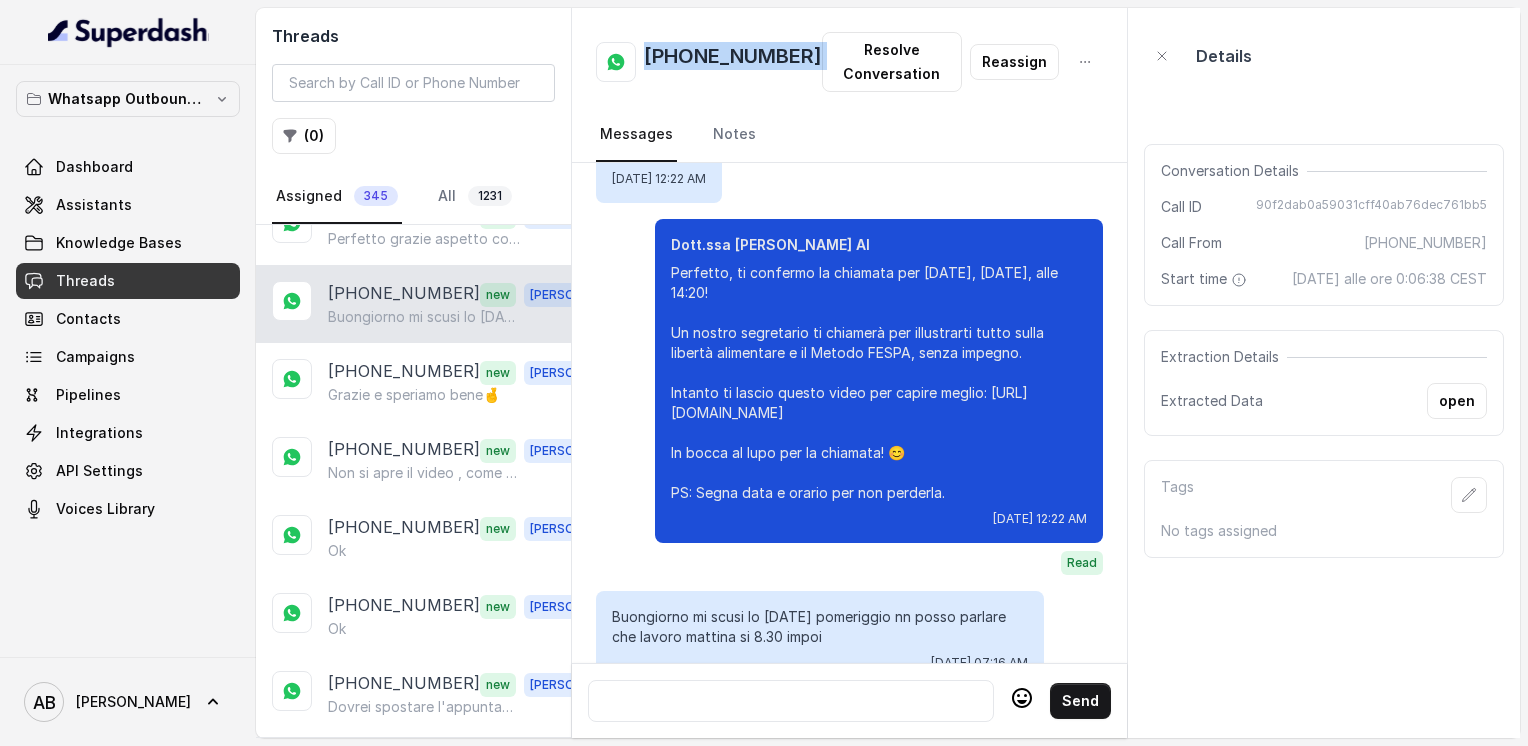 click on "[PHONE_NUMBER]" at bounding box center (733, 62) 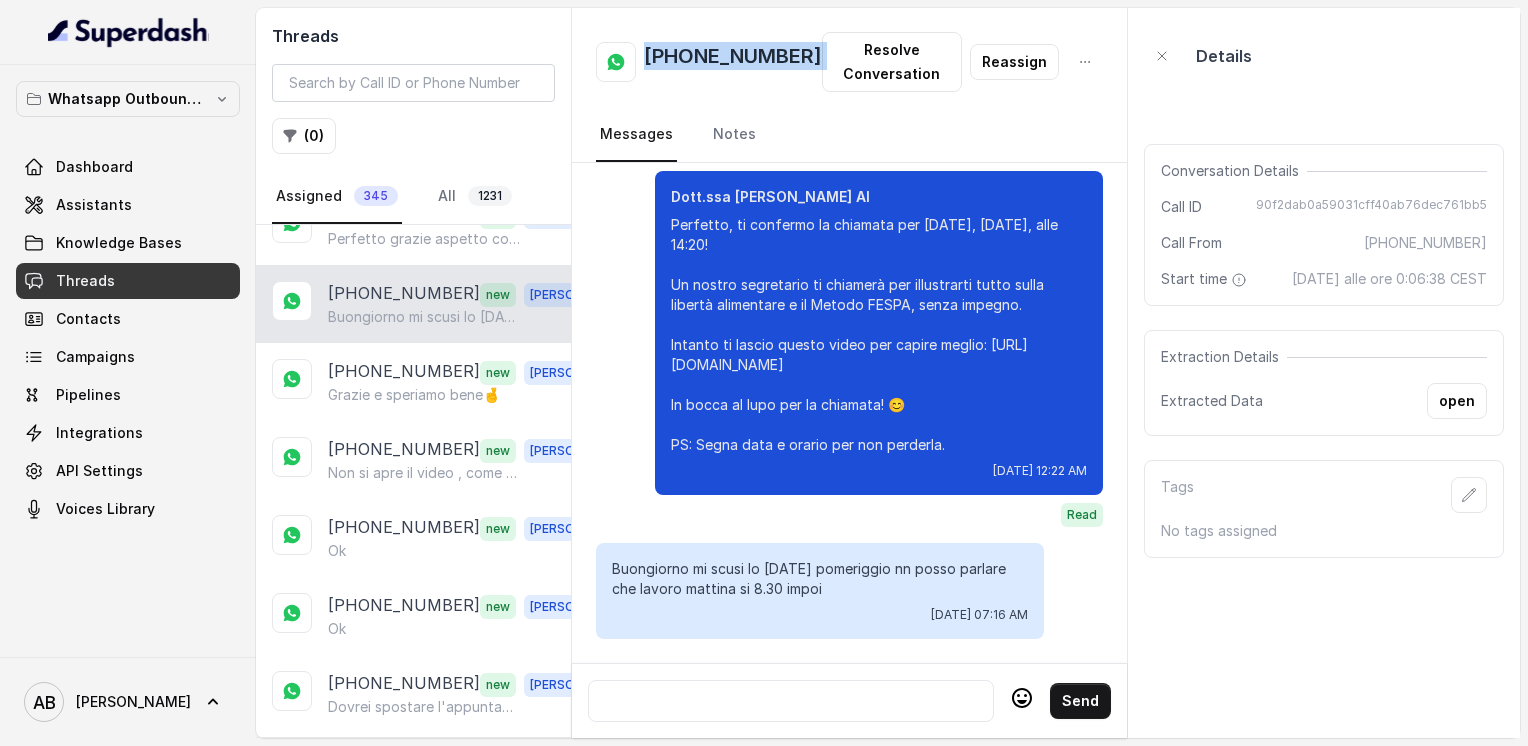 scroll, scrollTop: 2304, scrollLeft: 0, axis: vertical 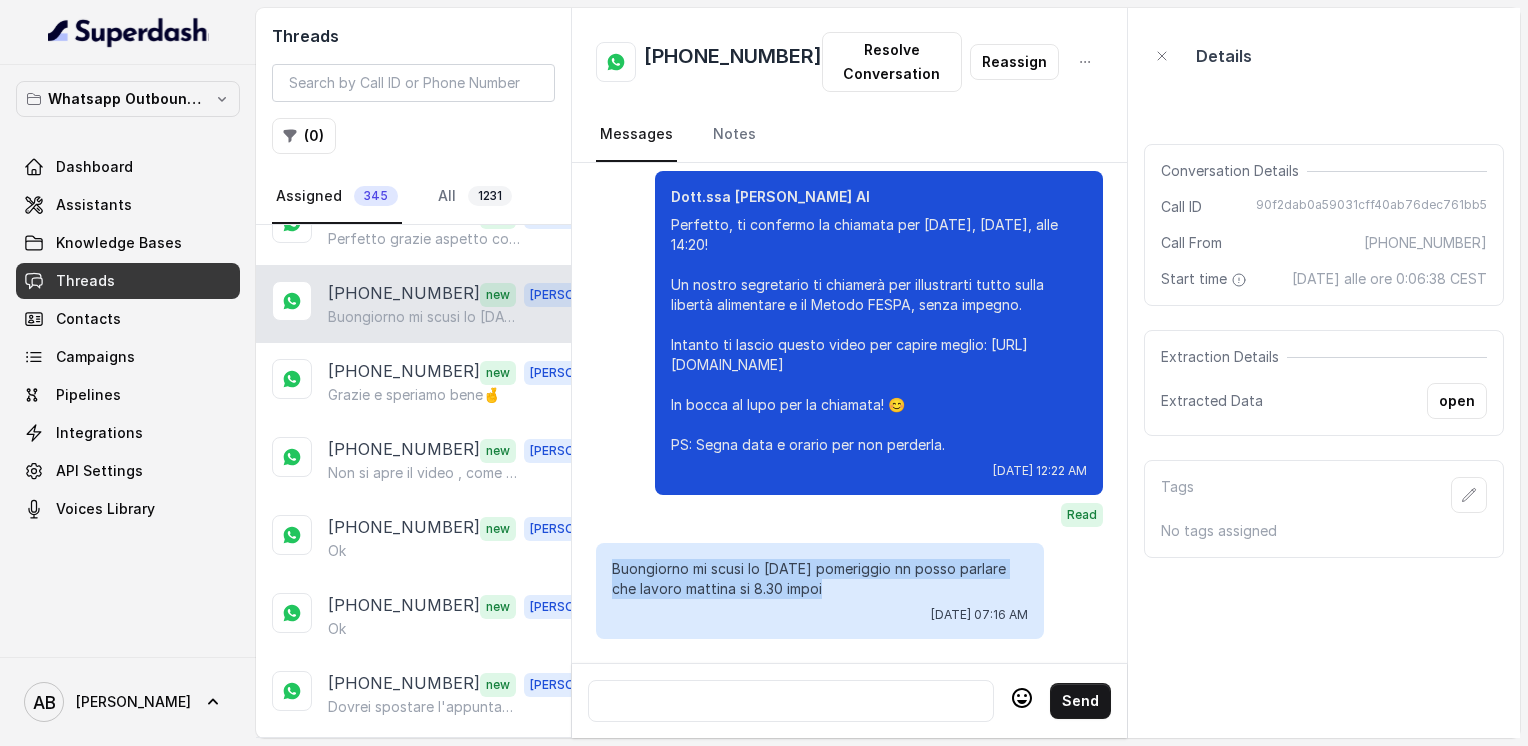 drag, startPoint x: 612, startPoint y: 562, endPoint x: 829, endPoint y: 580, distance: 217.74527 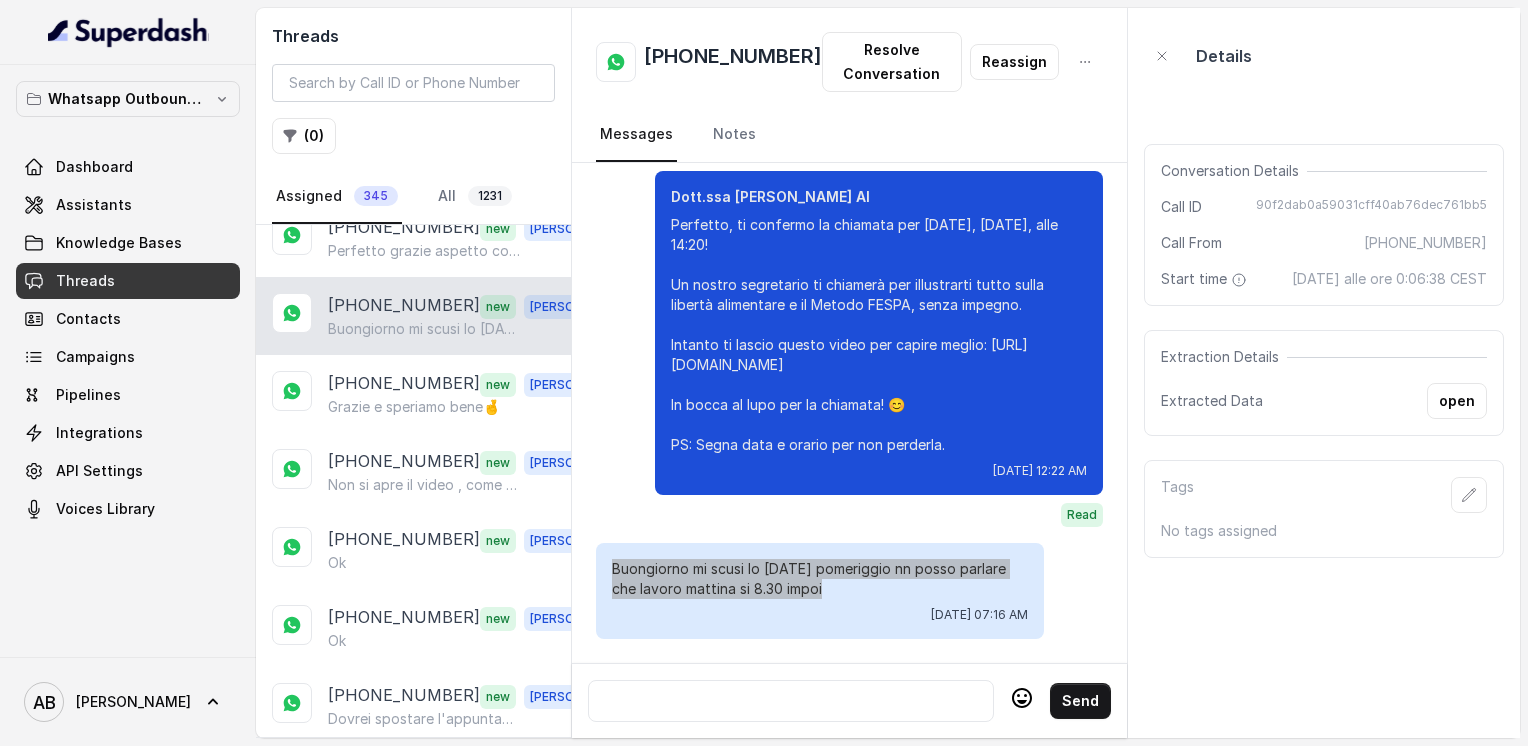 scroll, scrollTop: 900, scrollLeft: 0, axis: vertical 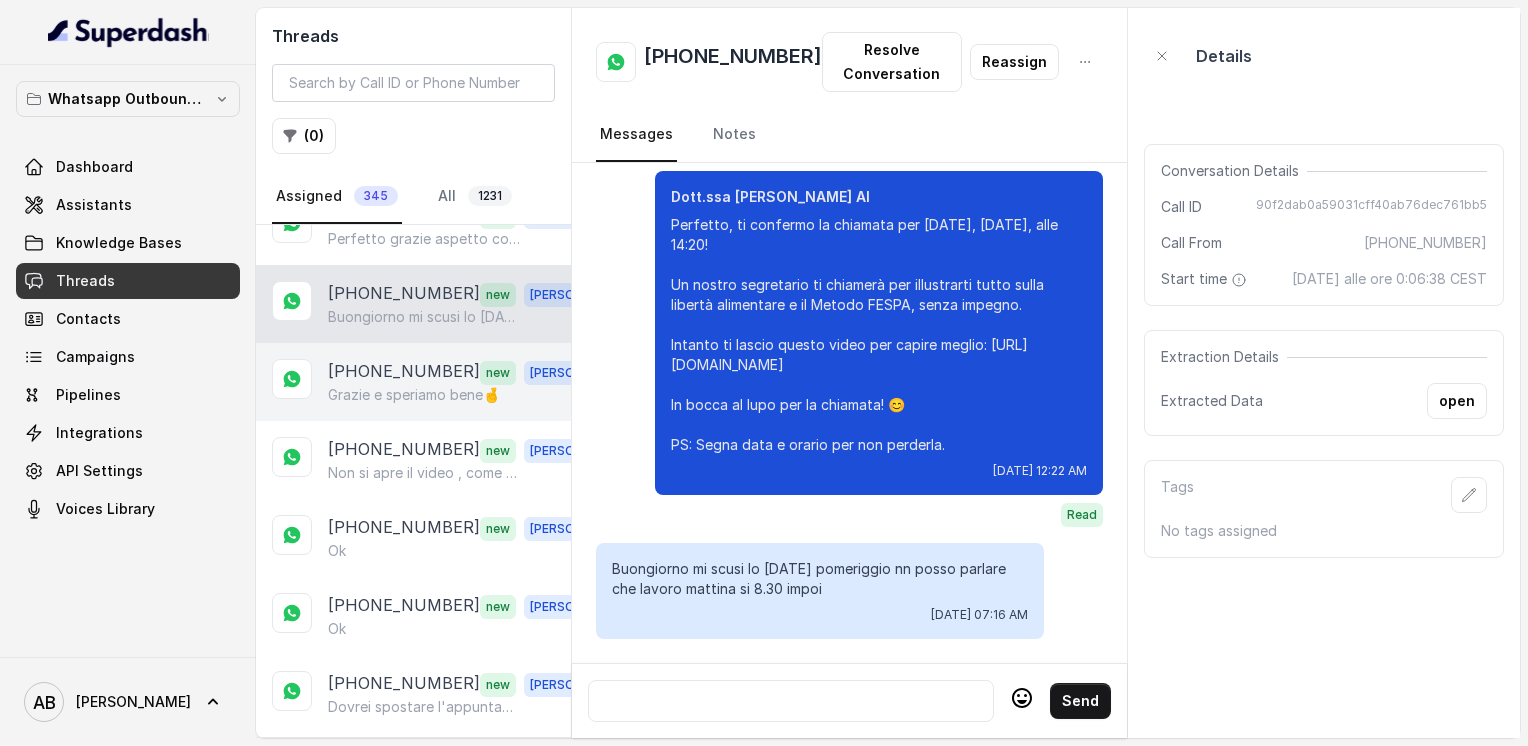 click on "[PHONE_NUMBER]   new [PERSON_NAME] e speriamo bene🤞" at bounding box center (413, 382) 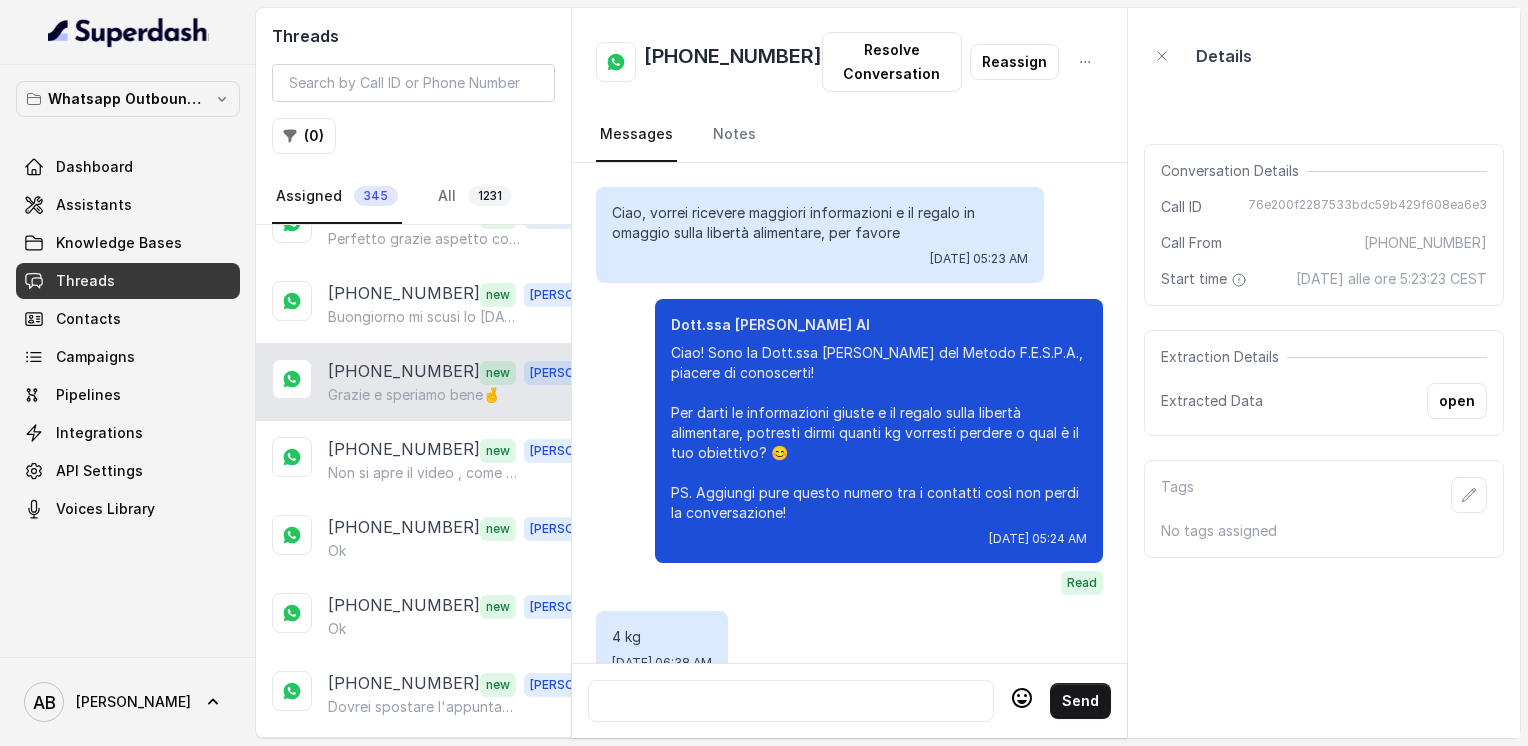 scroll, scrollTop: 3148, scrollLeft: 0, axis: vertical 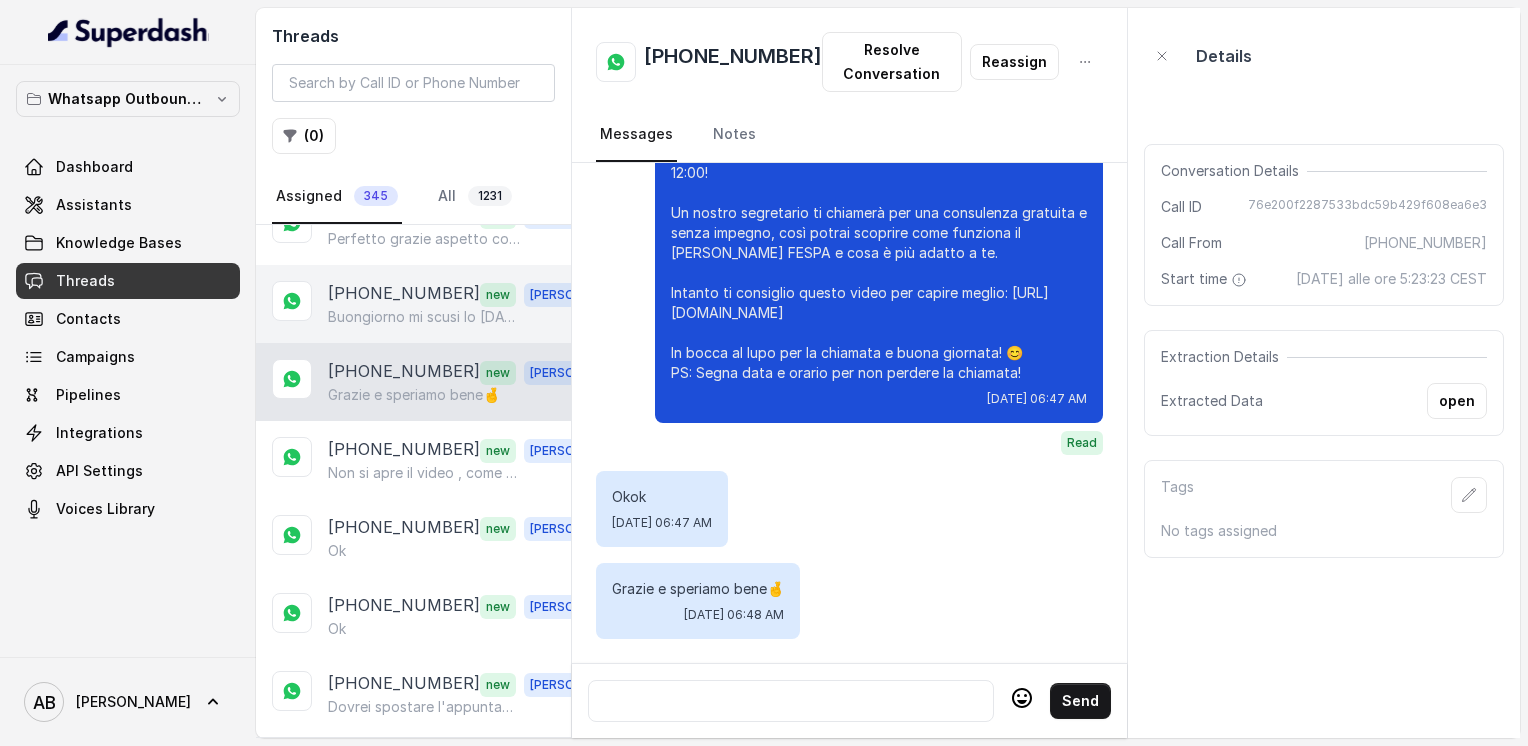 click on "[PHONE_NUMBER]" at bounding box center (404, 294) 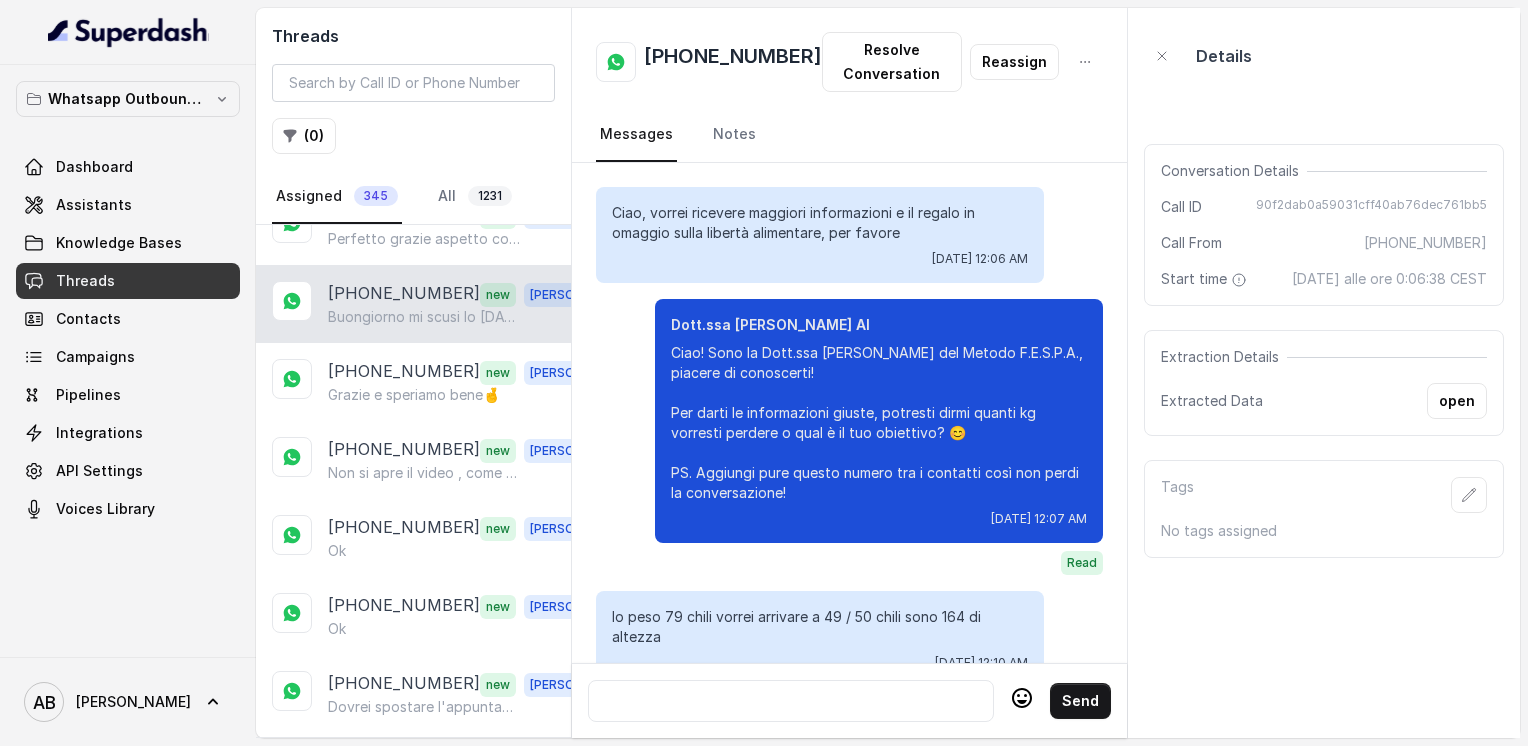 scroll, scrollTop: 2304, scrollLeft: 0, axis: vertical 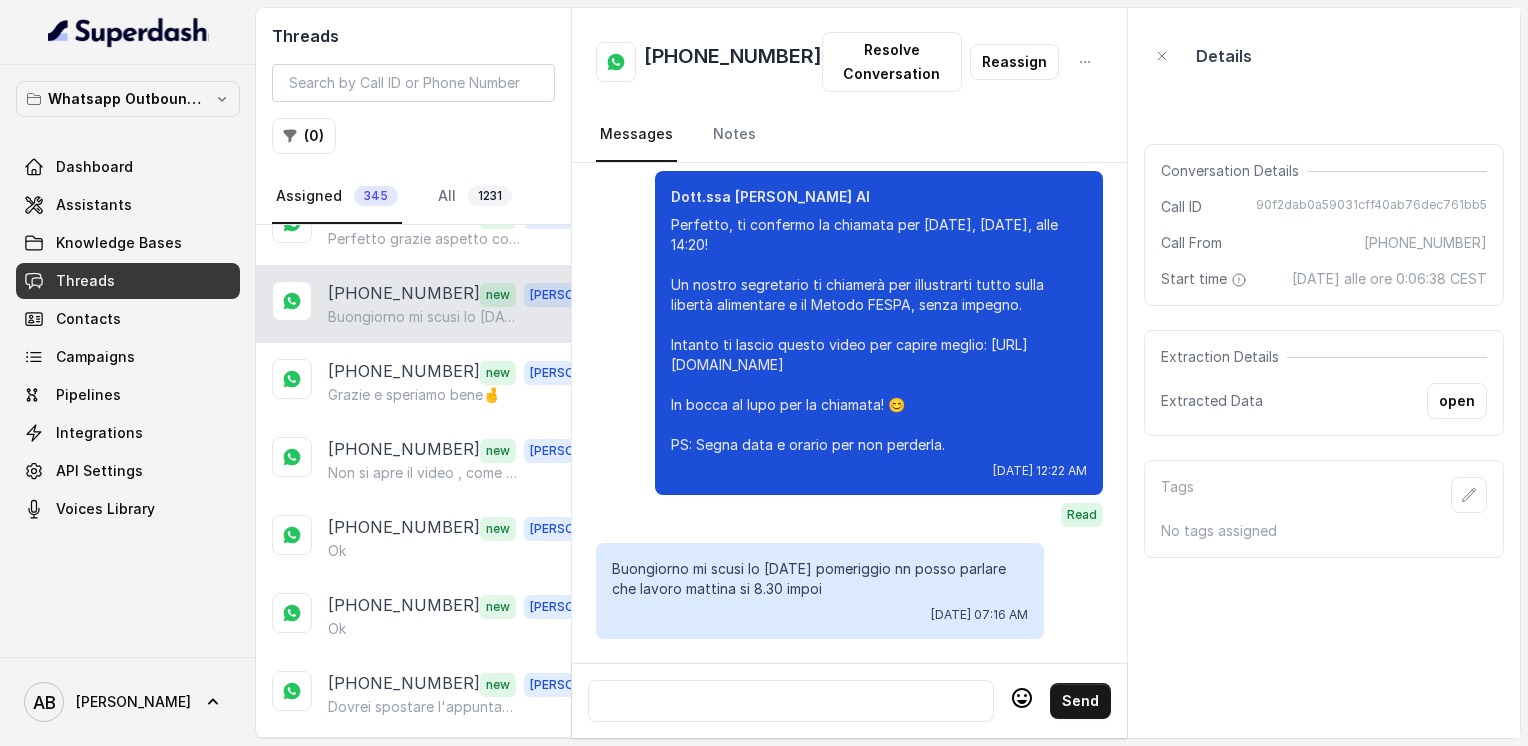 click at bounding box center (791, 701) 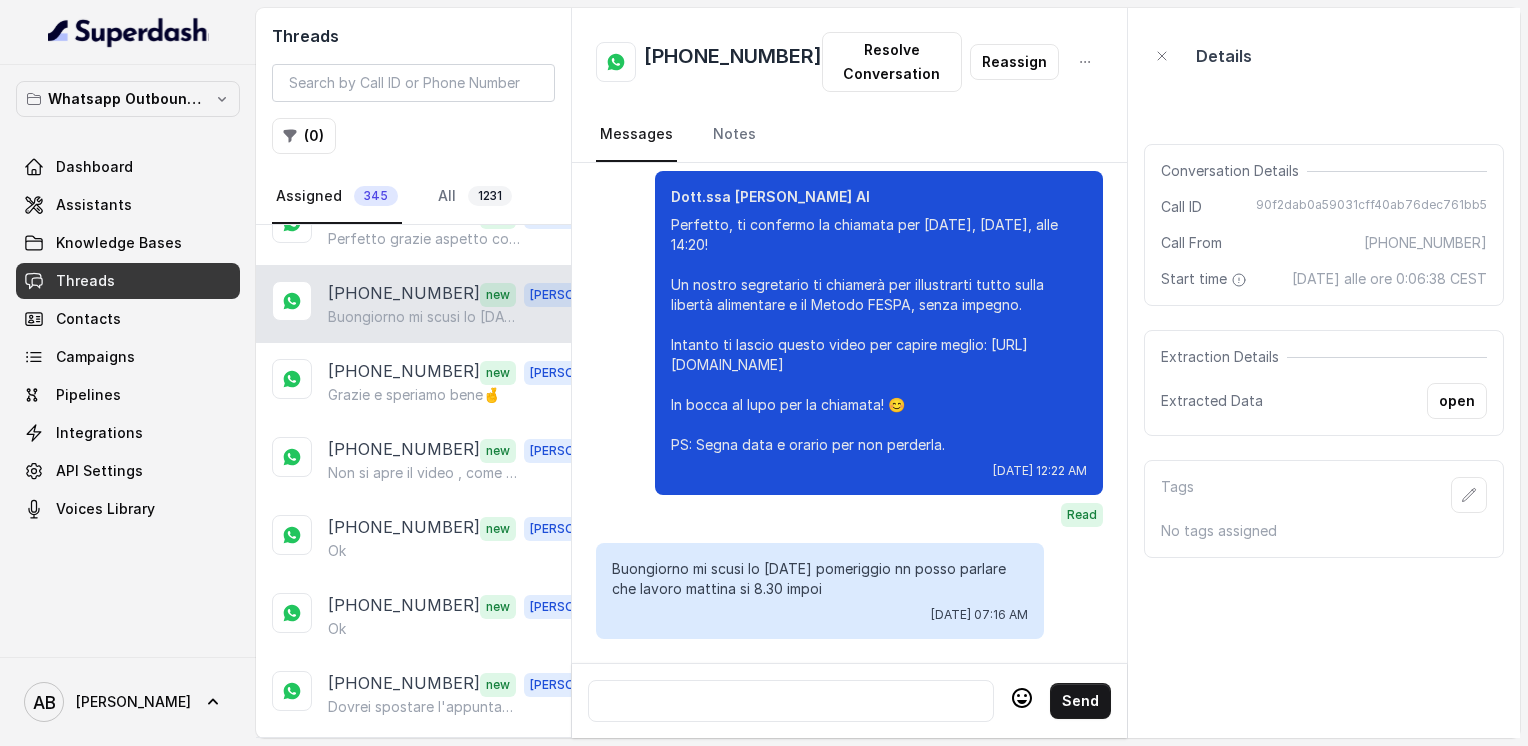 type 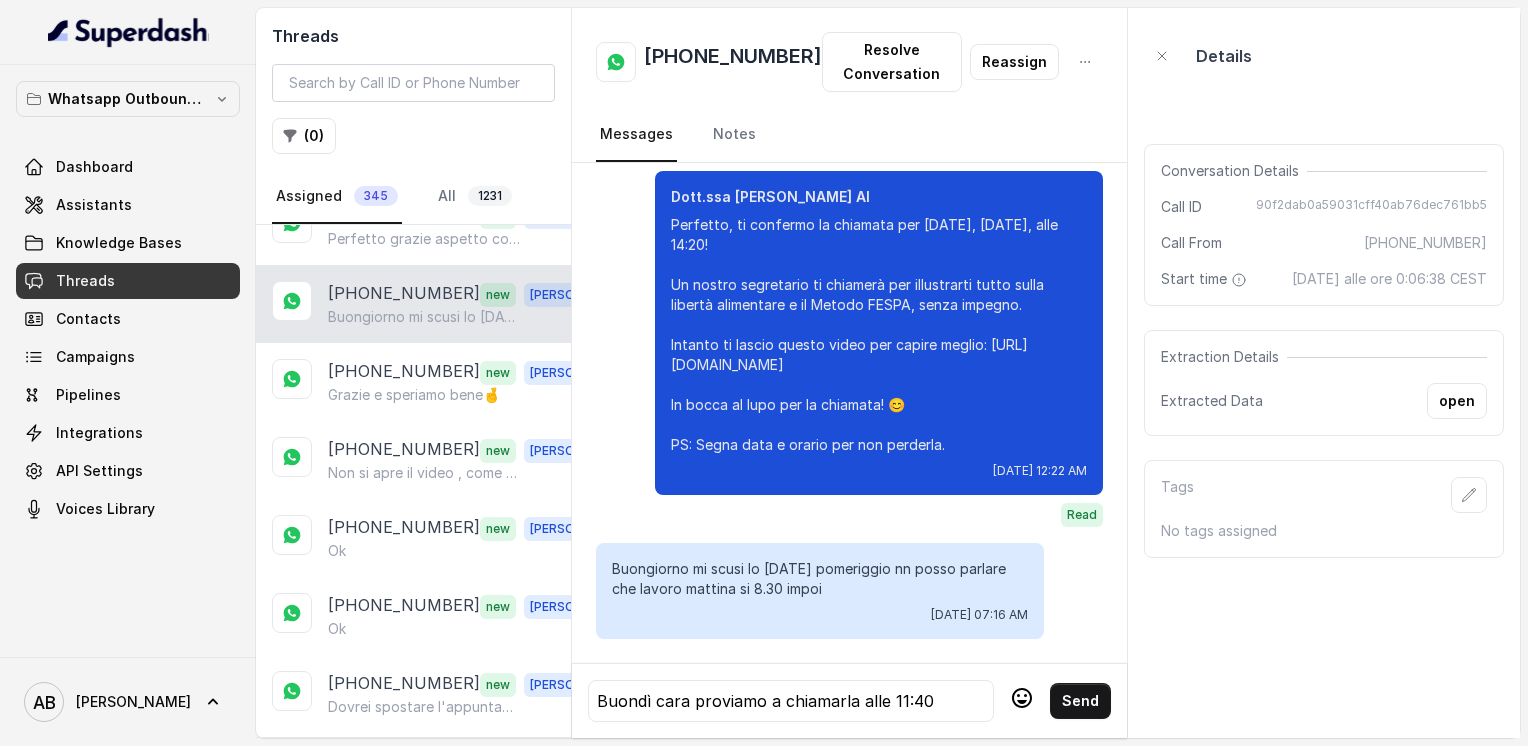 click 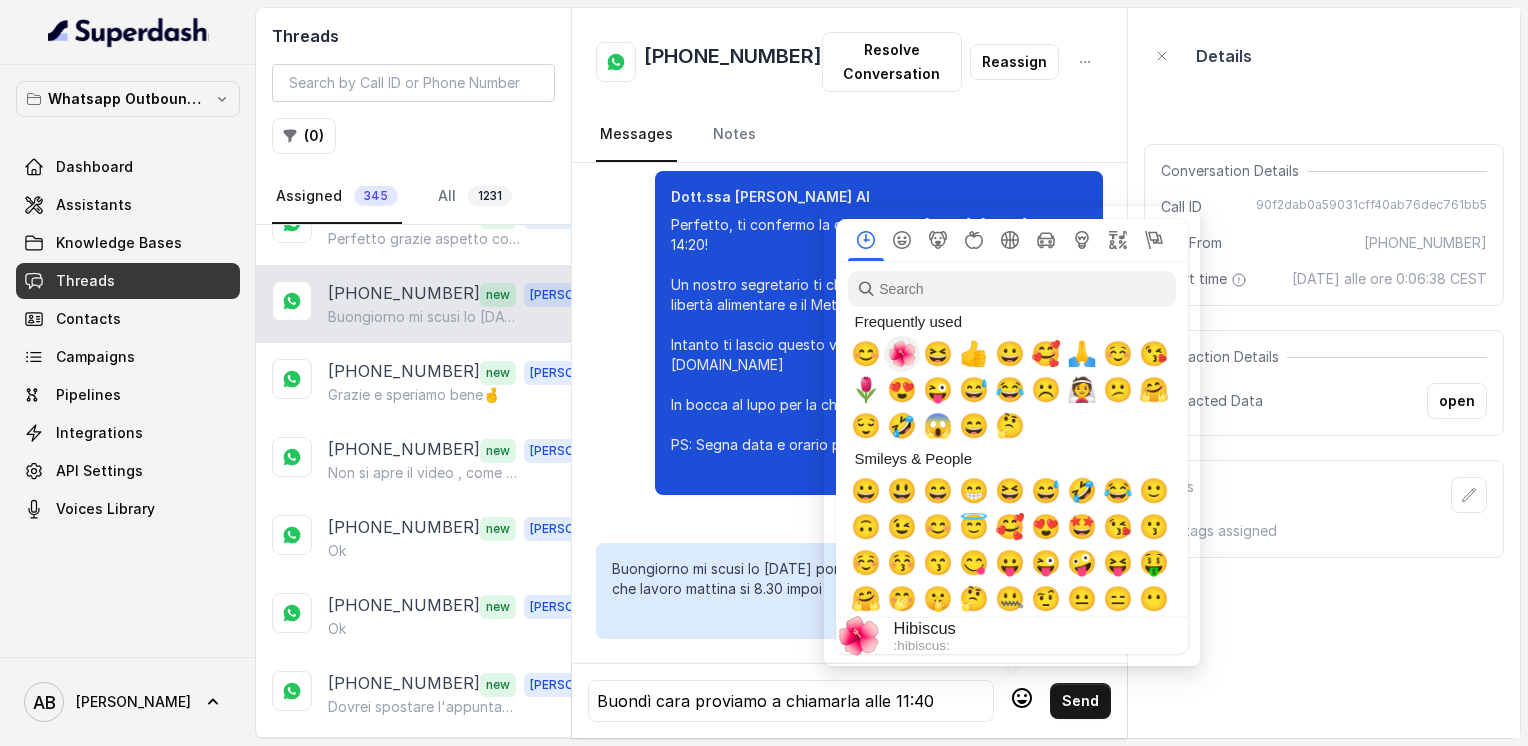 click on "🌺" at bounding box center [902, 354] 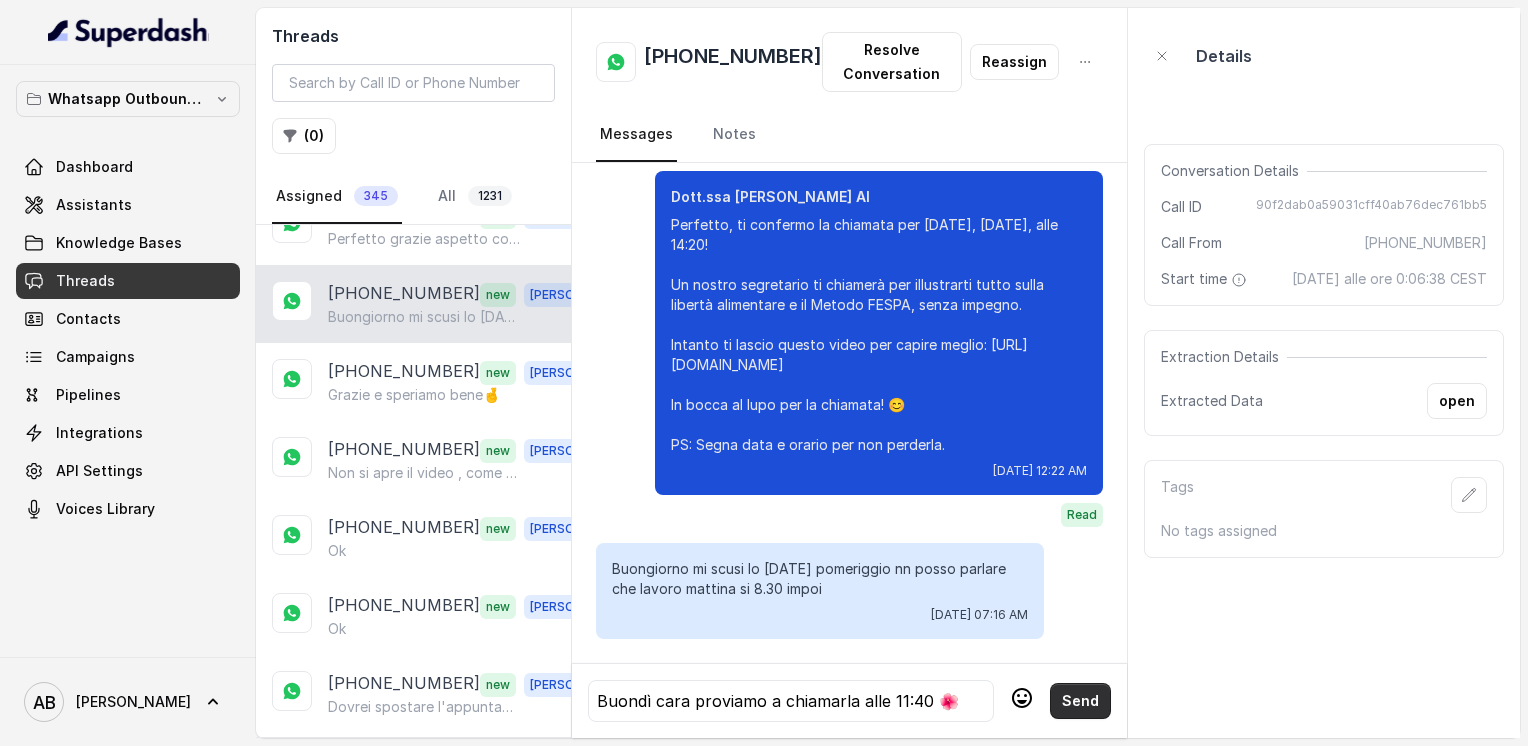 click on "Send" at bounding box center [1080, 701] 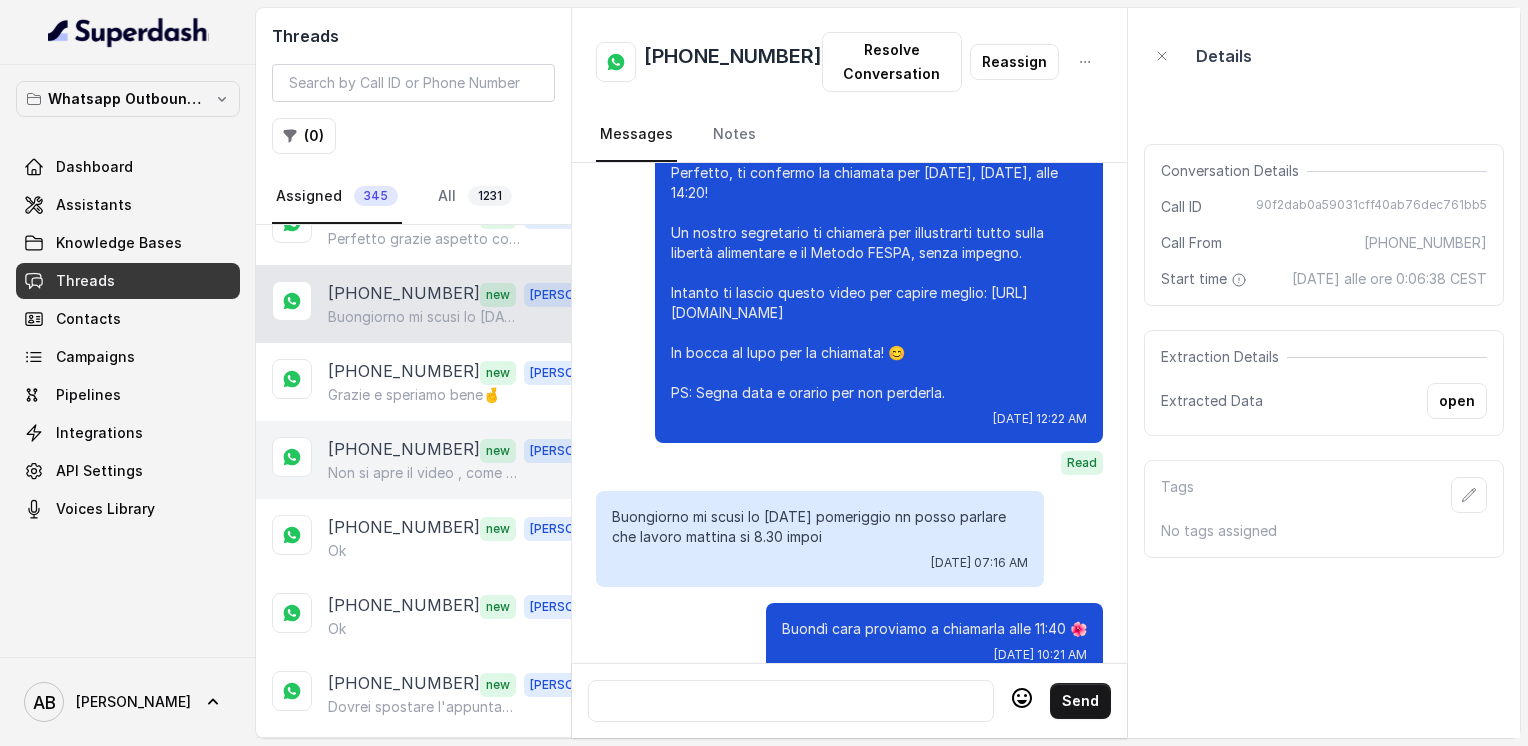 click on "Non si apre il video , come mai  ?" at bounding box center [424, 473] 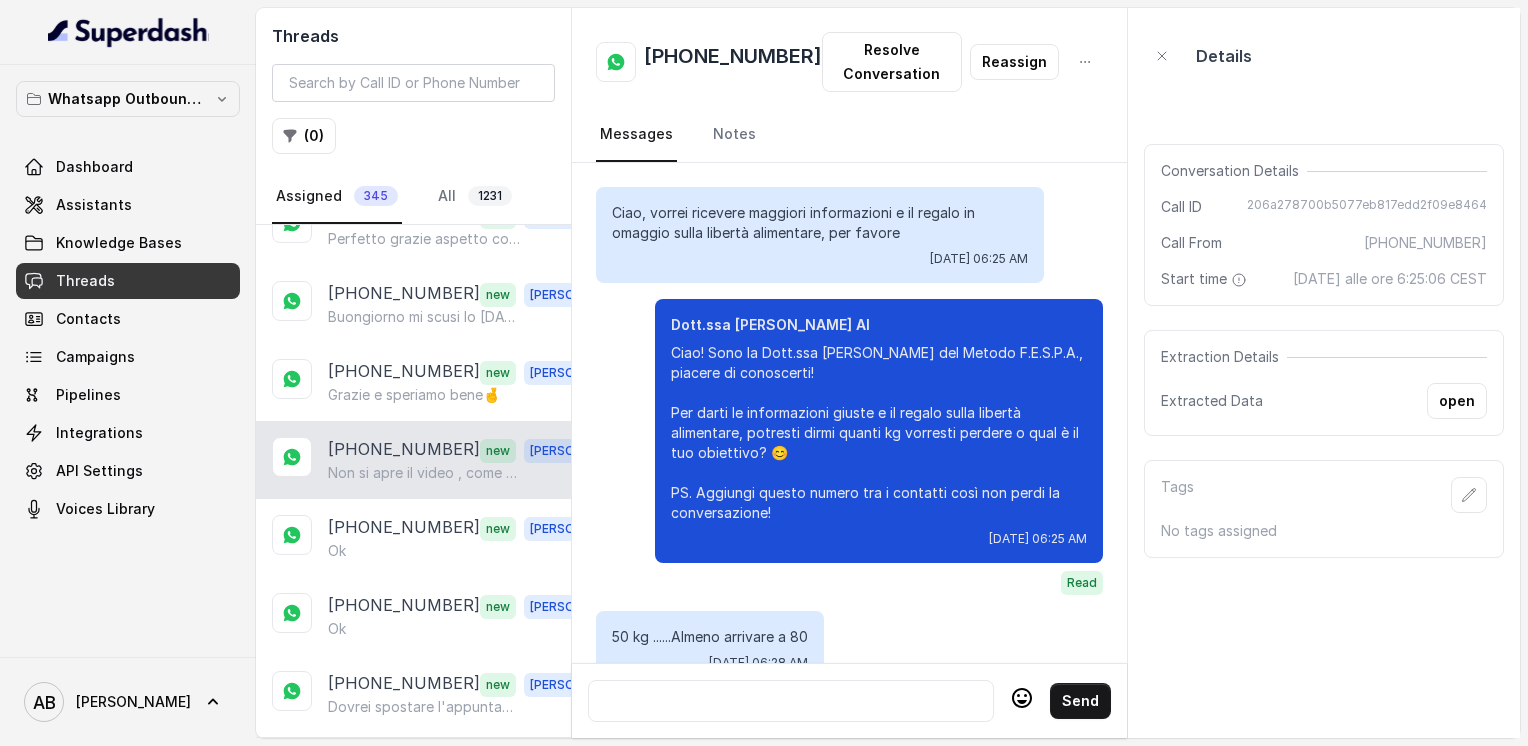 scroll, scrollTop: 2296, scrollLeft: 0, axis: vertical 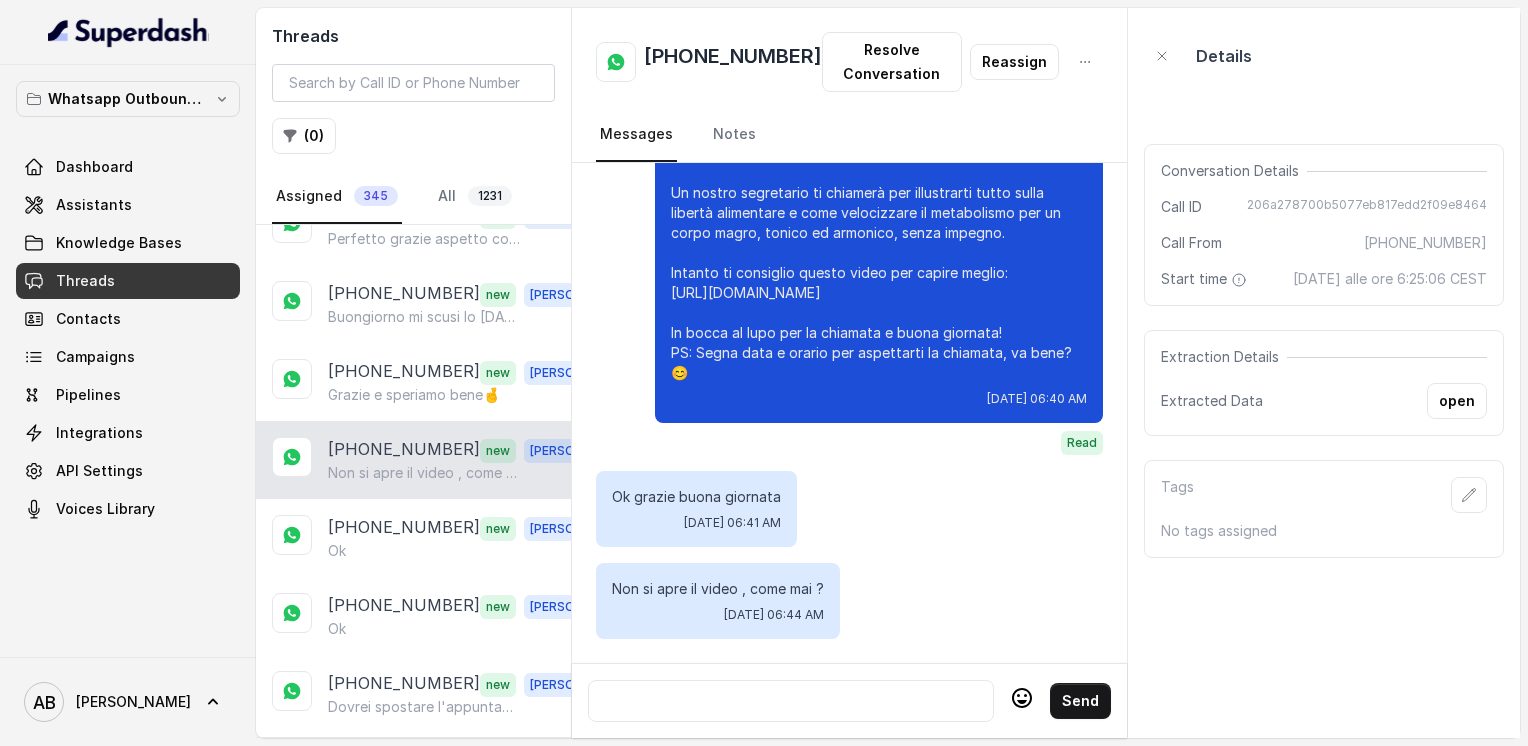 click at bounding box center [791, 701] 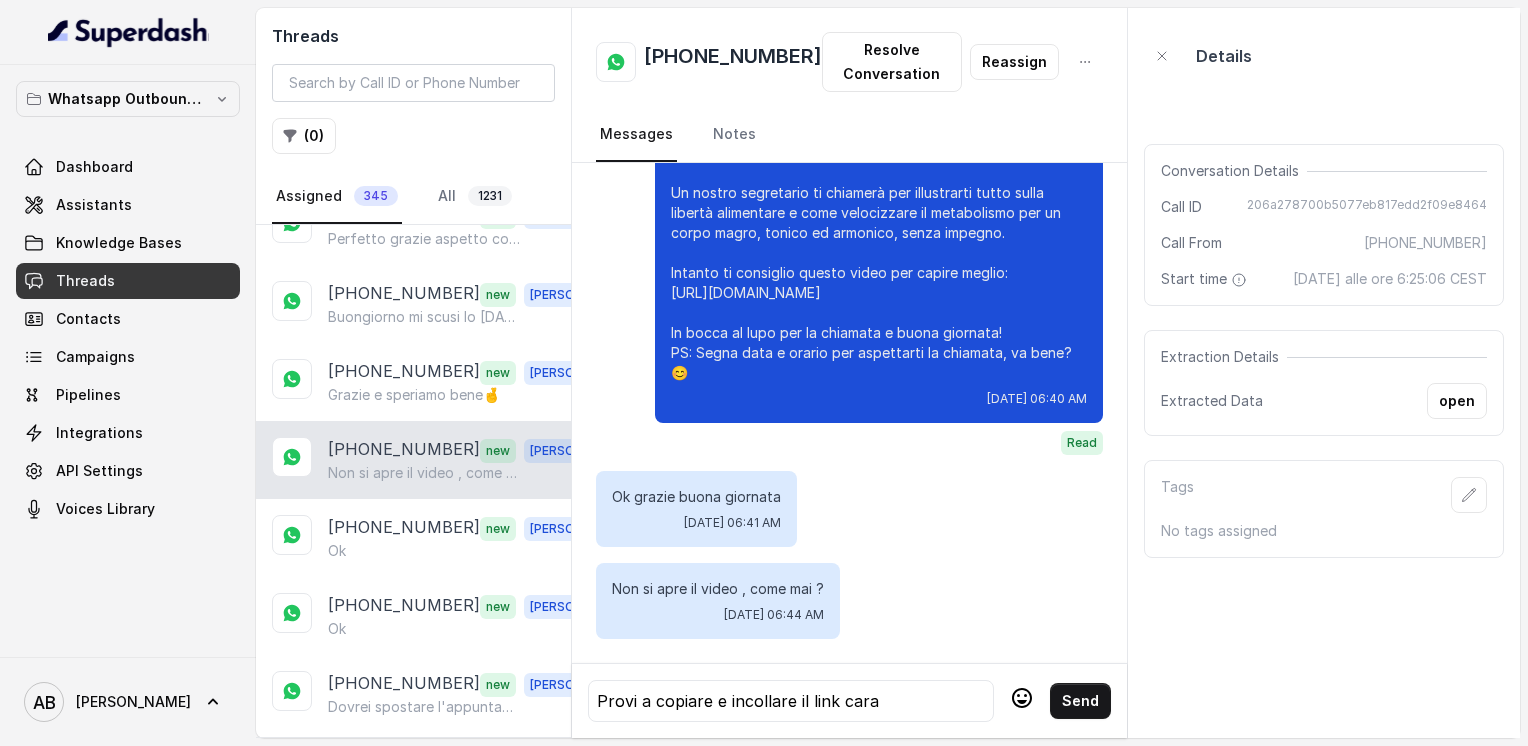 drag, startPoint x: 1134, startPoint y: 693, endPoint x: 1084, endPoint y: 704, distance: 51.1957 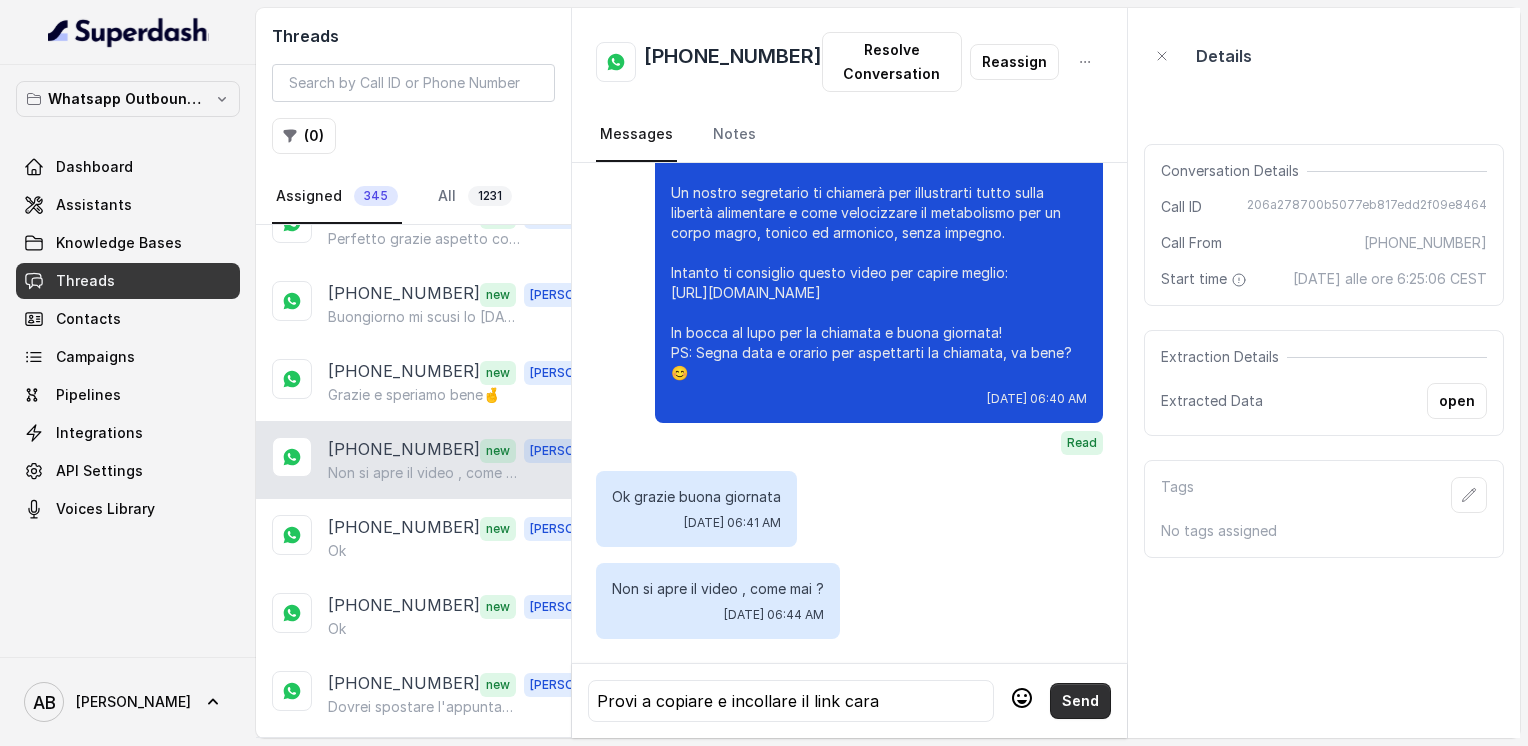 click on "Send" at bounding box center (1080, 701) 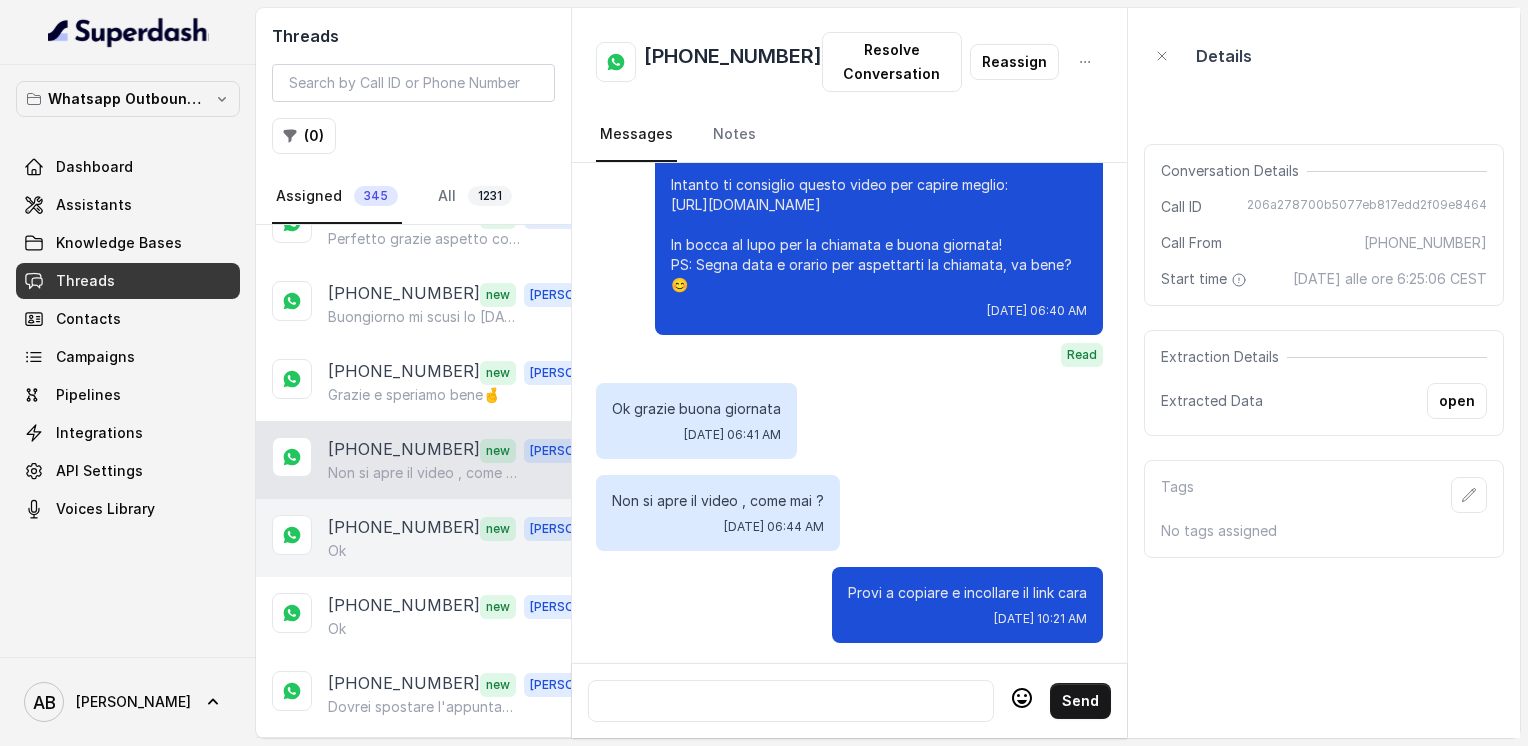 scroll, scrollTop: 2388, scrollLeft: 0, axis: vertical 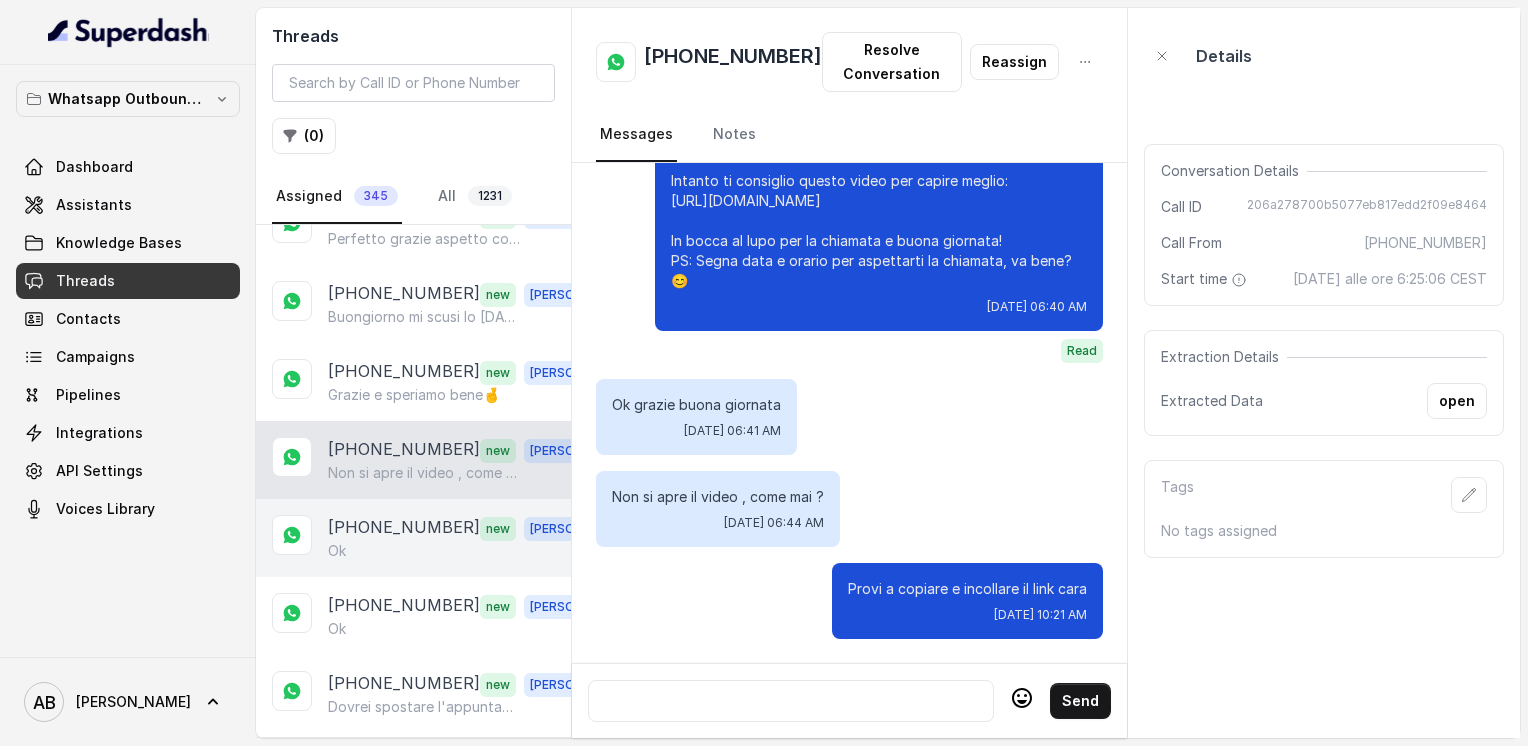 click on "[PHONE_NUMBER]" at bounding box center [404, 528] 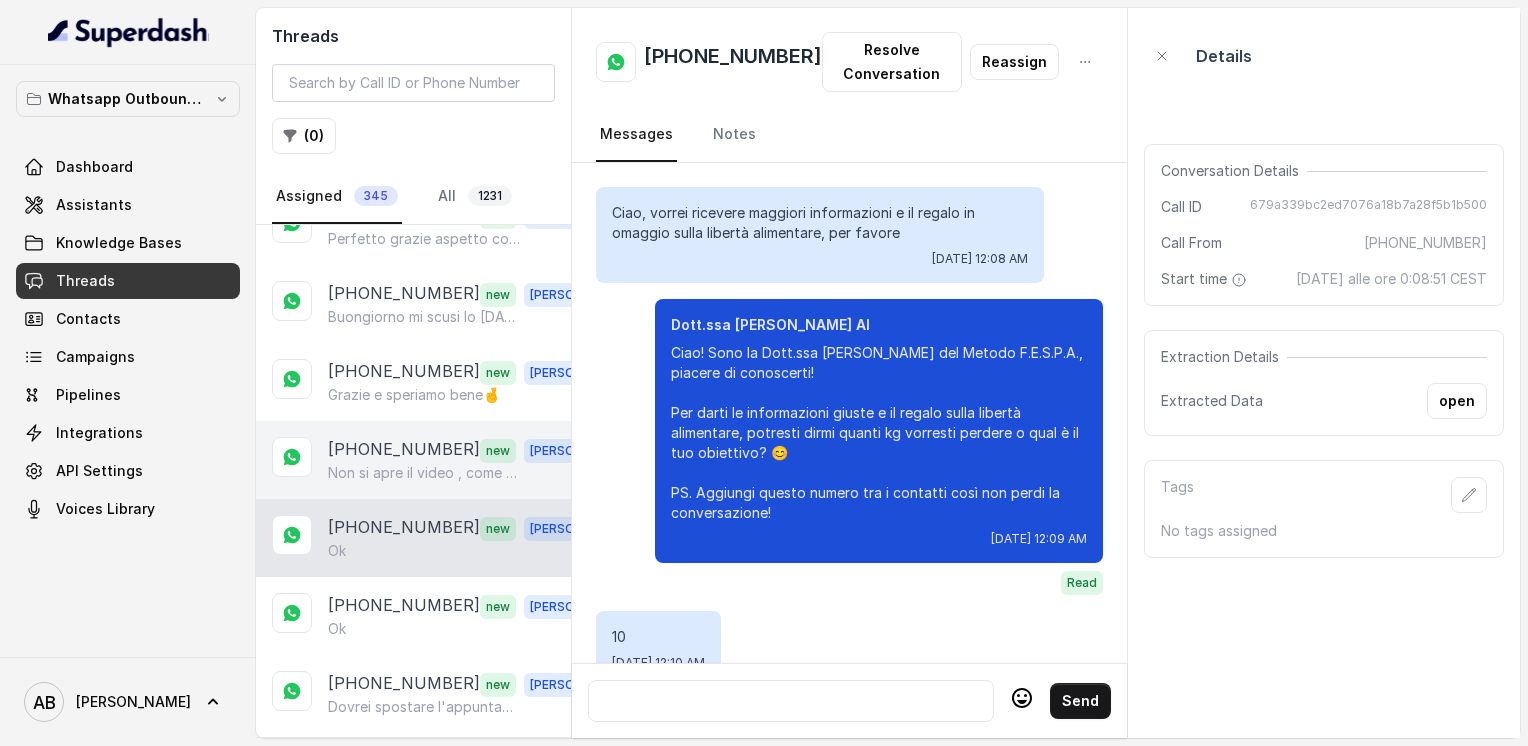 scroll, scrollTop: 1596, scrollLeft: 0, axis: vertical 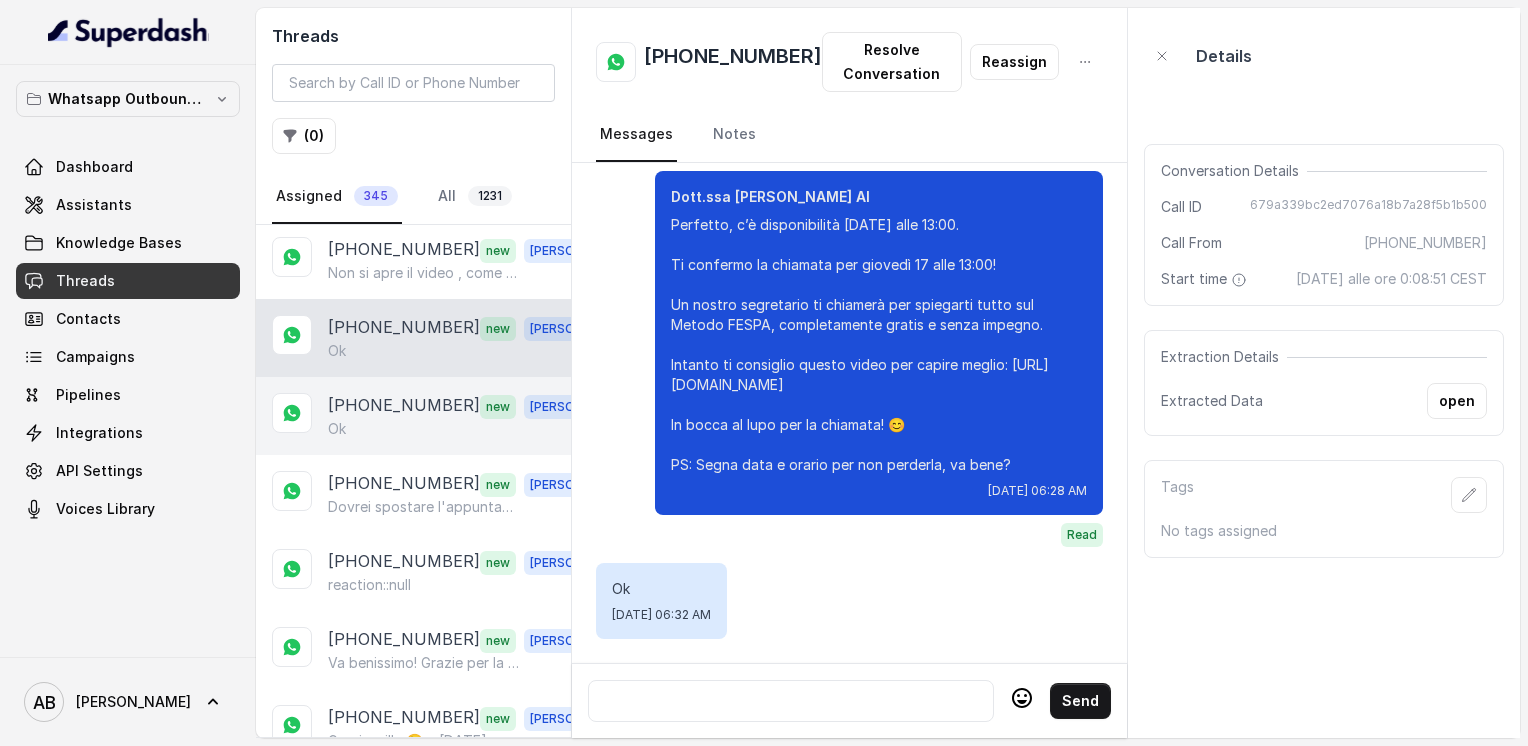 click on "[PHONE_NUMBER]" at bounding box center [404, 406] 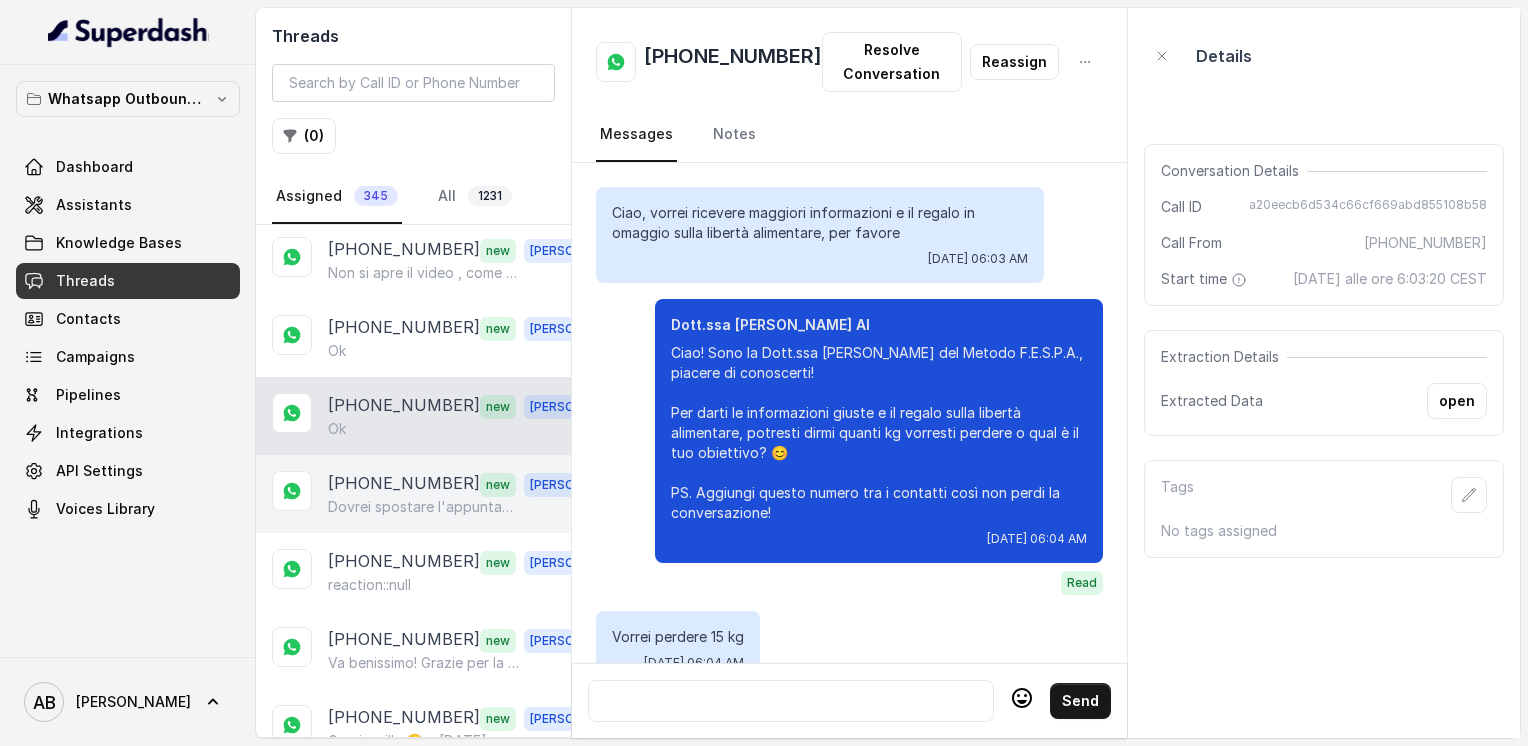 scroll, scrollTop: 2408, scrollLeft: 0, axis: vertical 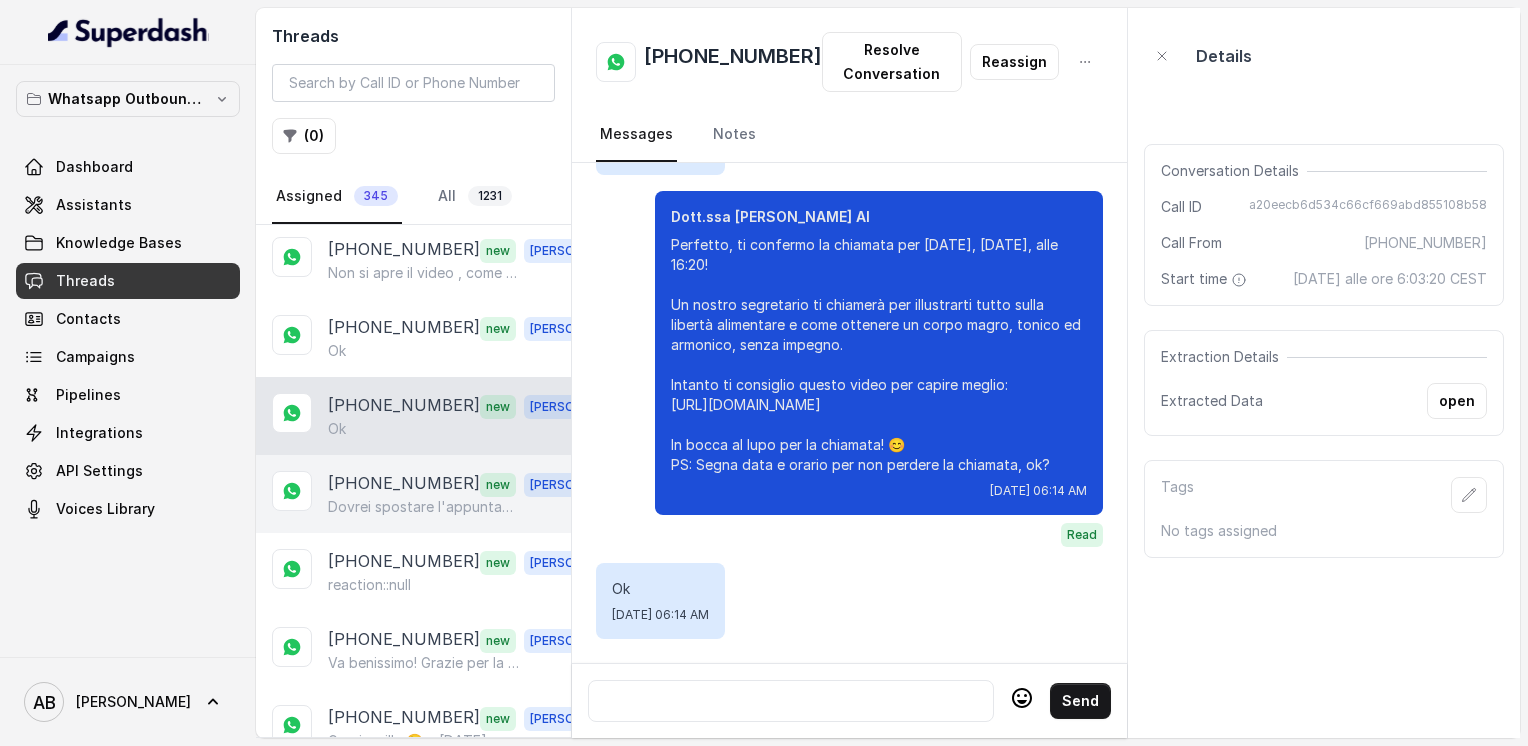 click on "[PHONE_NUMBER]" at bounding box center [404, 484] 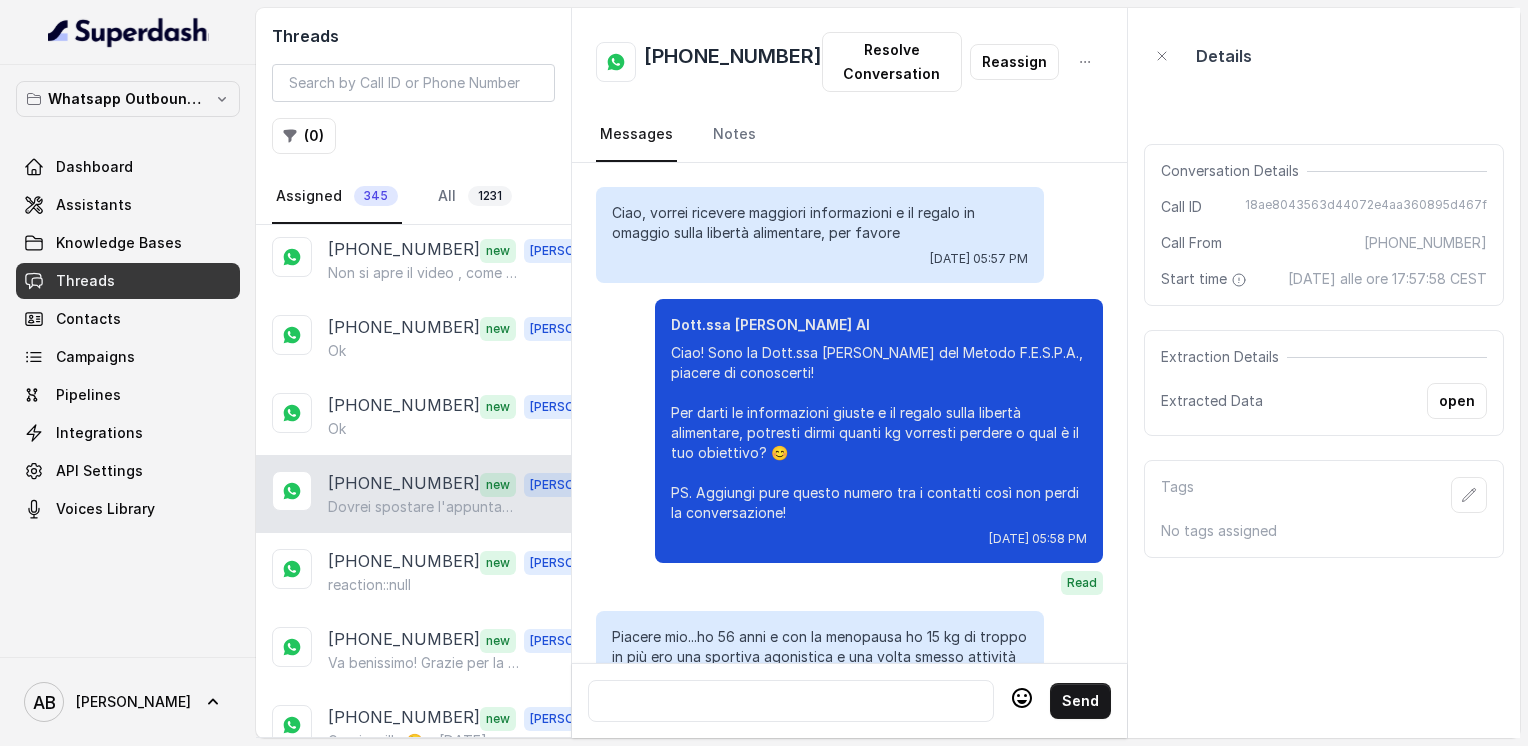 scroll, scrollTop: 2920, scrollLeft: 0, axis: vertical 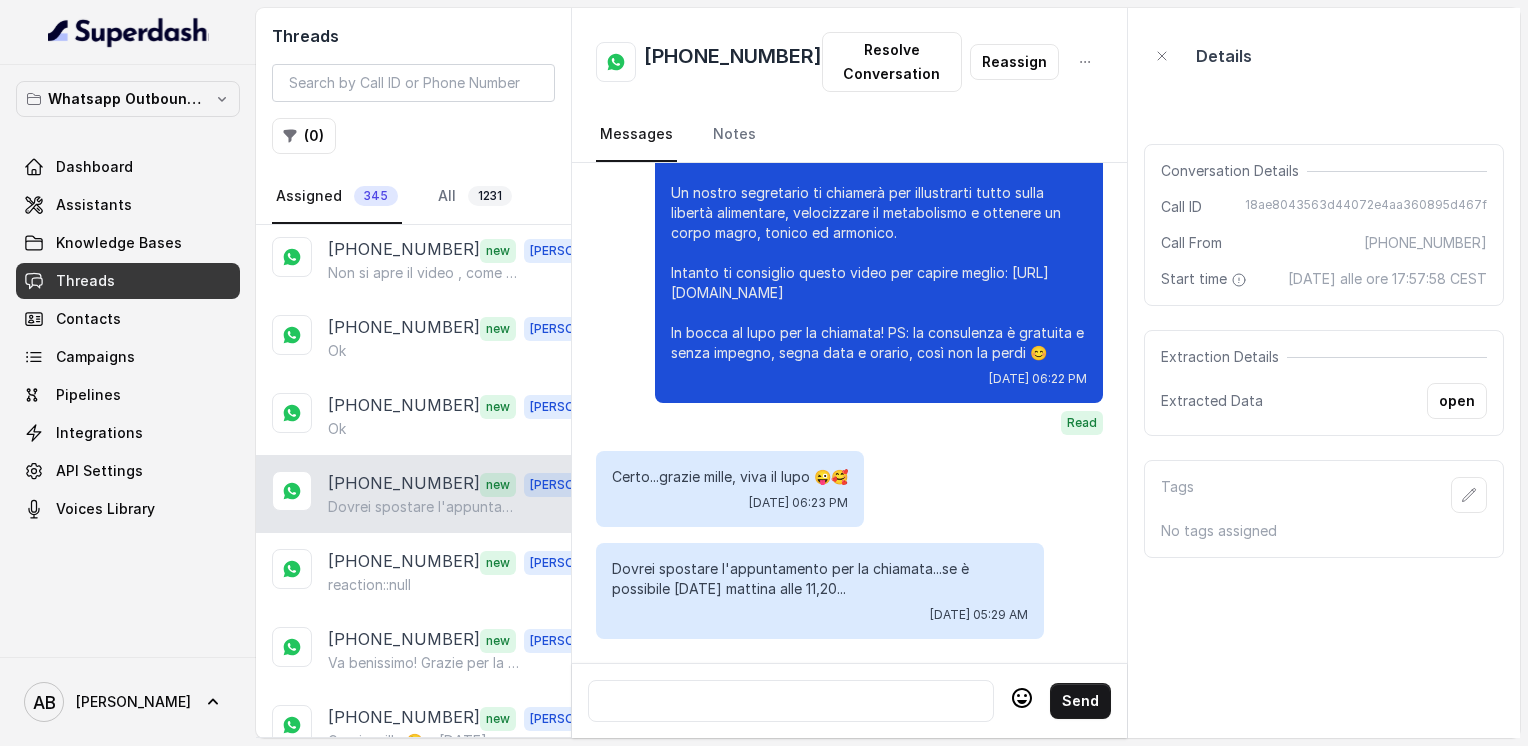 click on "[PHONE_NUMBER]" at bounding box center [733, 62] 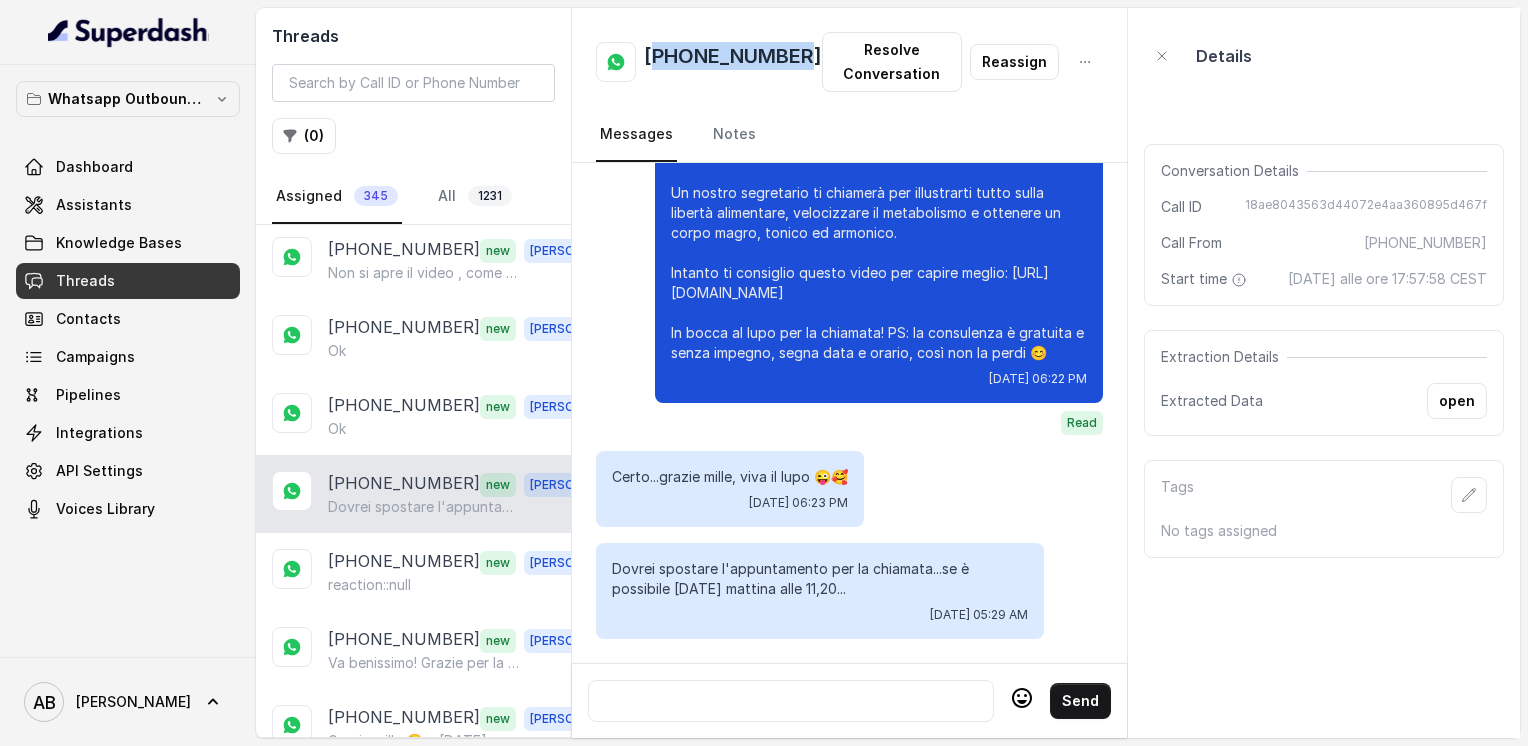 click on "[PHONE_NUMBER]" at bounding box center (733, 62) 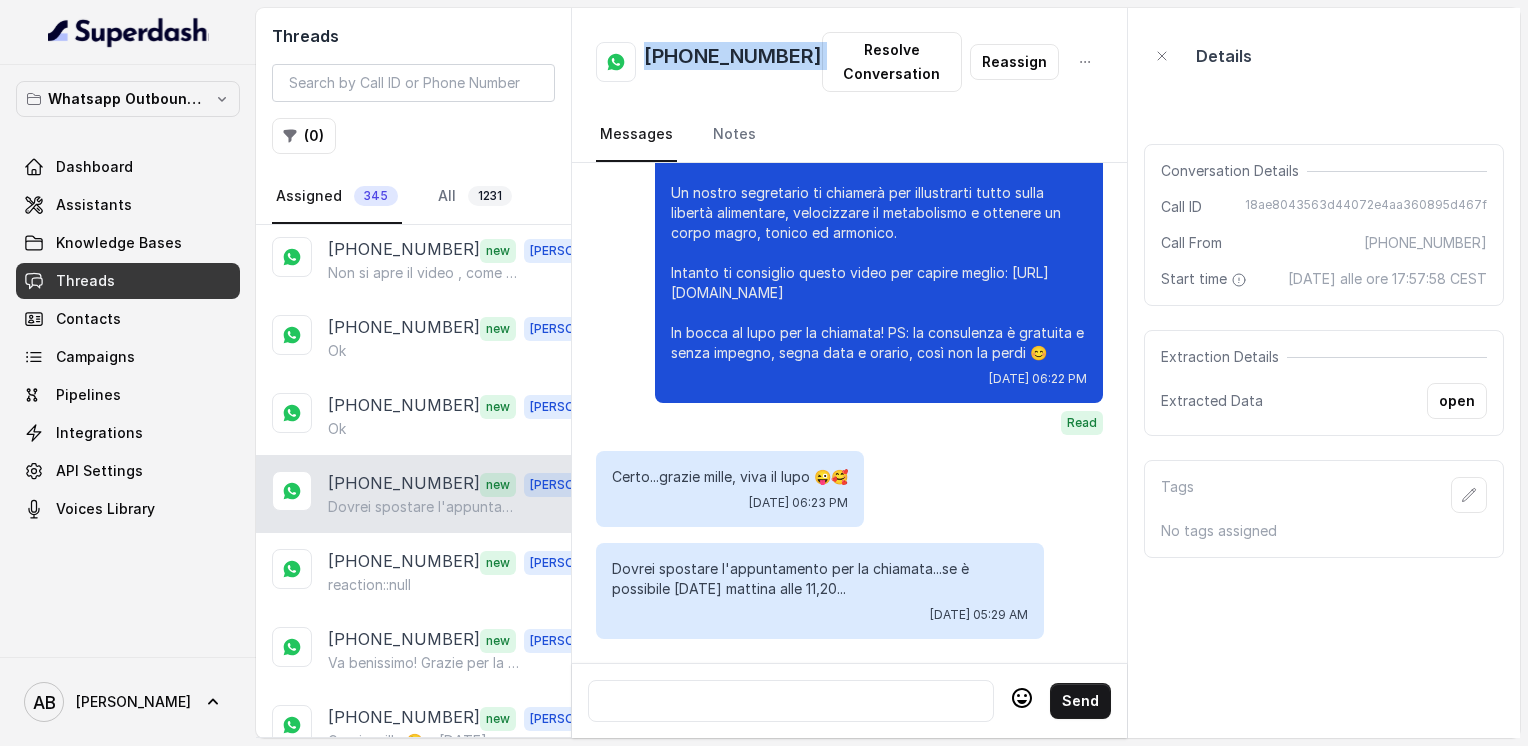 click on "[PHONE_NUMBER]" at bounding box center [733, 62] 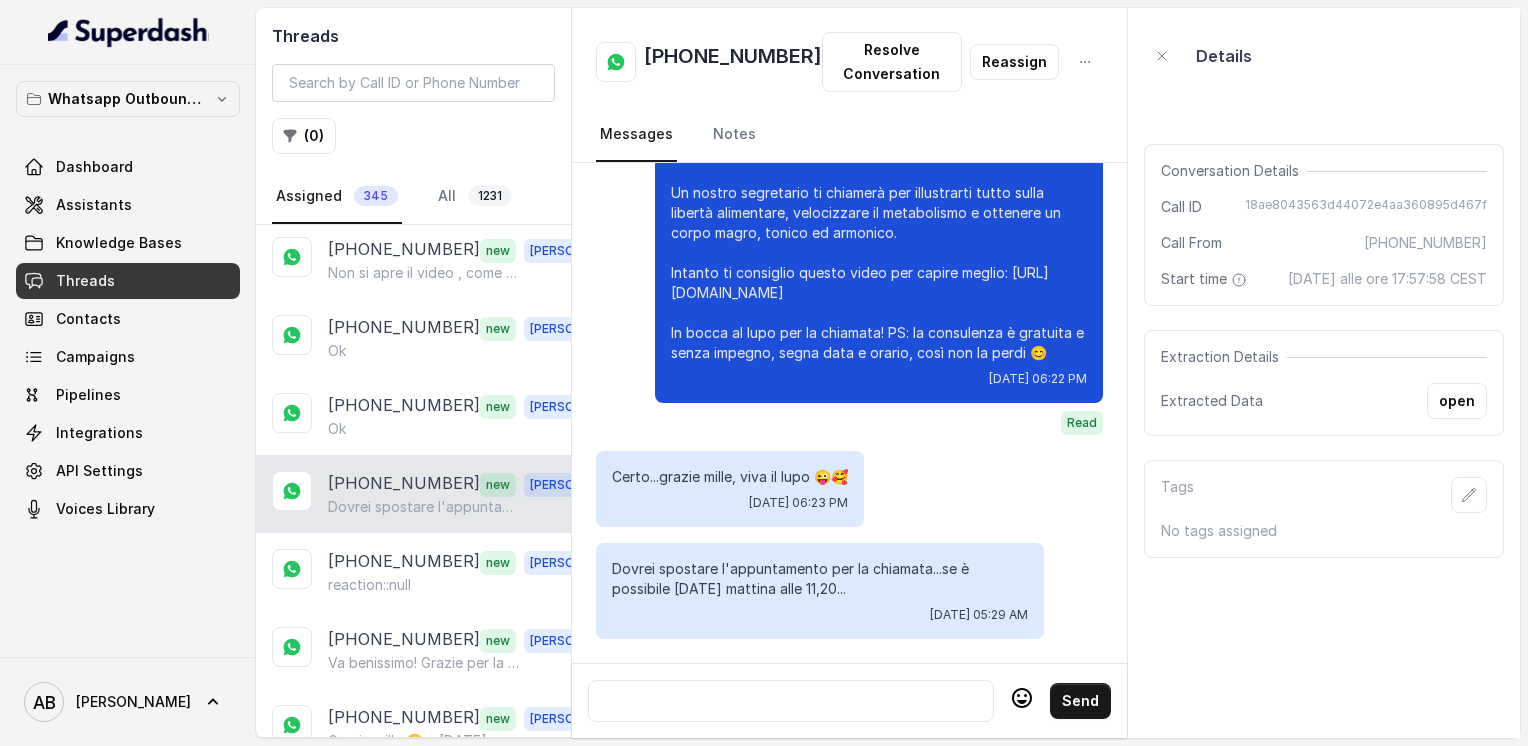 click at bounding box center [791, 701] 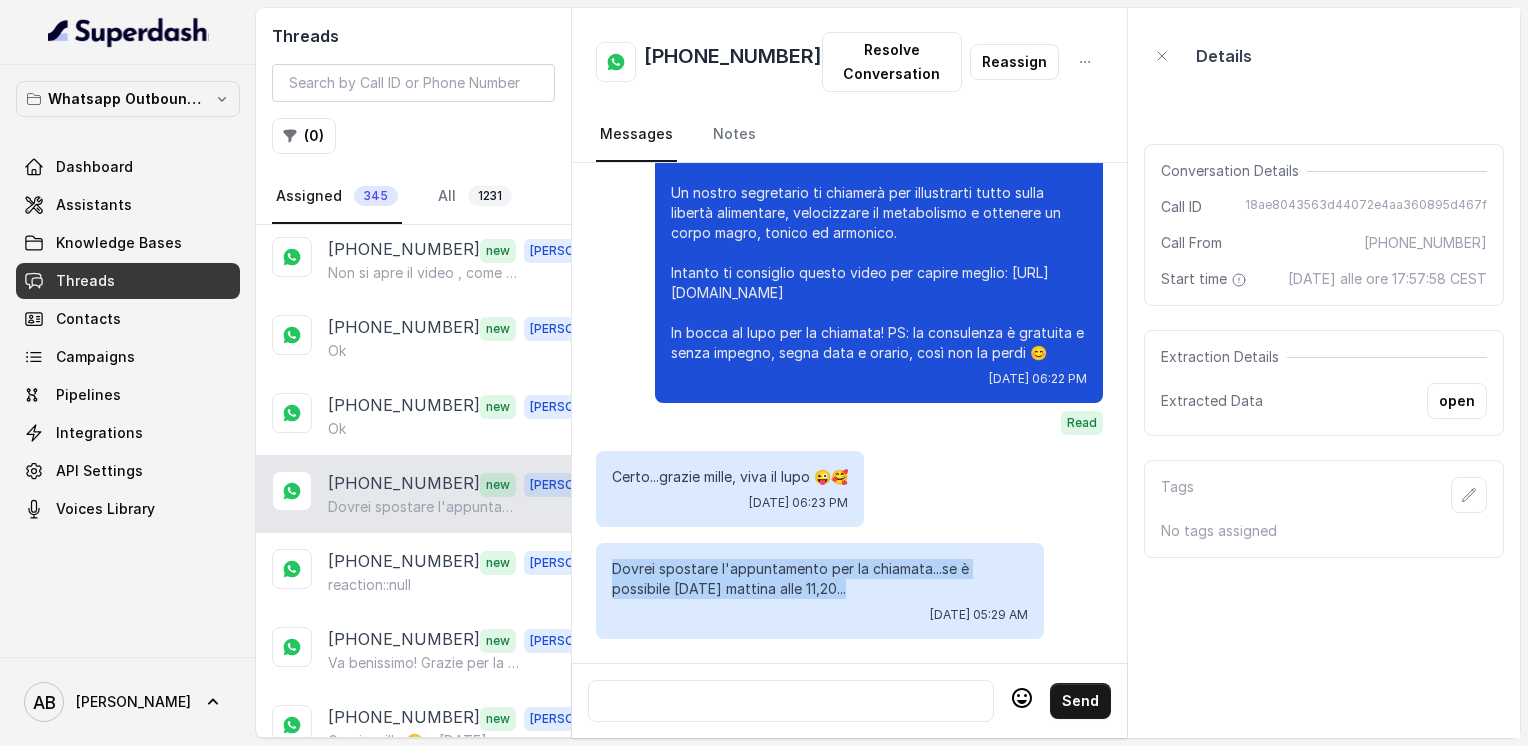 drag, startPoint x: 612, startPoint y: 556, endPoint x: 848, endPoint y: 575, distance: 236.7636 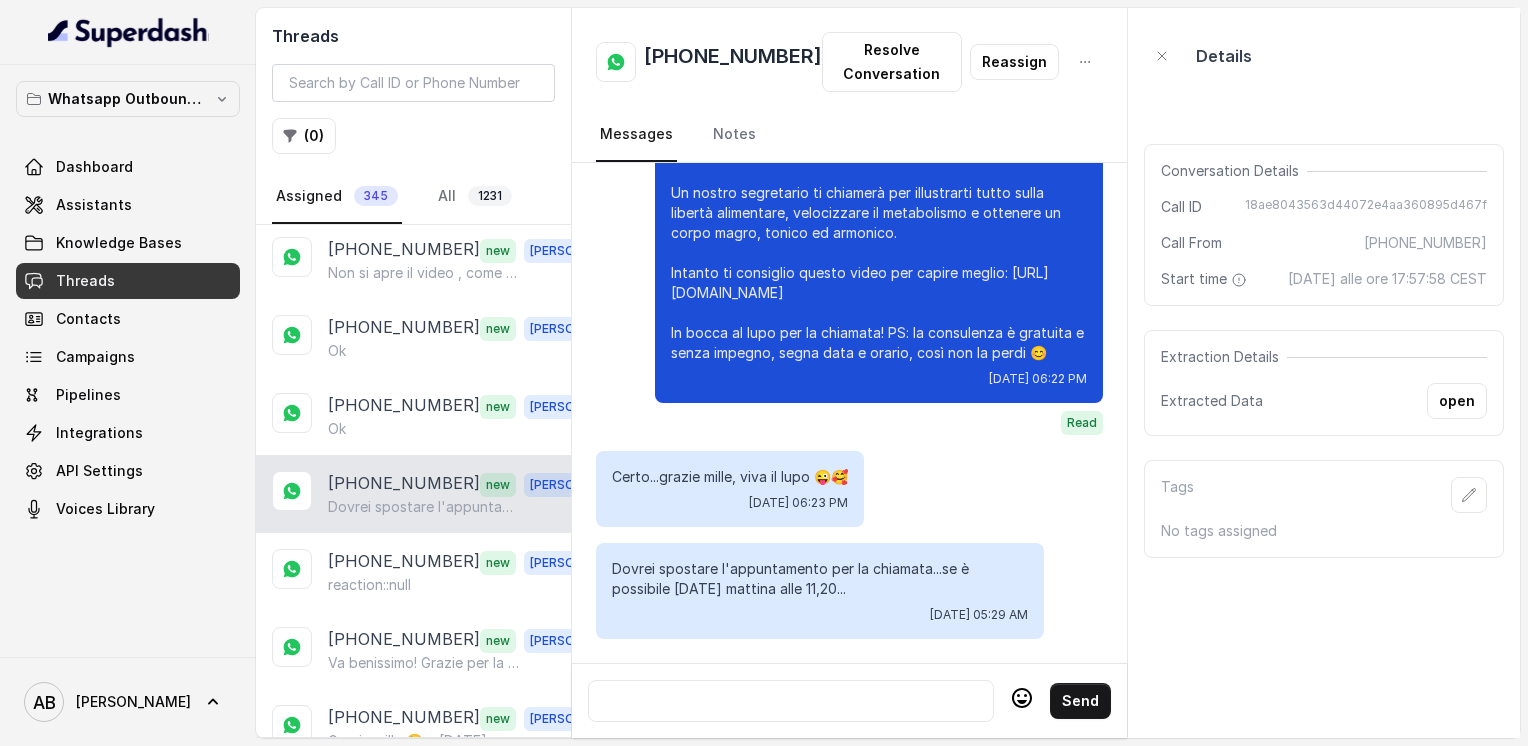click at bounding box center (791, 701) 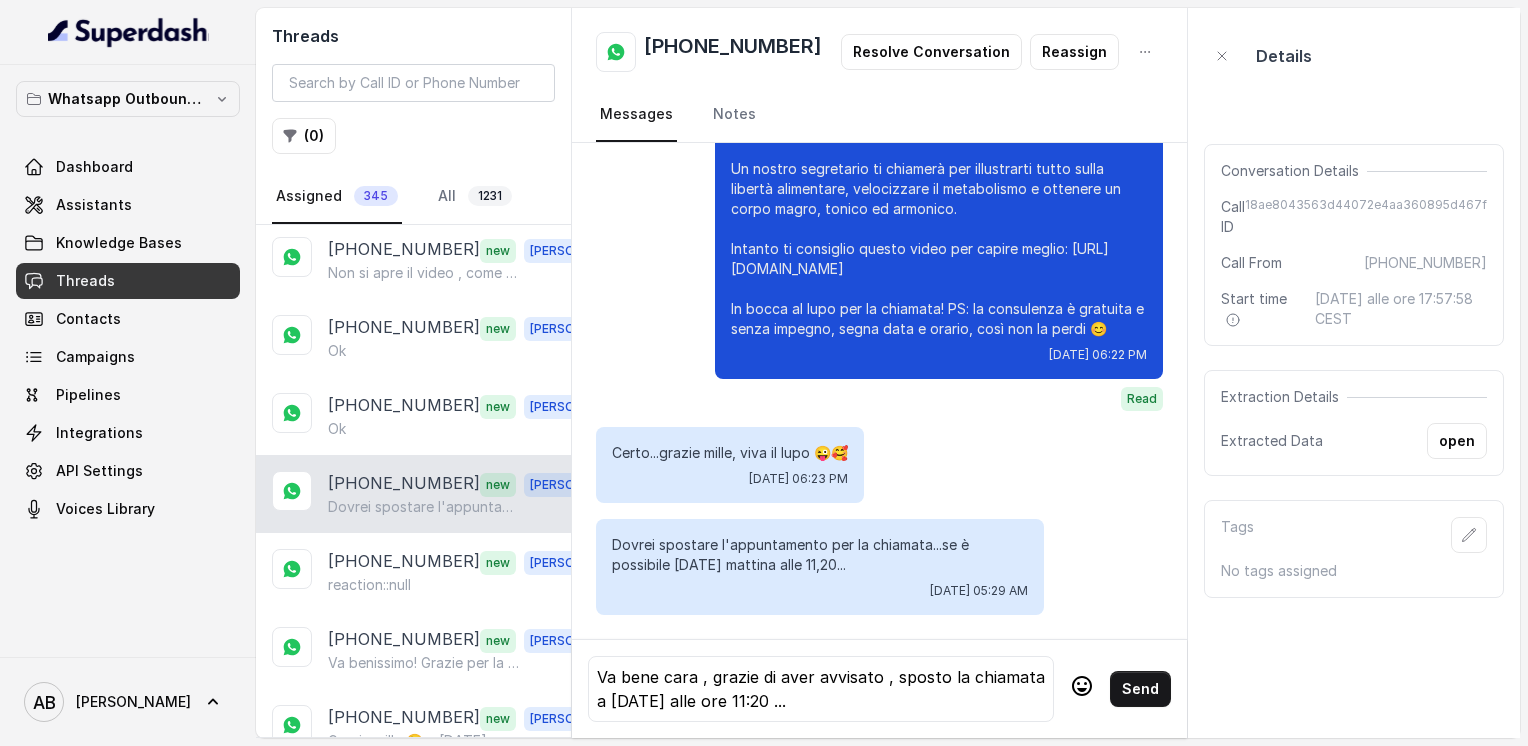 click on "Send" at bounding box center [1140, 689] 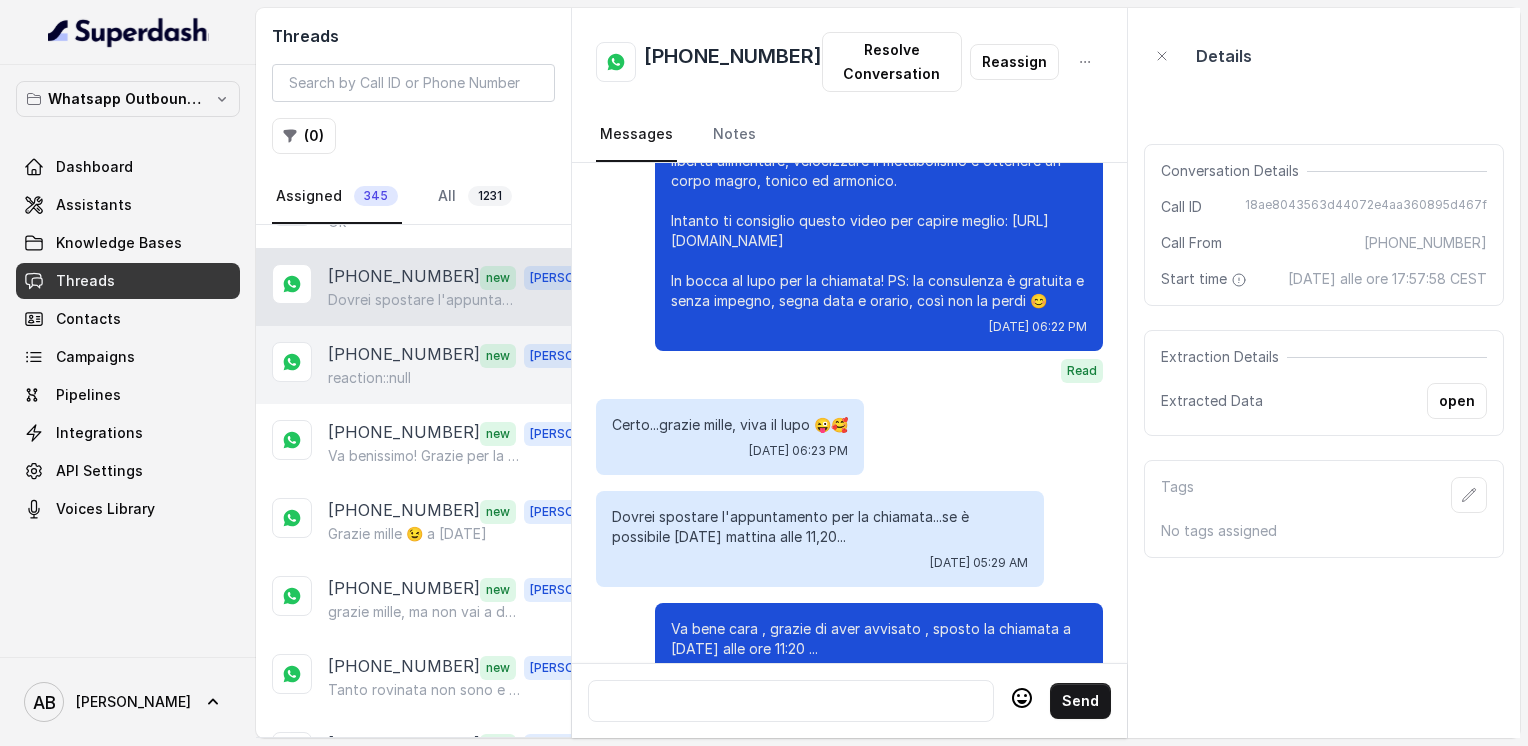 scroll, scrollTop: 1300, scrollLeft: 0, axis: vertical 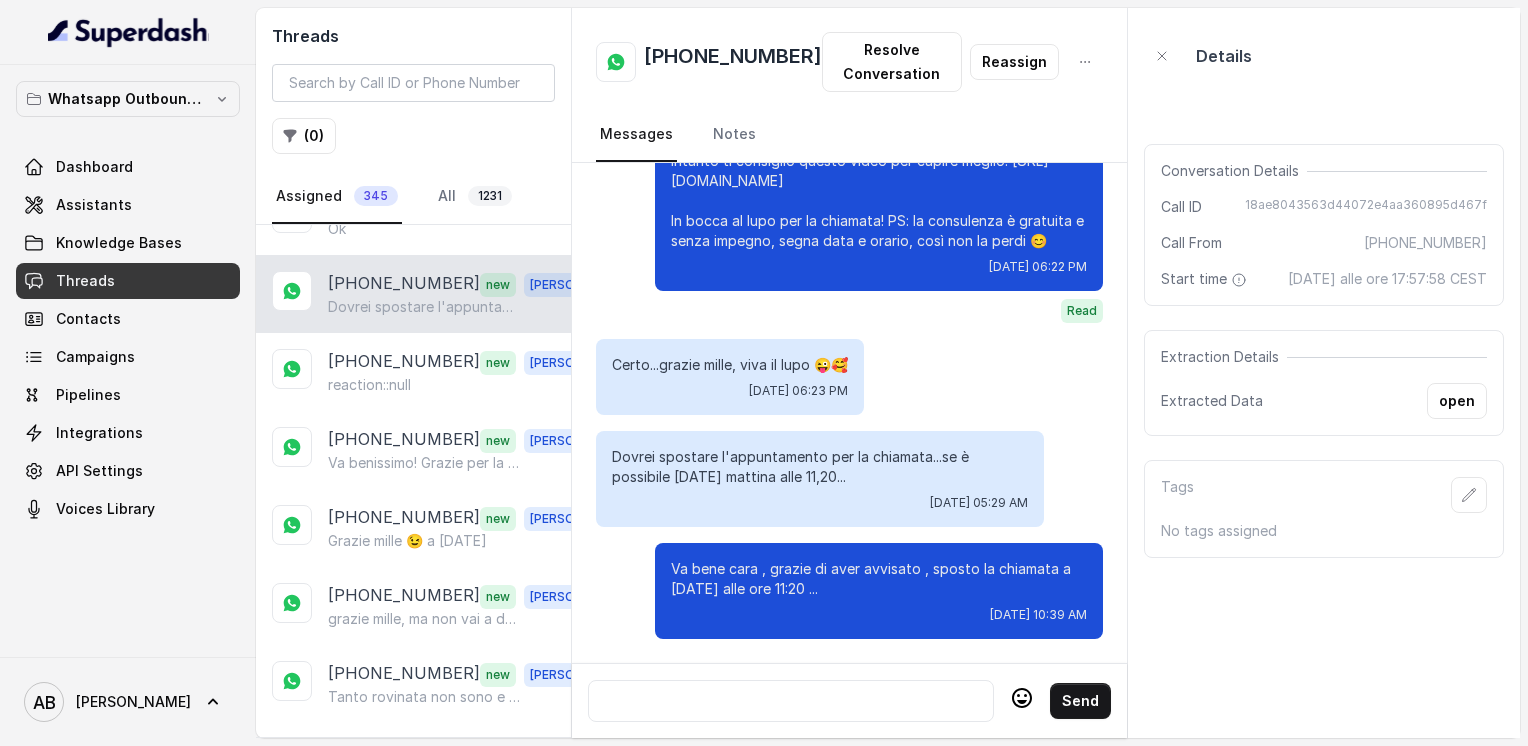 click at bounding box center (791, 701) 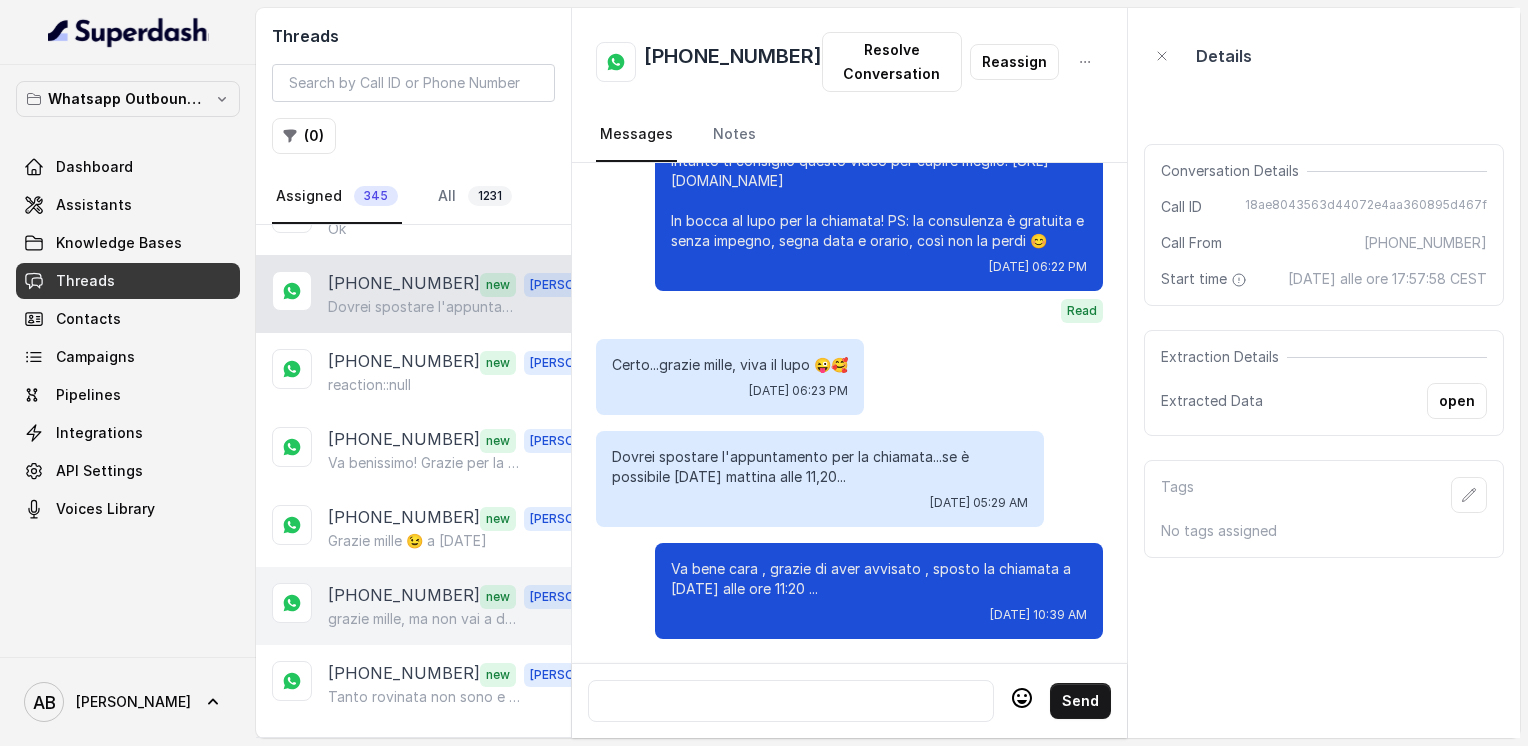click on "[PHONE_NUMBER]   new [PERSON_NAME], ma non vai a dormire?" at bounding box center [413, 606] 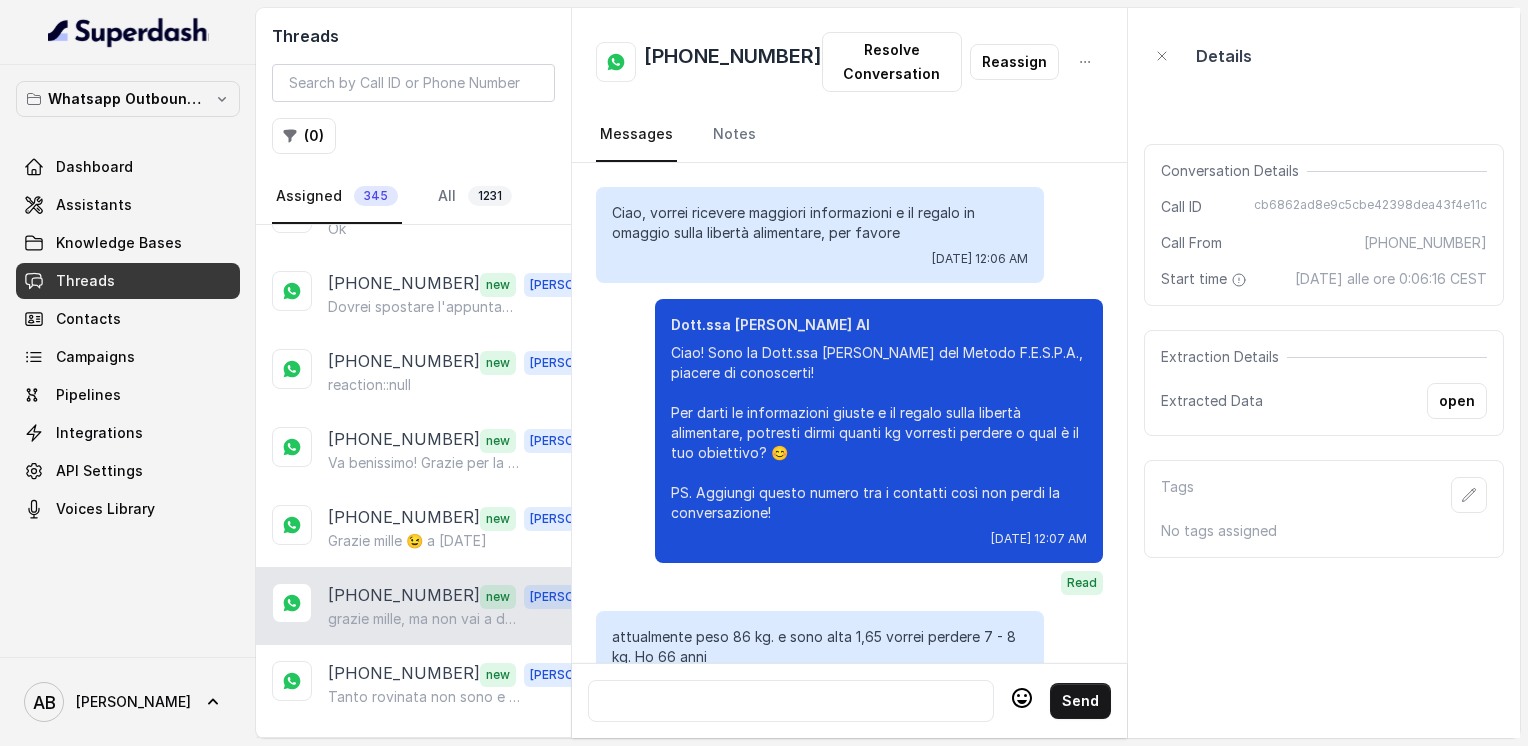 scroll, scrollTop: 2220, scrollLeft: 0, axis: vertical 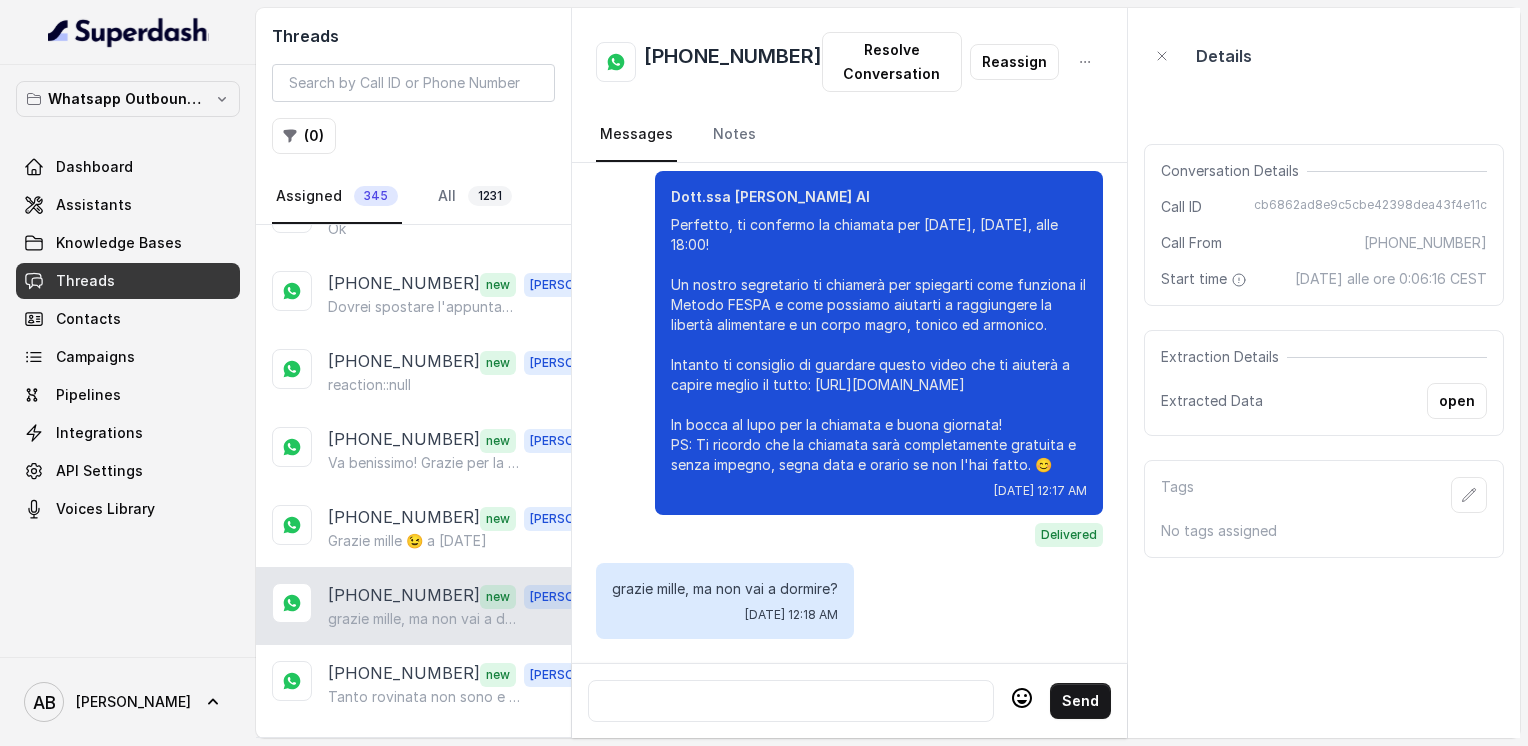 click at bounding box center [791, 701] 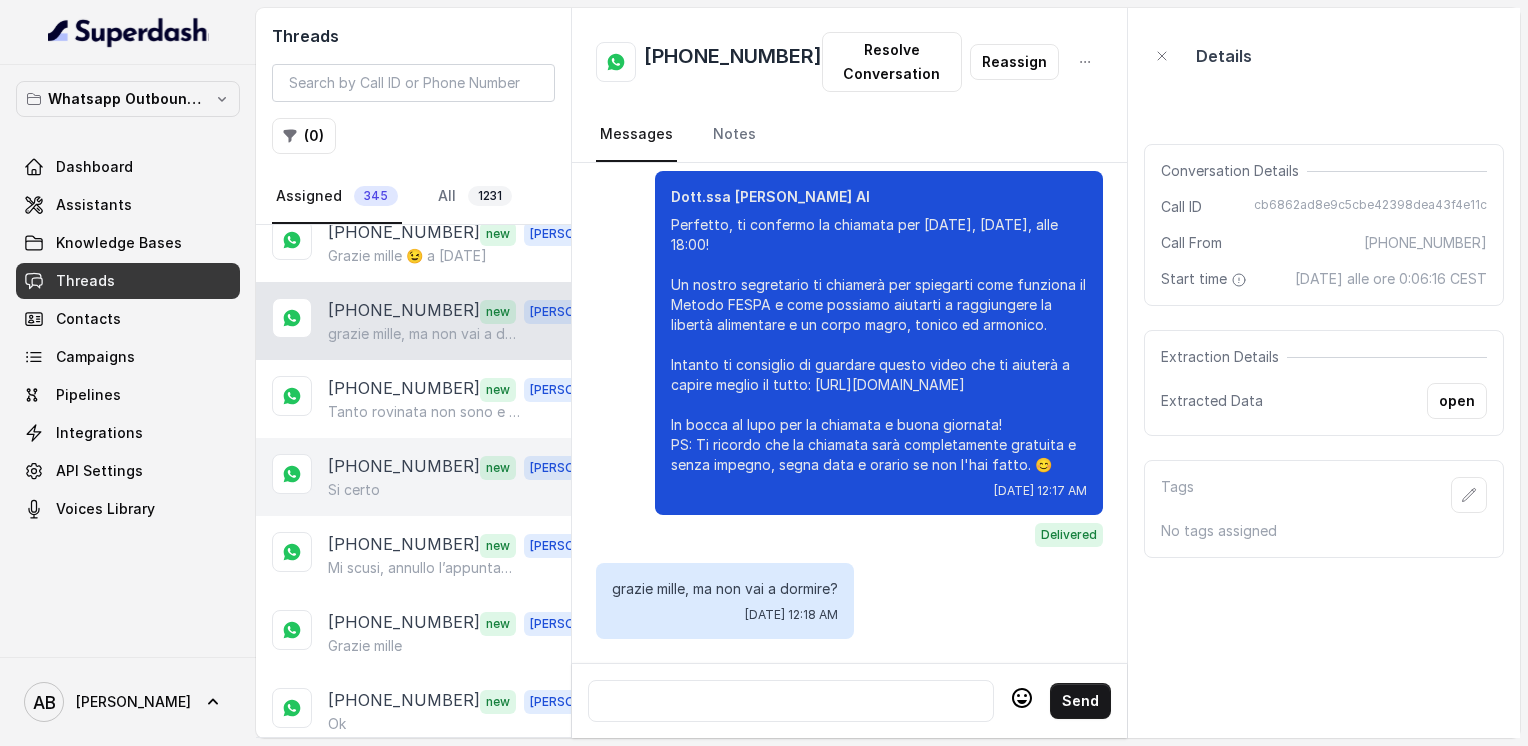 scroll, scrollTop: 1600, scrollLeft: 0, axis: vertical 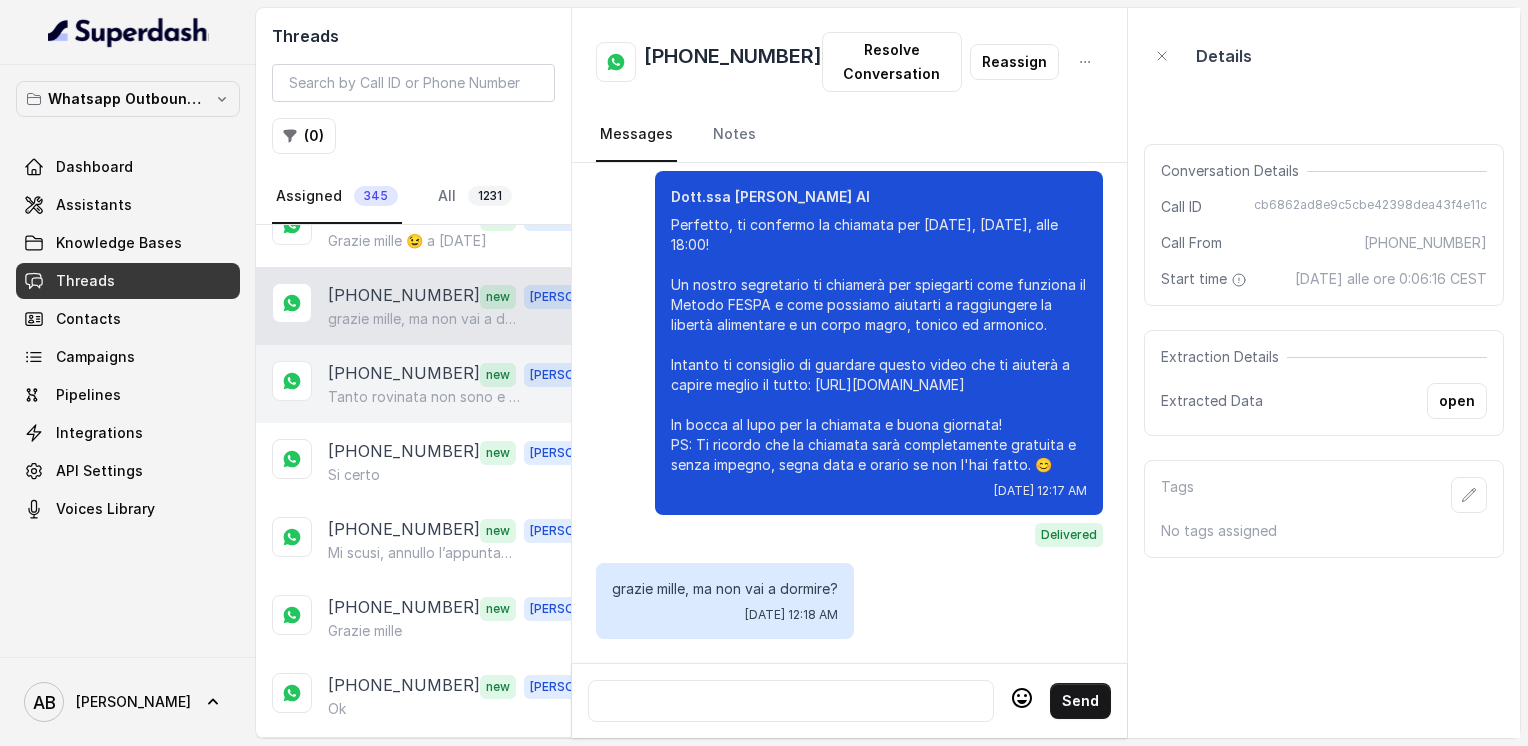click on "[PHONE_NUMBER]" at bounding box center (404, 374) 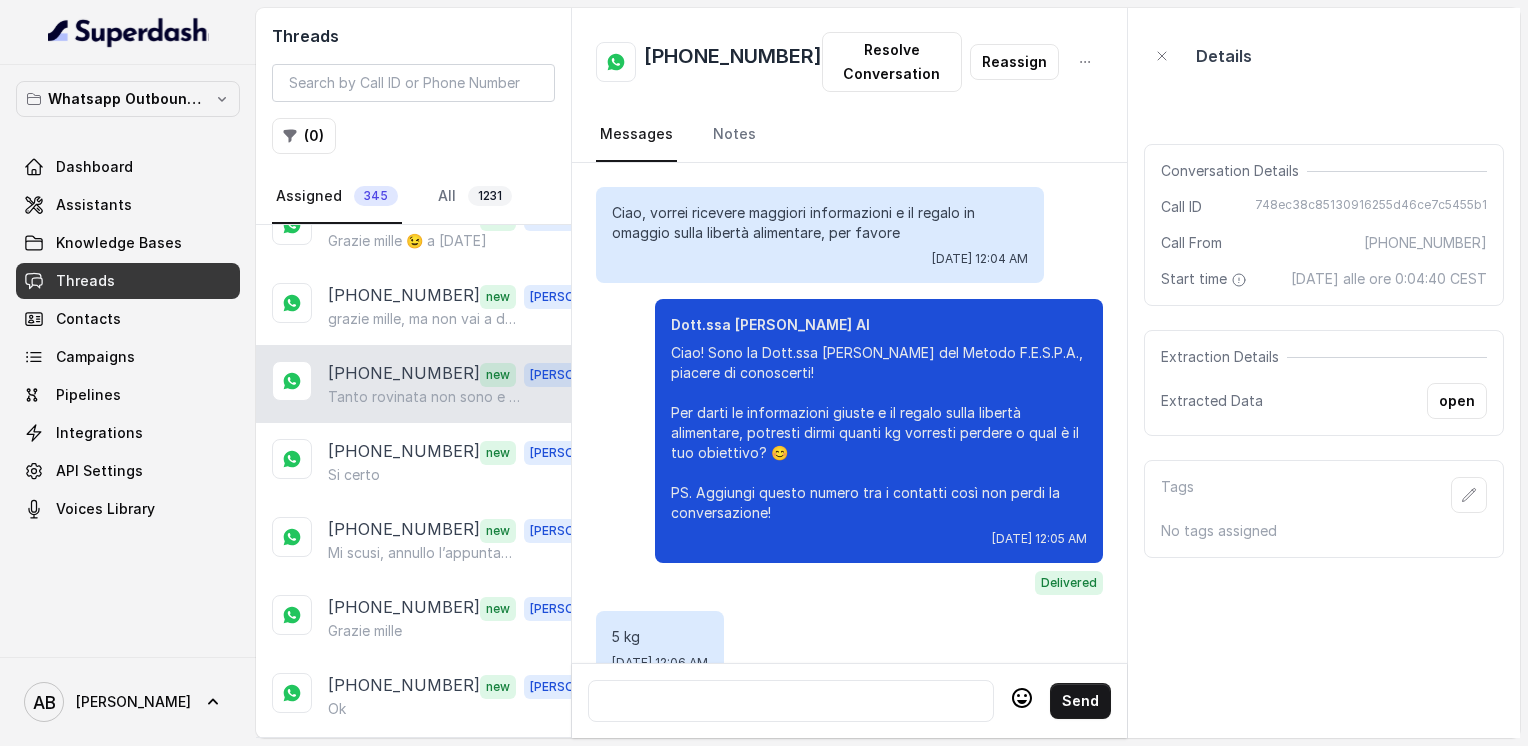 scroll, scrollTop: 2400, scrollLeft: 0, axis: vertical 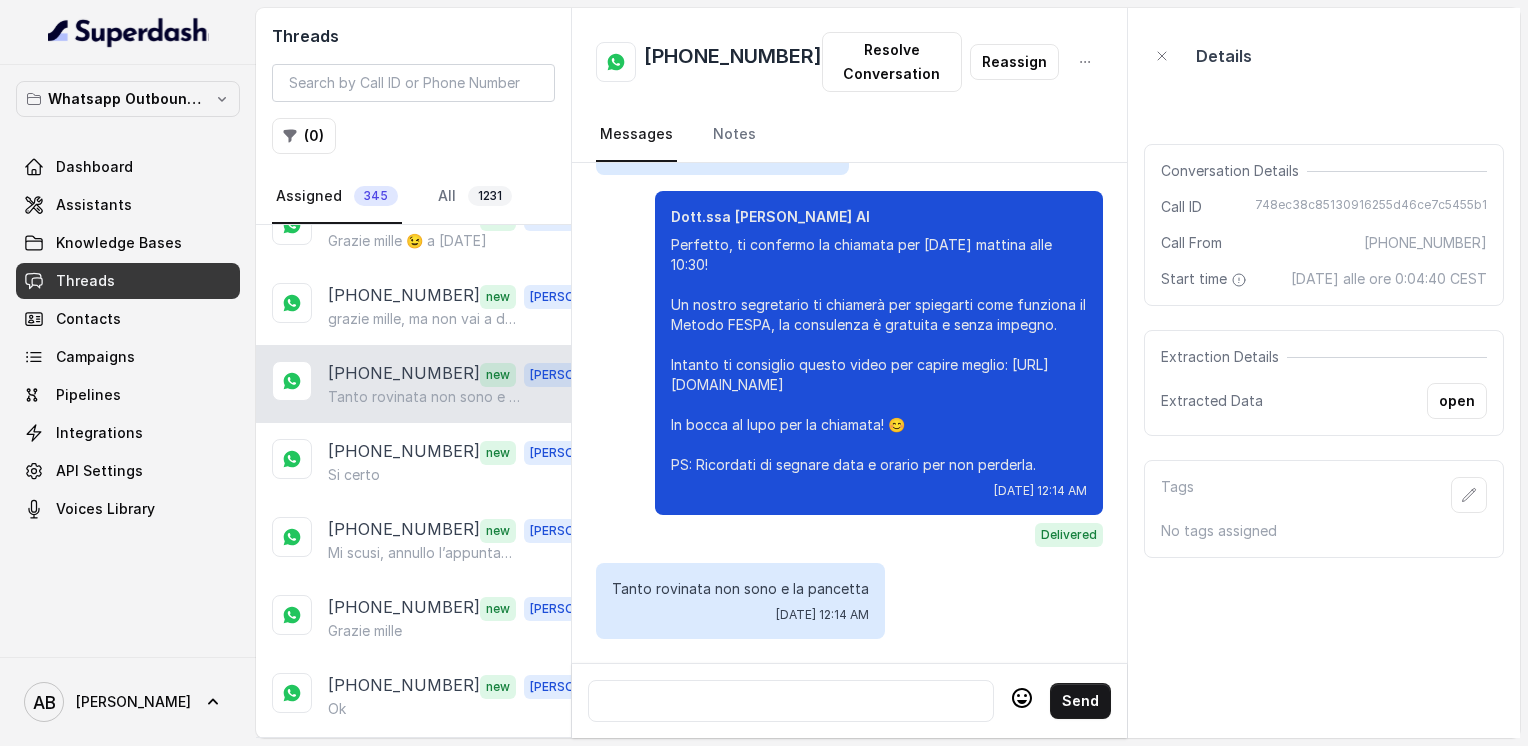 click at bounding box center [791, 701] 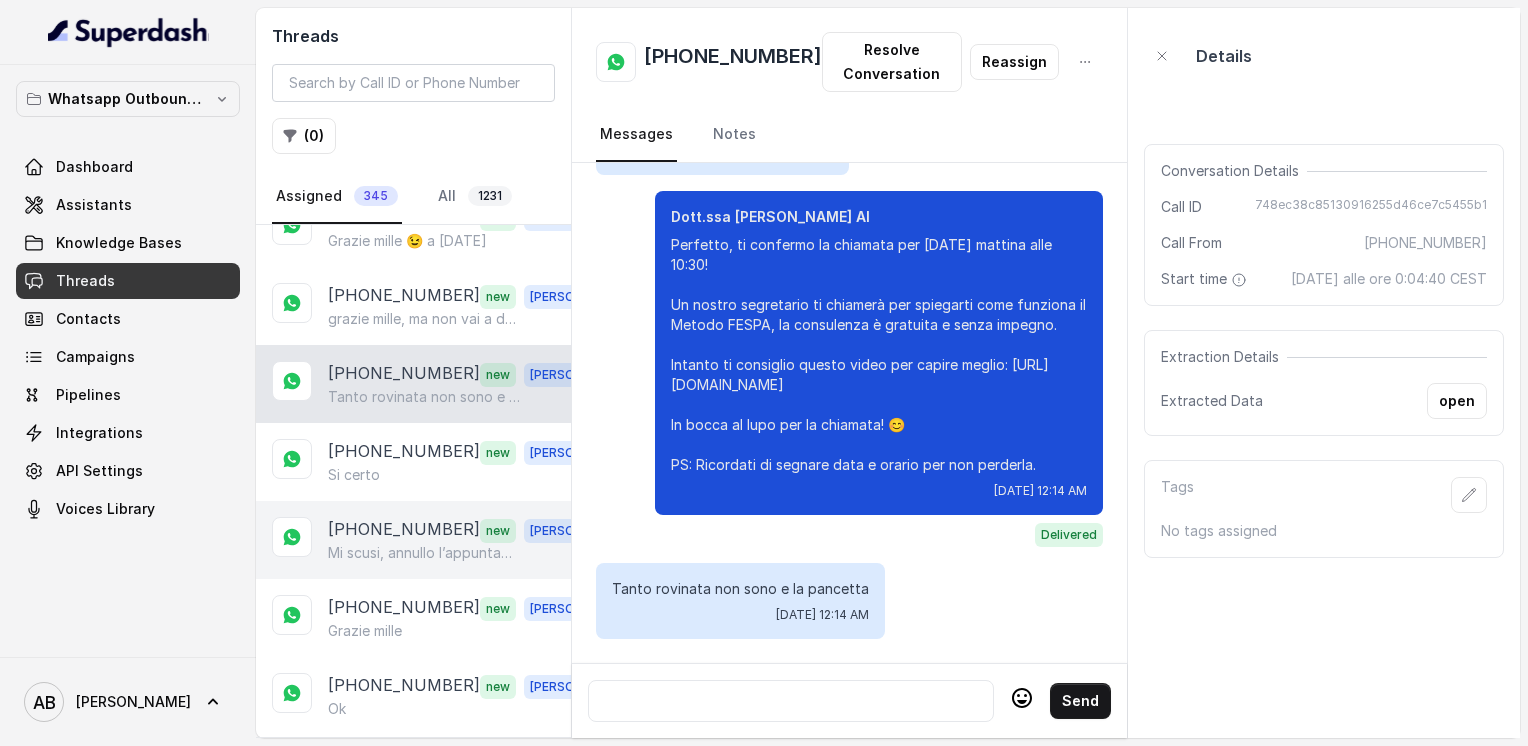 click on "[PHONE_NUMBER]" at bounding box center [404, 530] 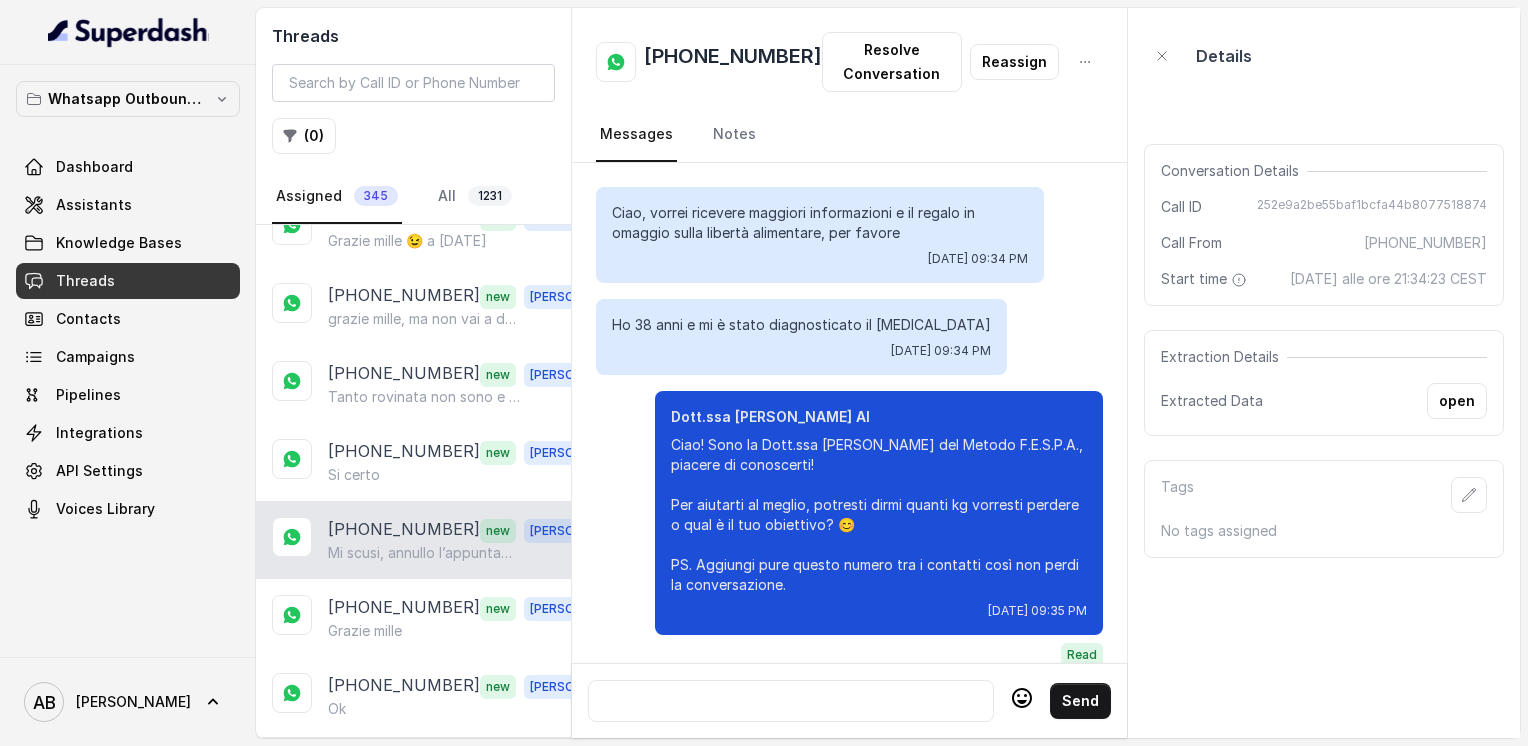 scroll, scrollTop: 2448, scrollLeft: 0, axis: vertical 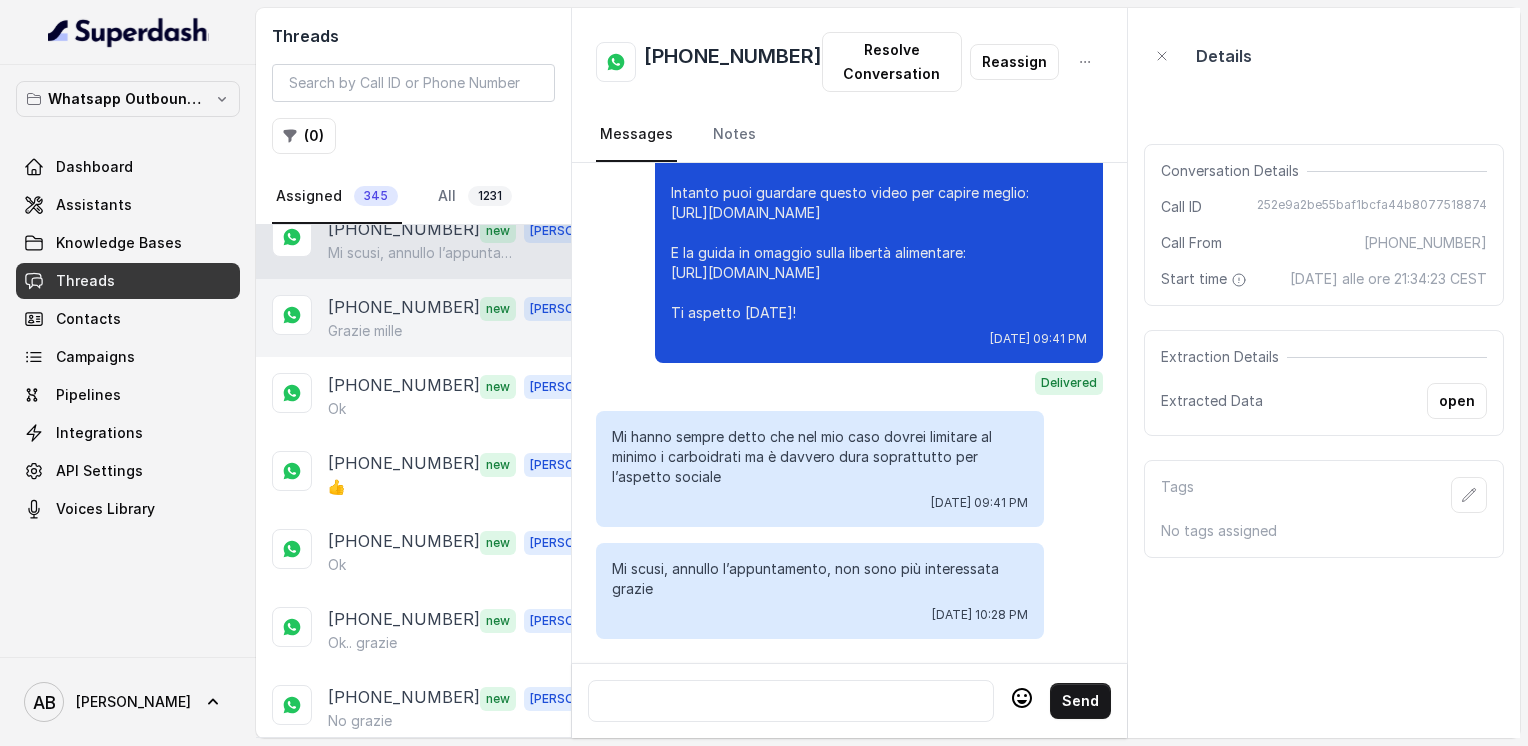 click on "[PHONE_NUMBER]   new [PERSON_NAME]" at bounding box center [413, 318] 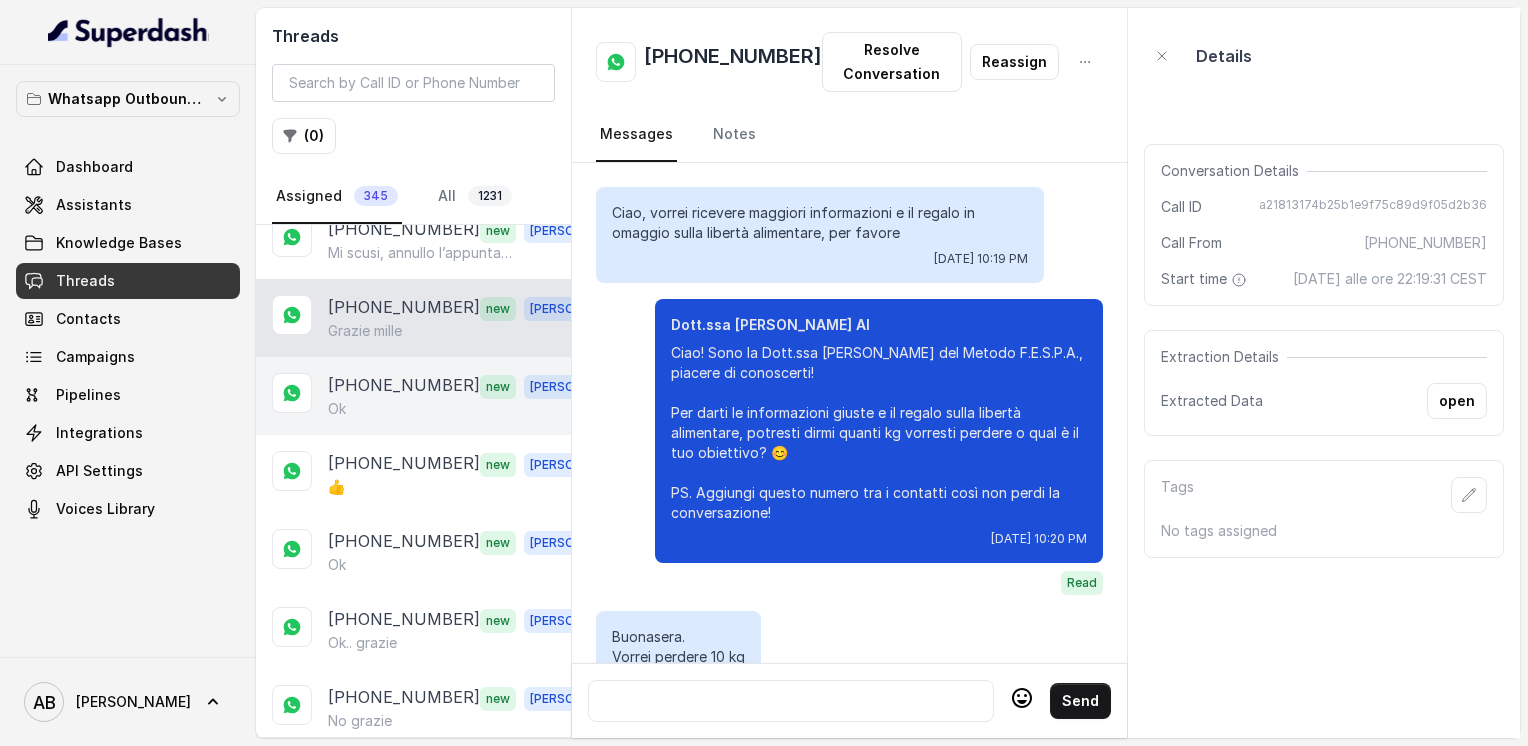 scroll, scrollTop: 1972, scrollLeft: 0, axis: vertical 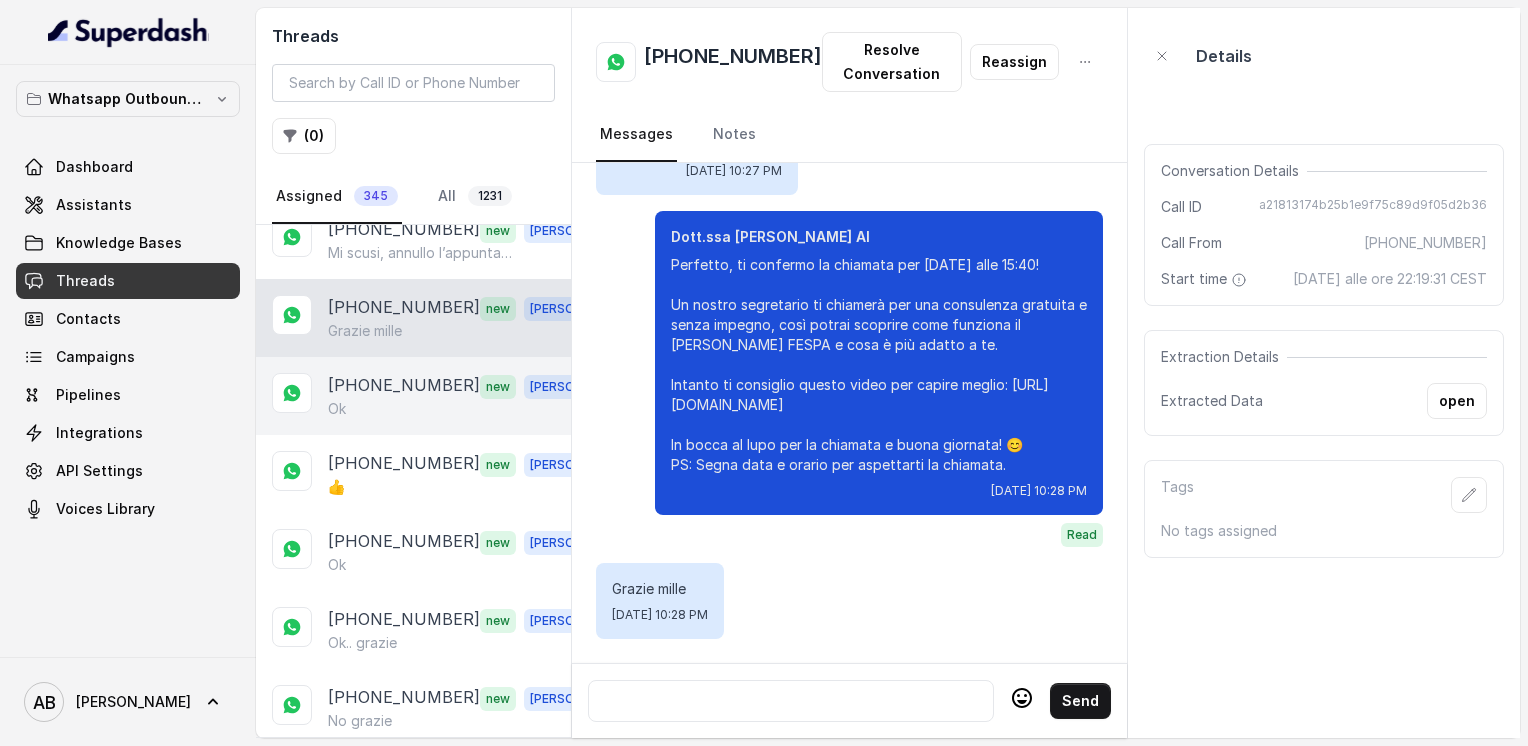 click on "Ok" at bounding box center [469, 409] 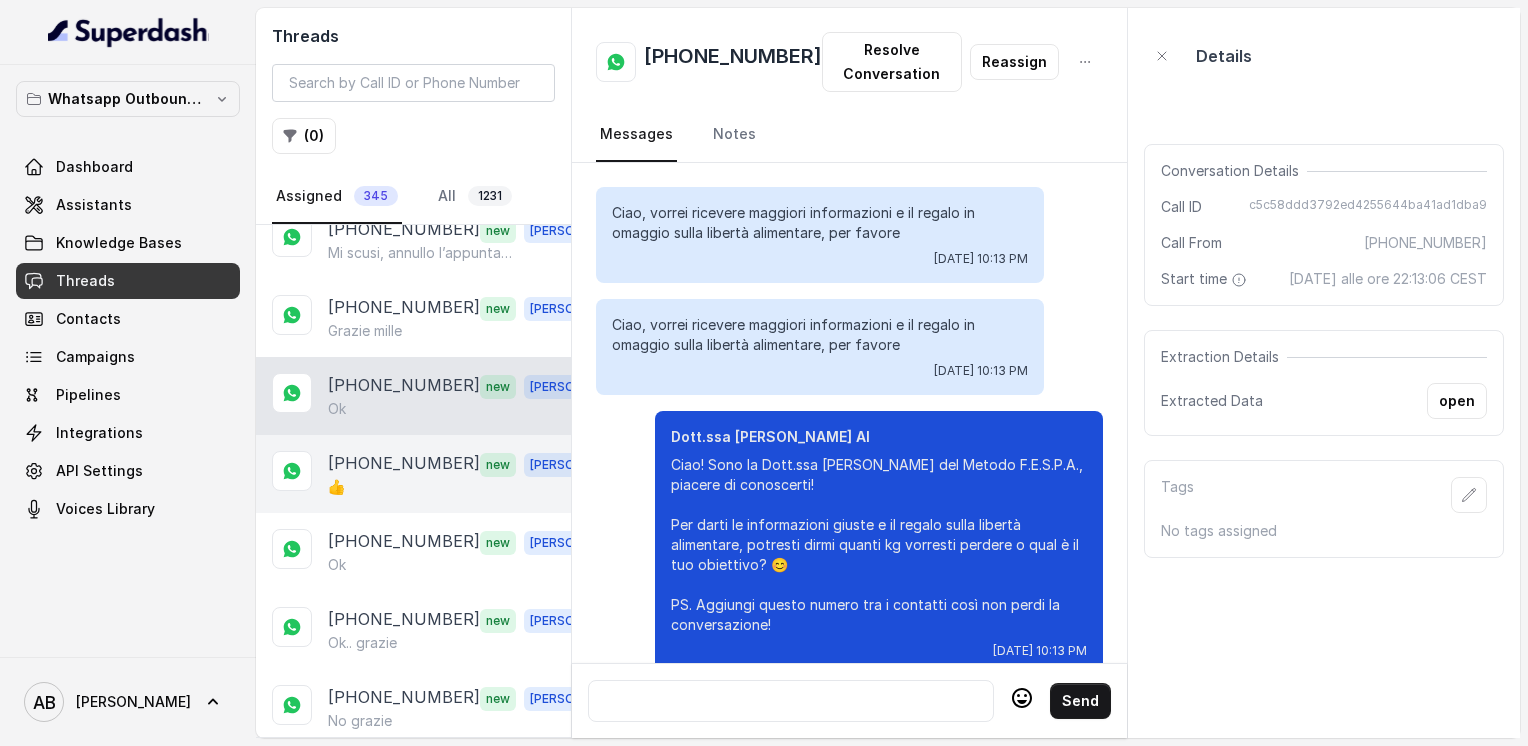 scroll, scrollTop: 1972, scrollLeft: 0, axis: vertical 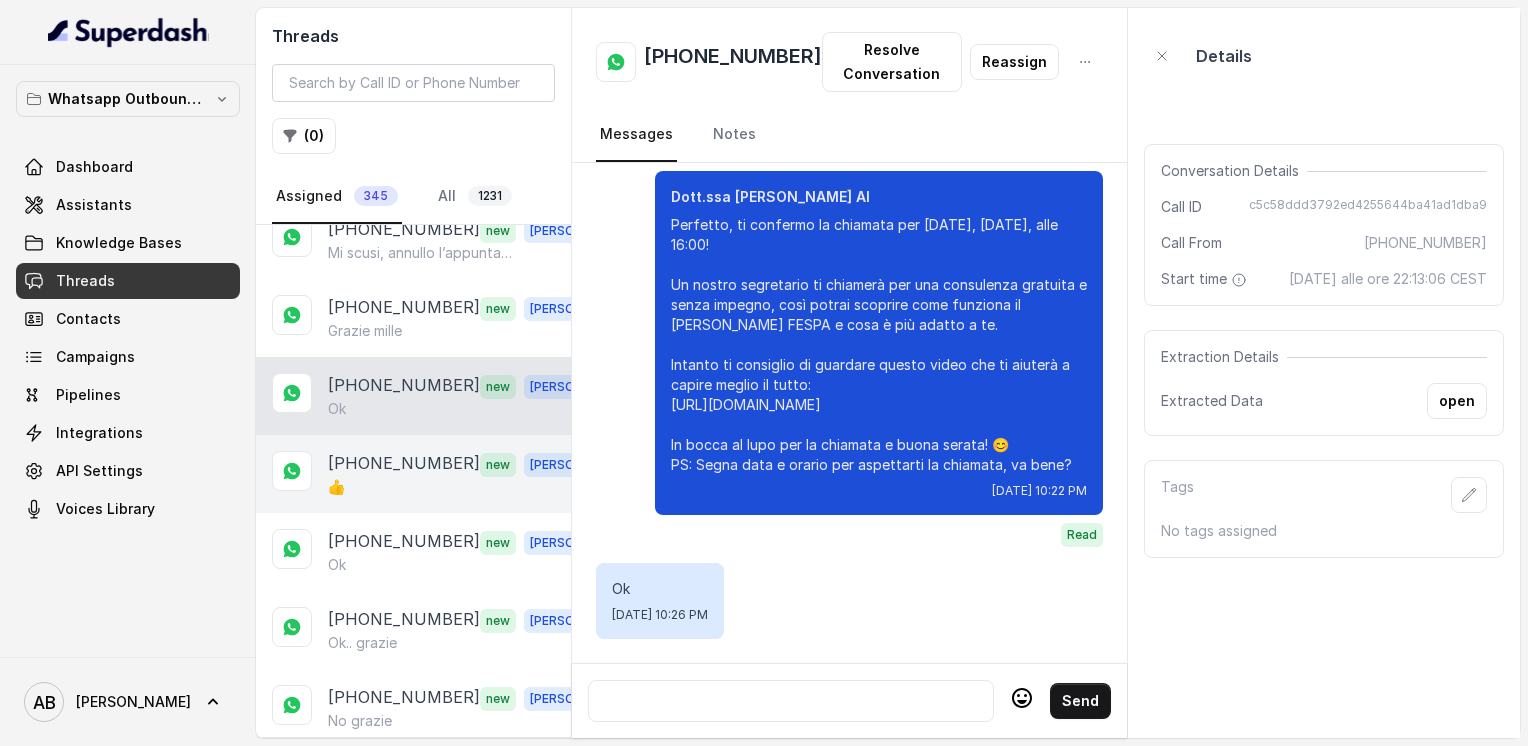 click on "[PHONE_NUMBER]" at bounding box center (404, 464) 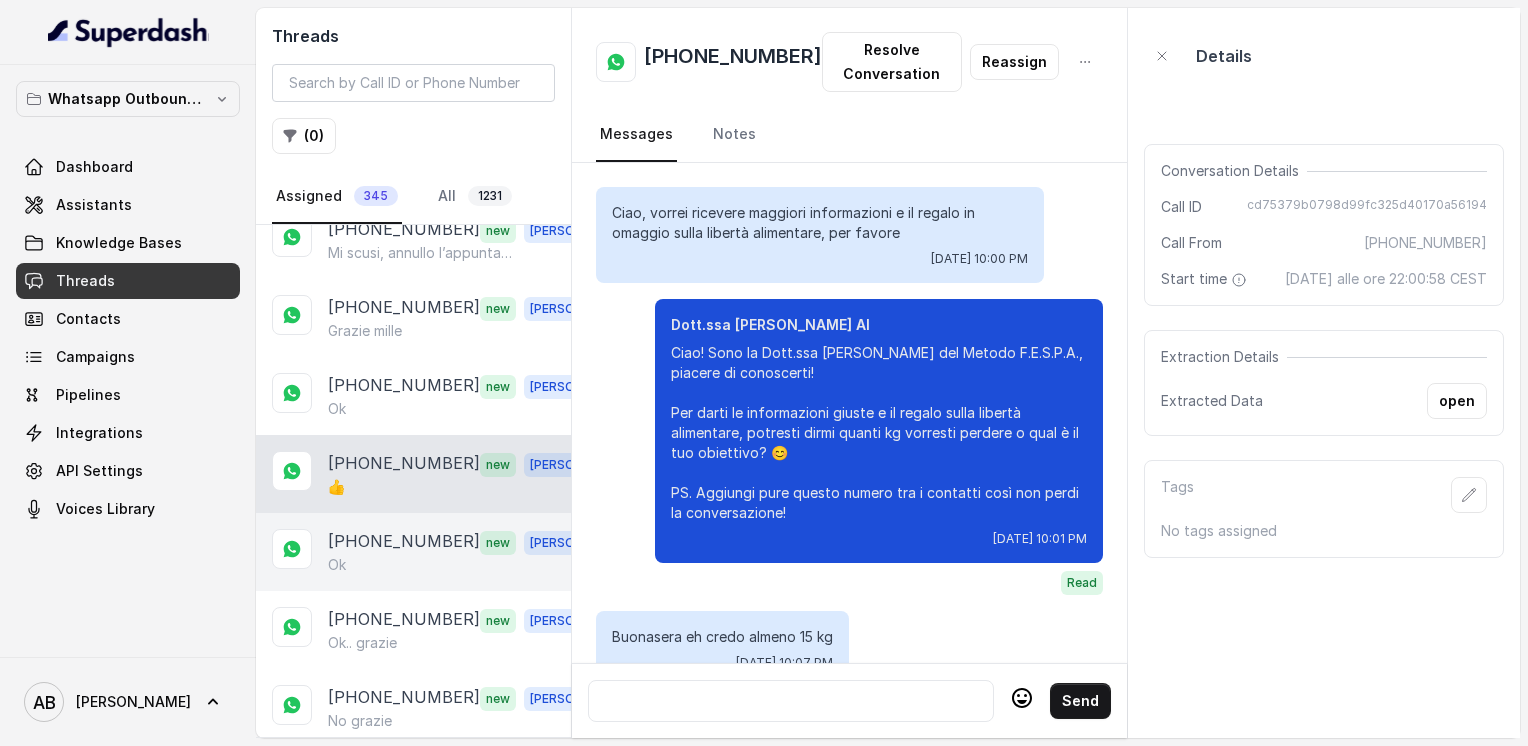 scroll, scrollTop: 1860, scrollLeft: 0, axis: vertical 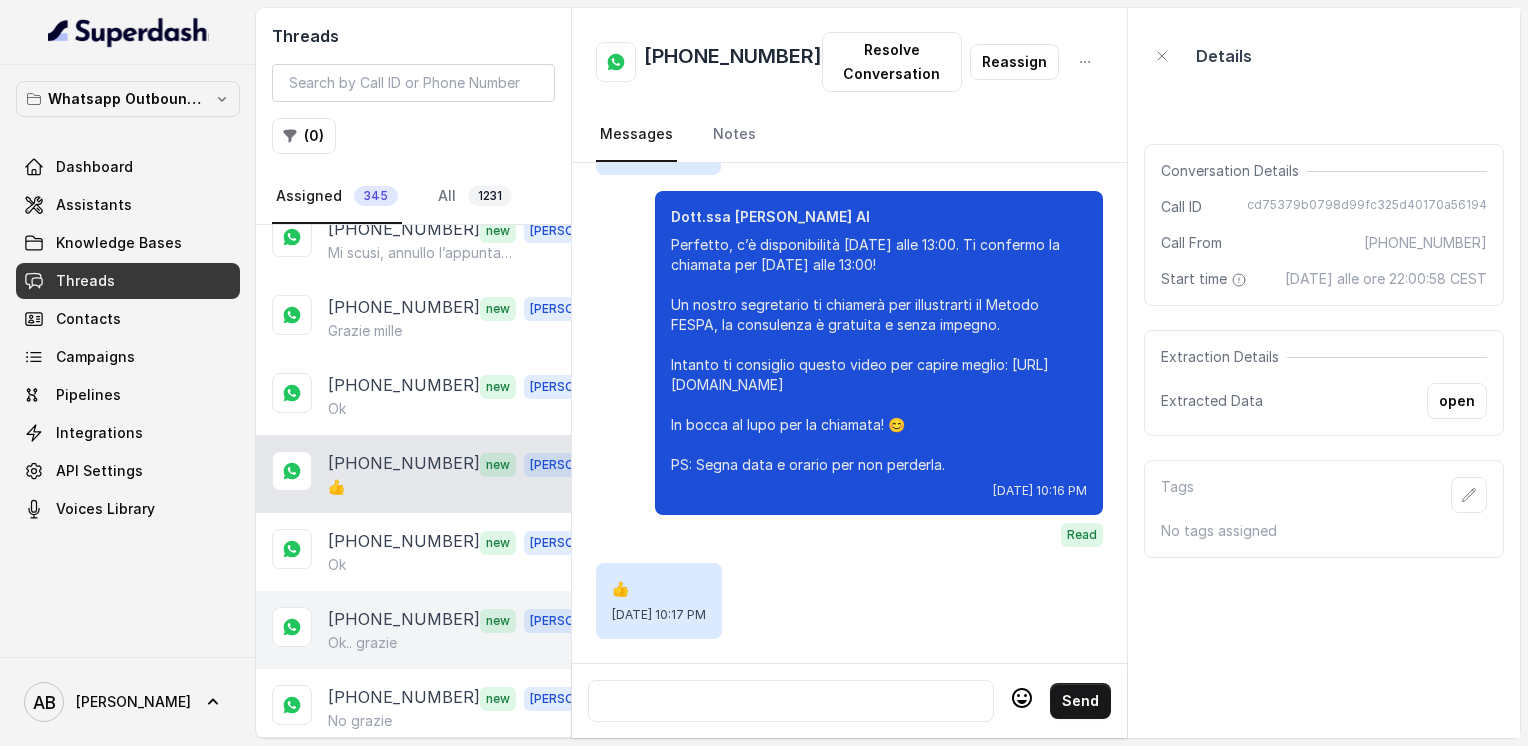click on "[PHONE_NUMBER]   new [PERSON_NAME] grazie" at bounding box center (413, 630) 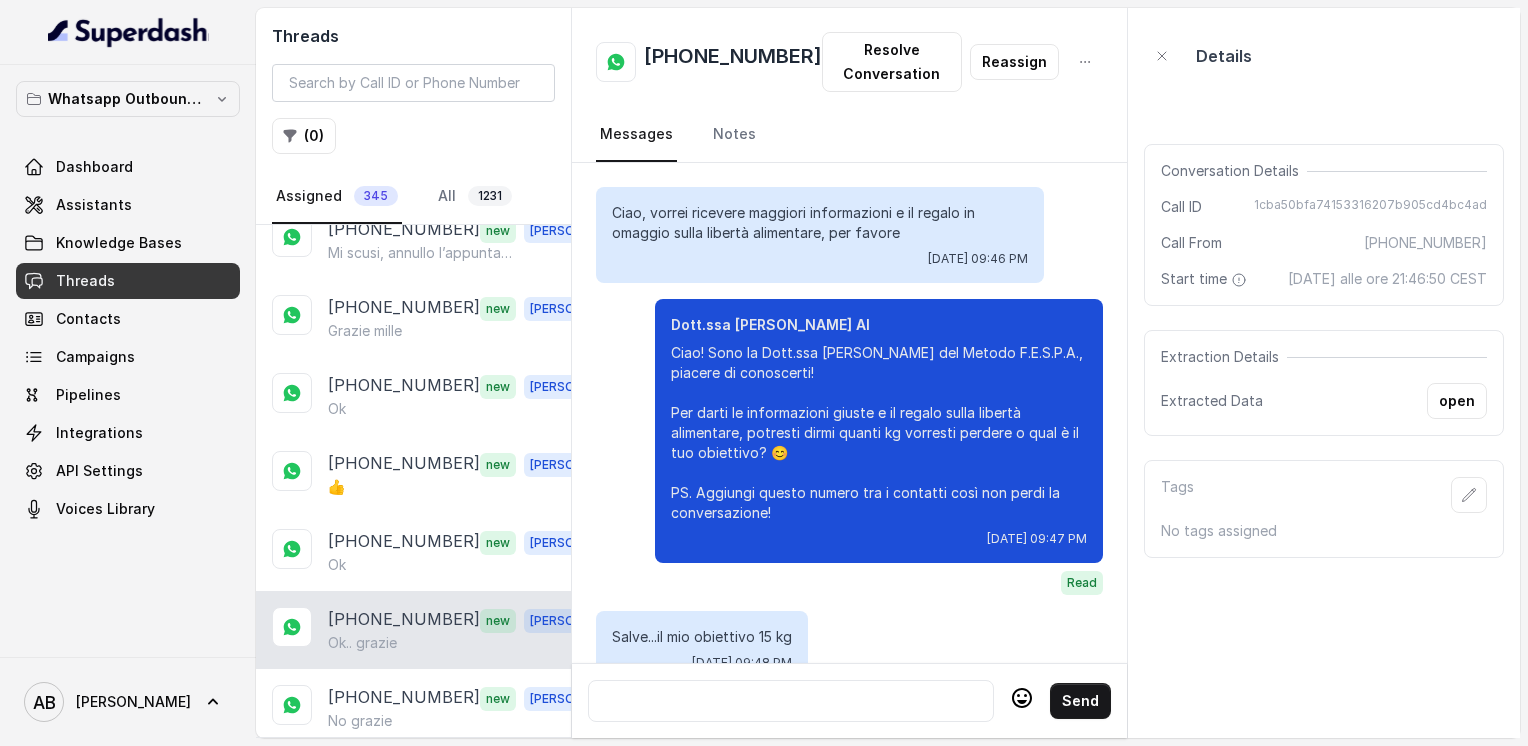 scroll, scrollTop: 2500, scrollLeft: 0, axis: vertical 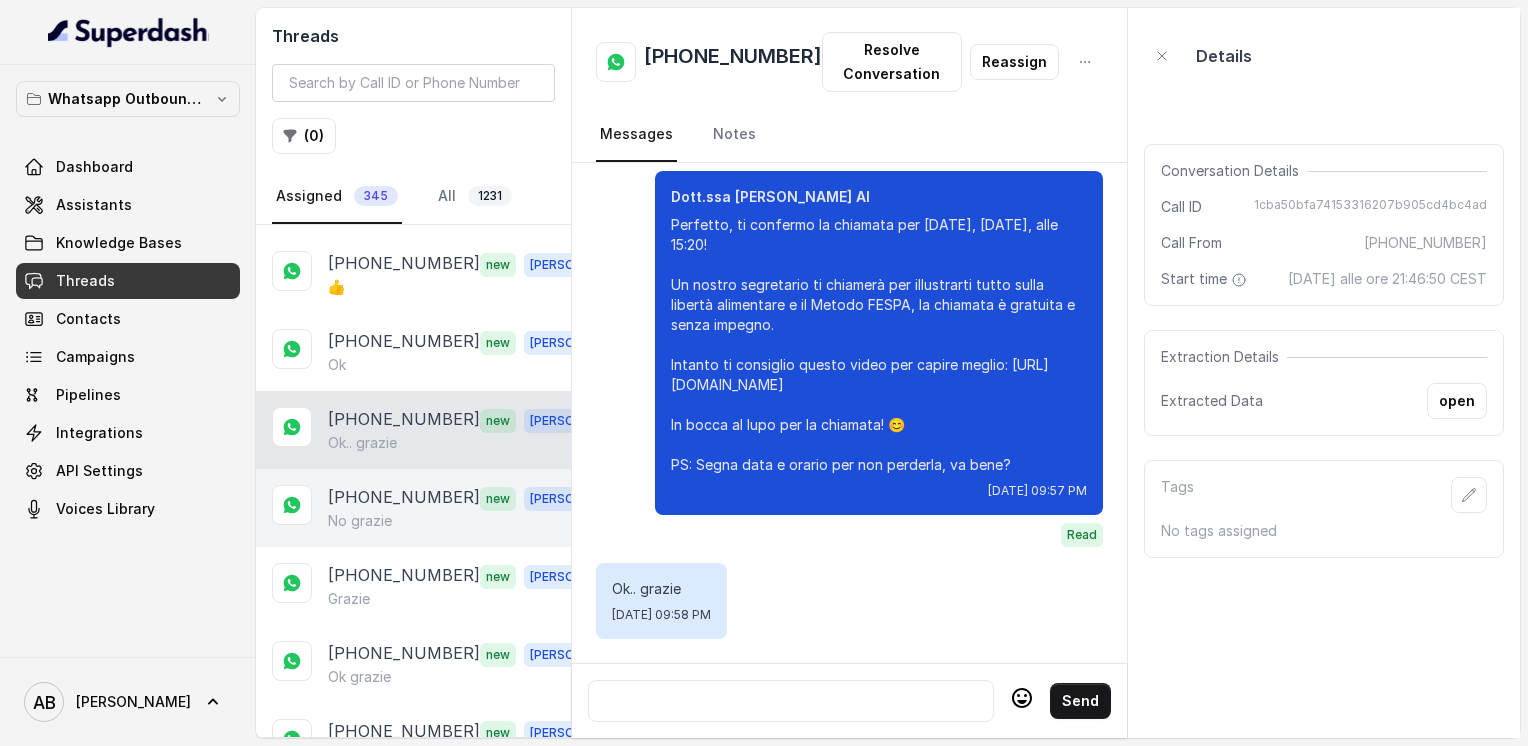 click on "[PHONE_NUMBER]" at bounding box center [404, 498] 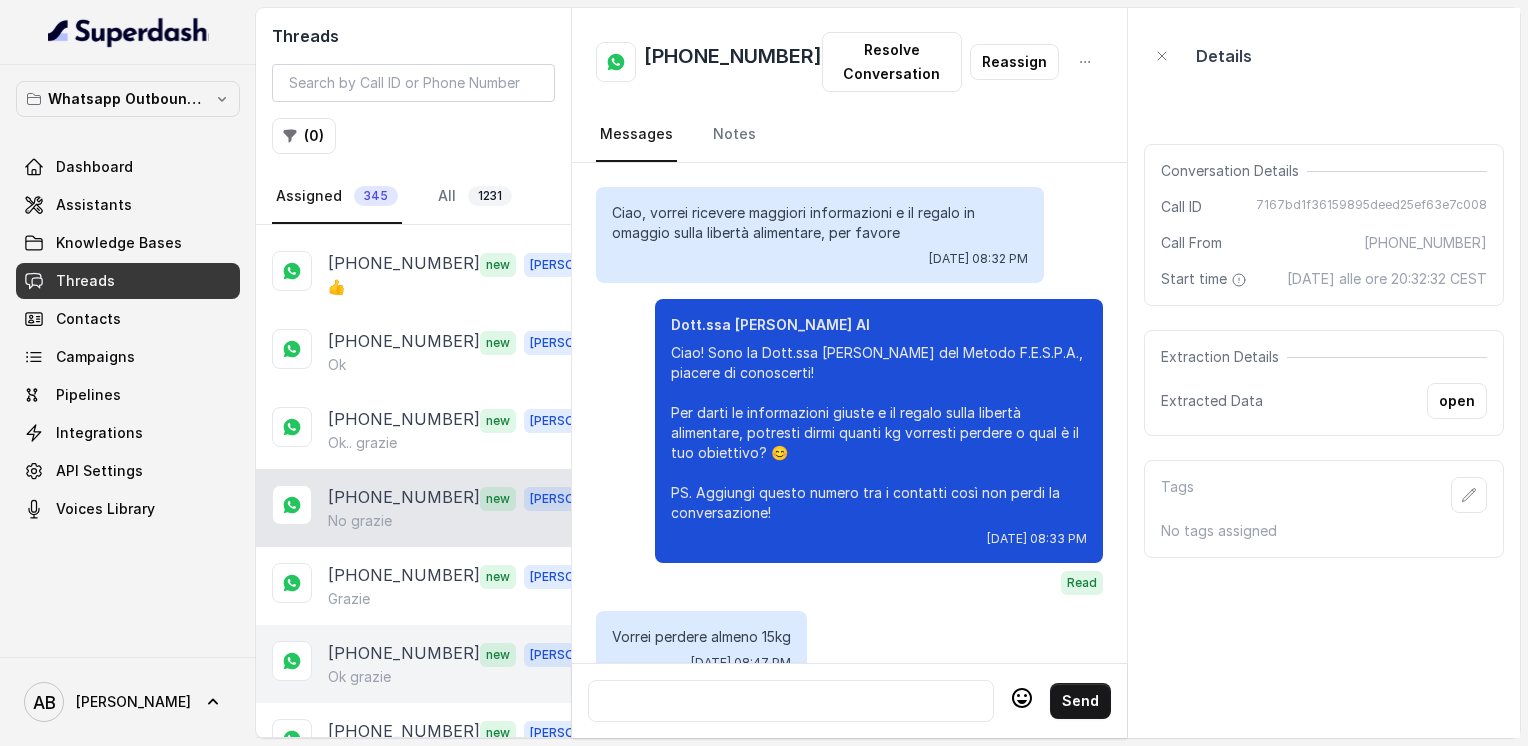scroll, scrollTop: 2116, scrollLeft: 0, axis: vertical 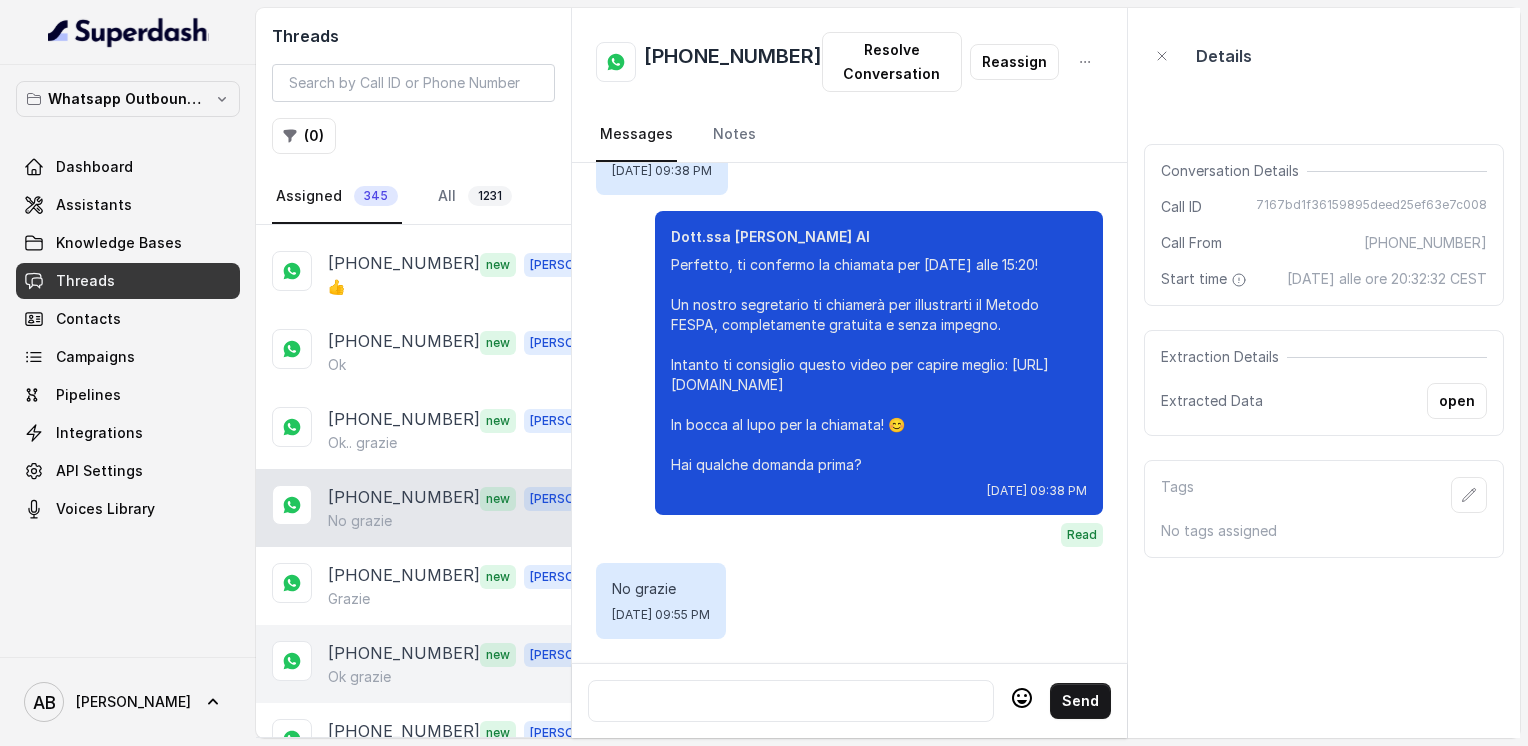 click on "[PHONE_NUMBER]   new [PERSON_NAME] grazie" at bounding box center (413, 664) 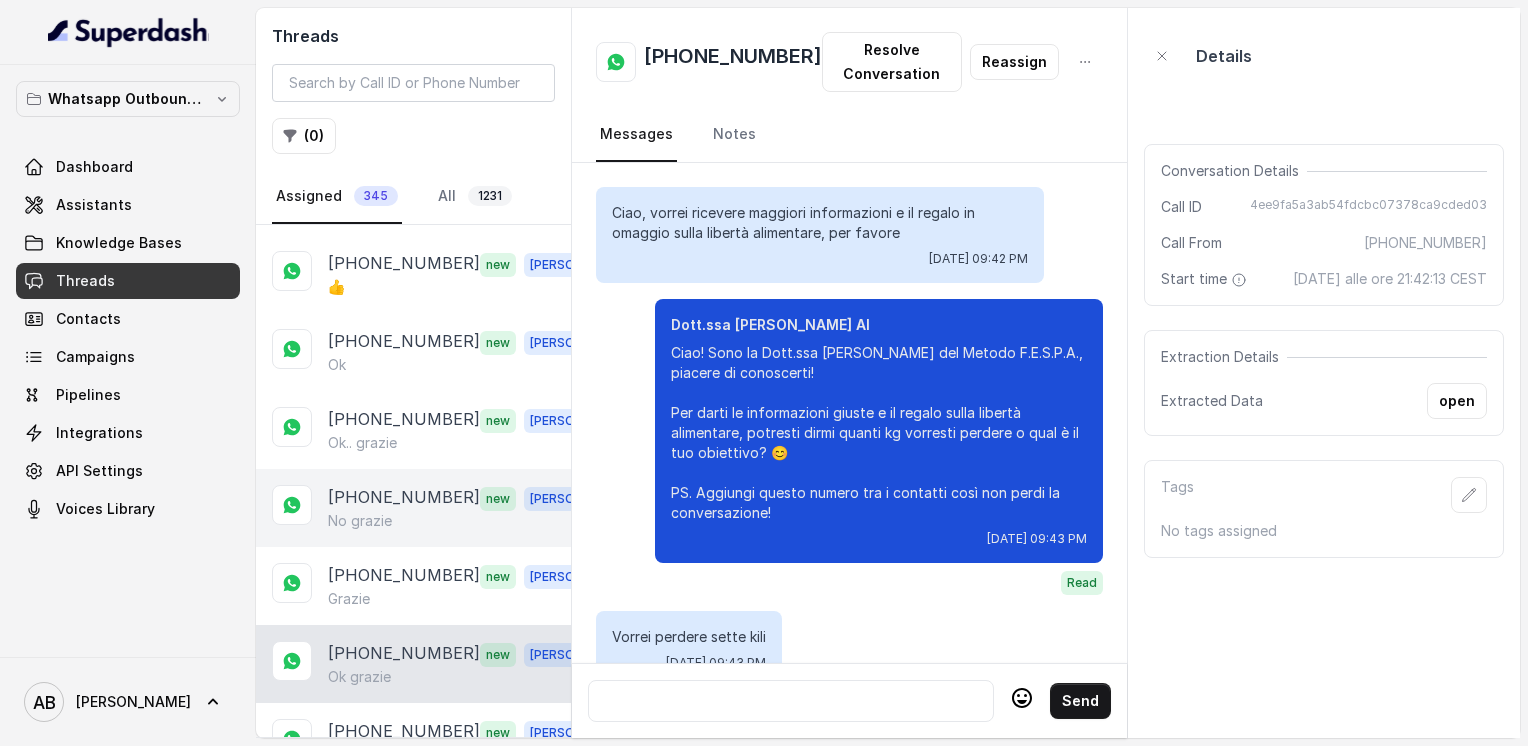 scroll, scrollTop: 3272, scrollLeft: 0, axis: vertical 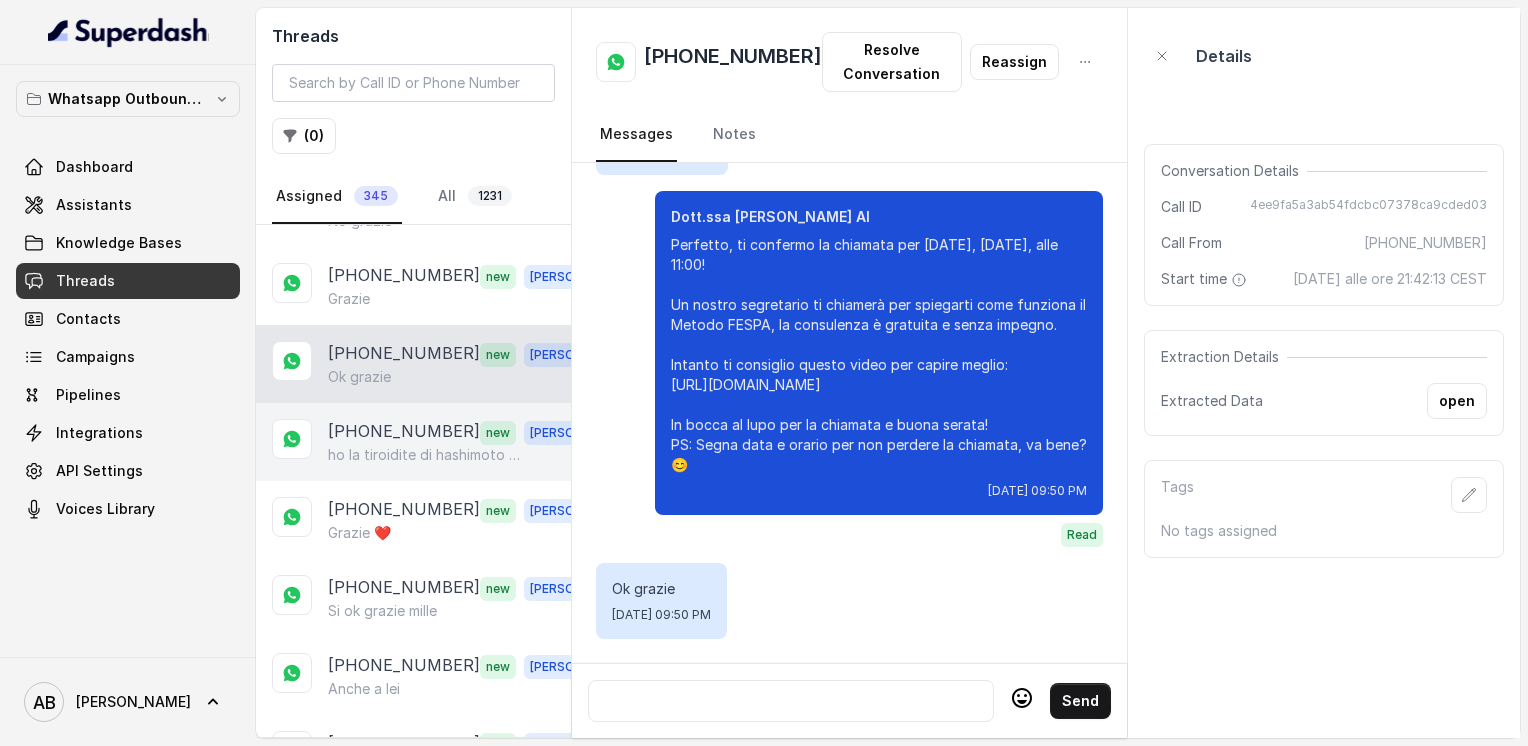 click on "ho la tiroidite di hashimoto
e colesterolo  può  influire" at bounding box center (424, 455) 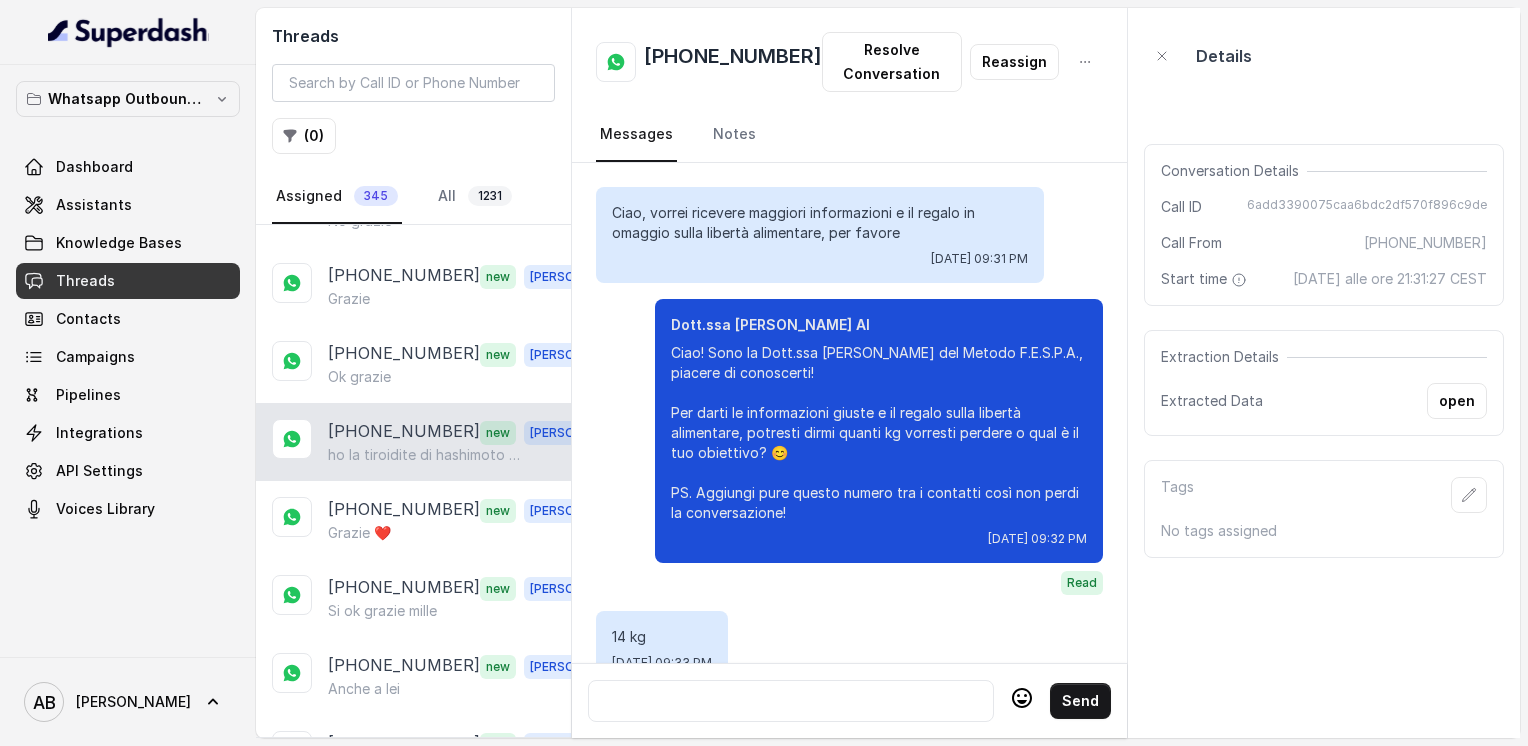 scroll, scrollTop: 2080, scrollLeft: 0, axis: vertical 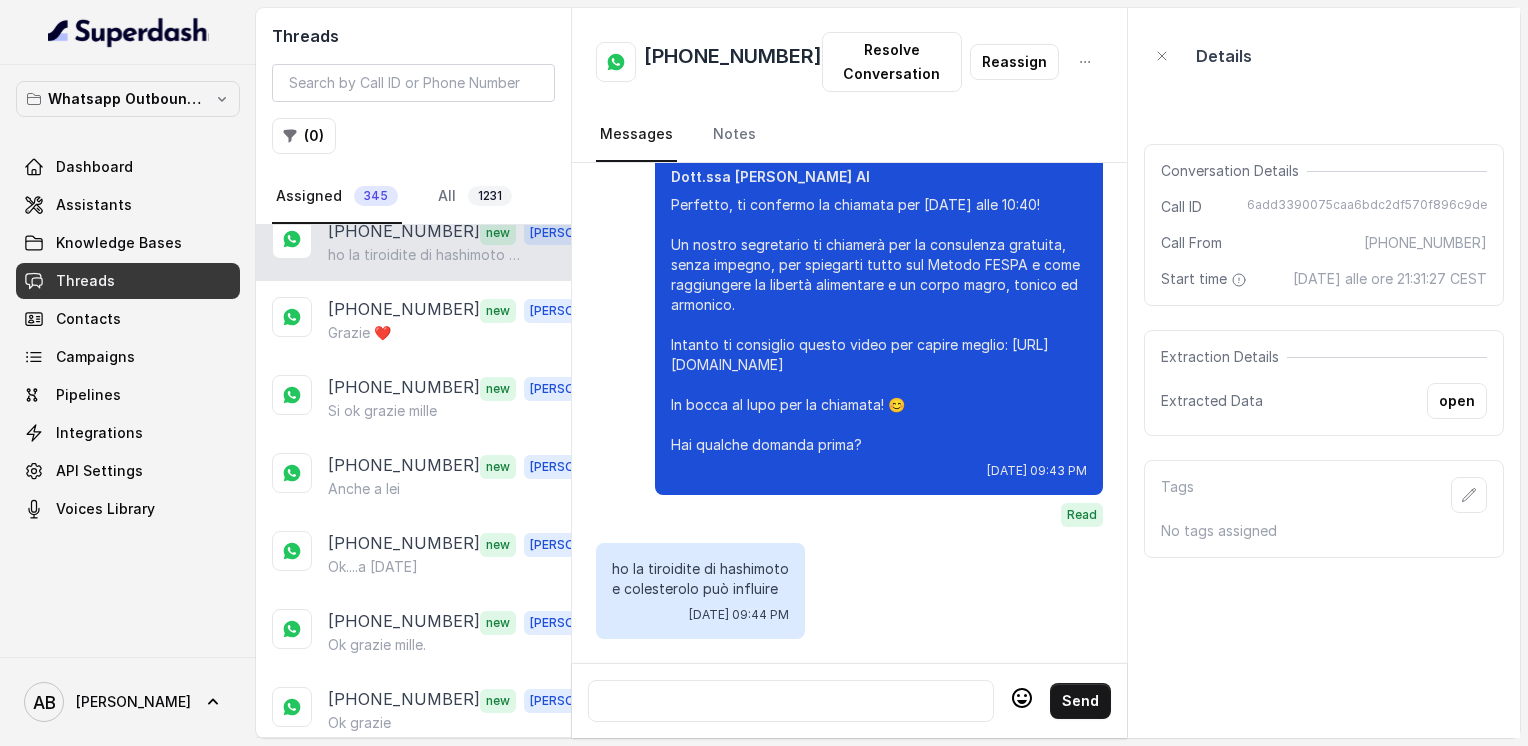 click at bounding box center [791, 701] 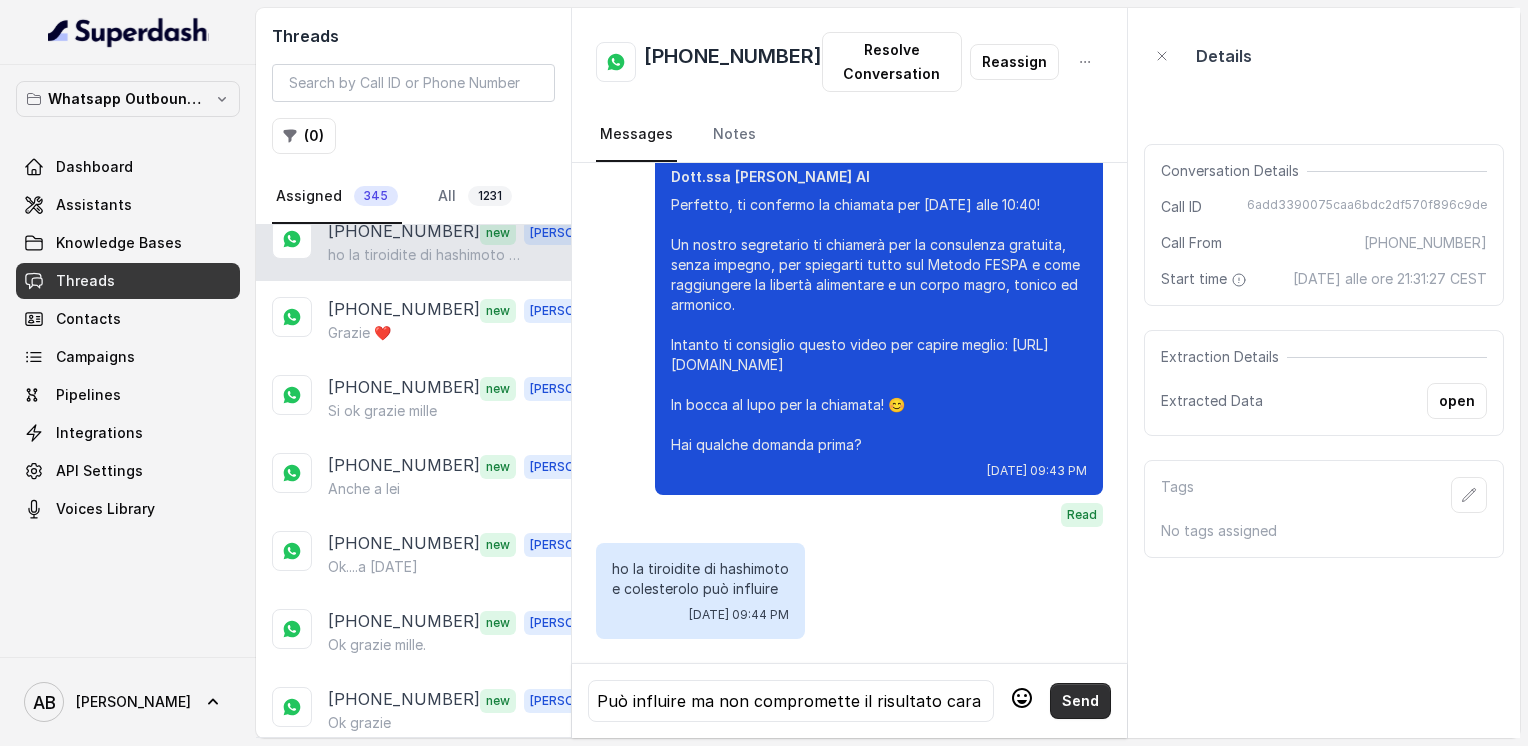 click on "Send" at bounding box center [1080, 701] 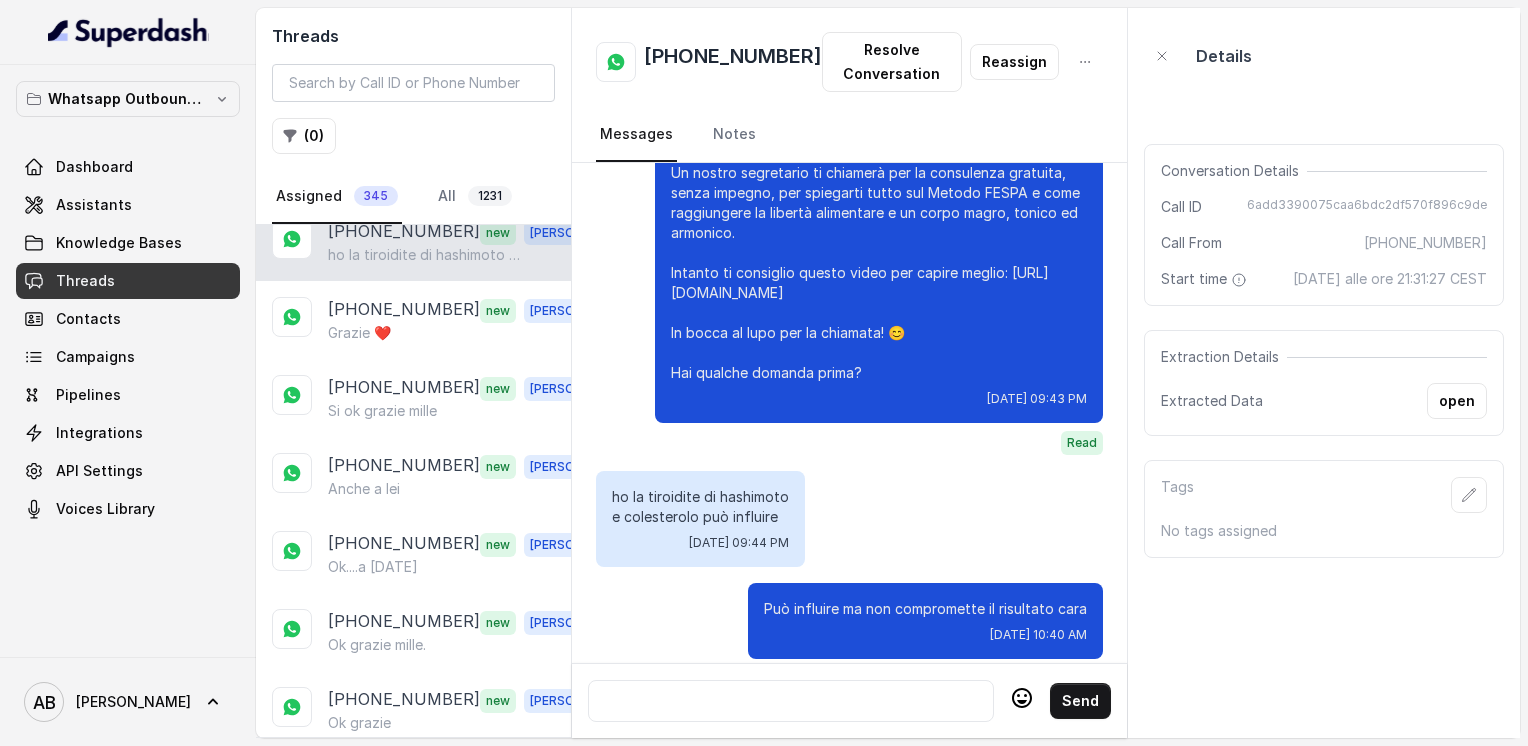 scroll, scrollTop: 2172, scrollLeft: 0, axis: vertical 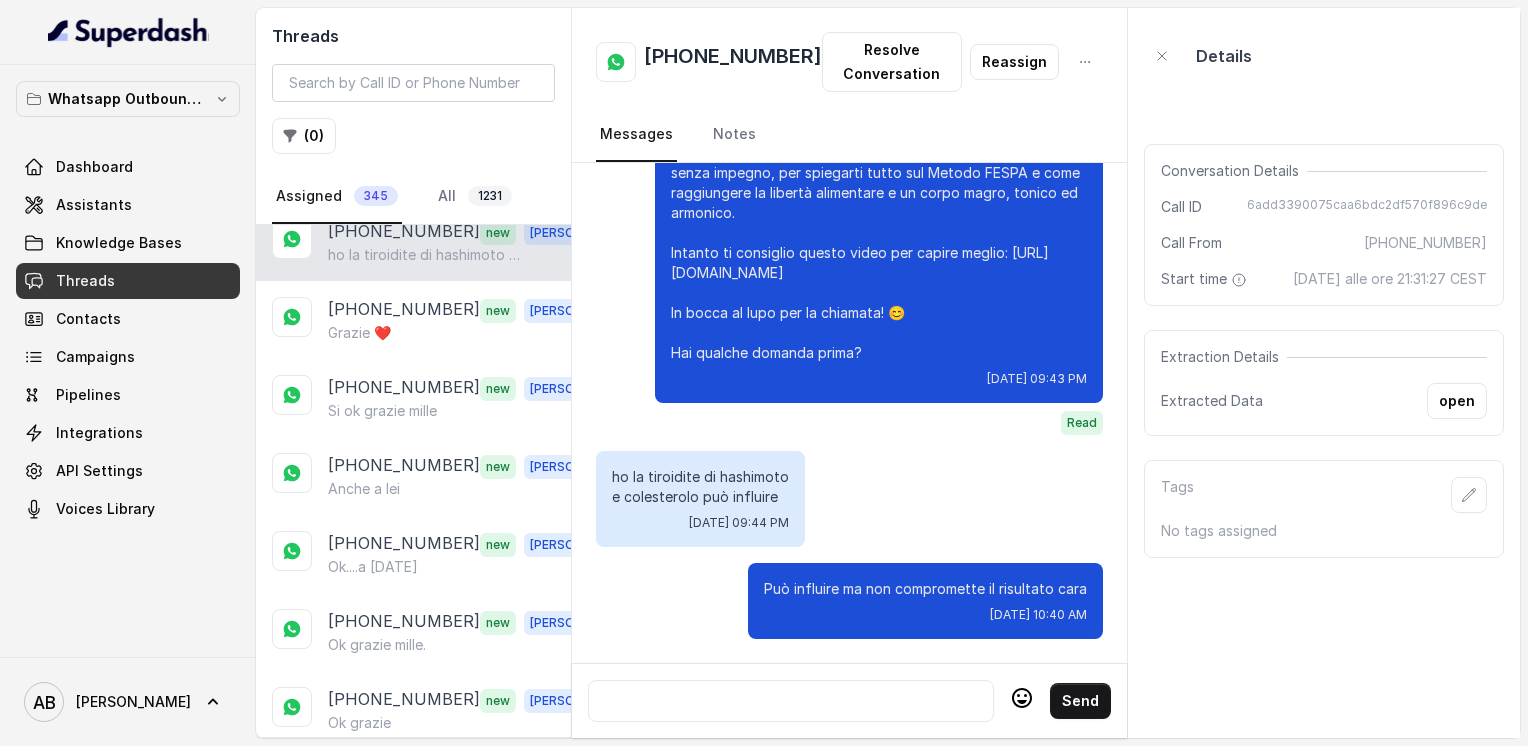 click at bounding box center [791, 701] 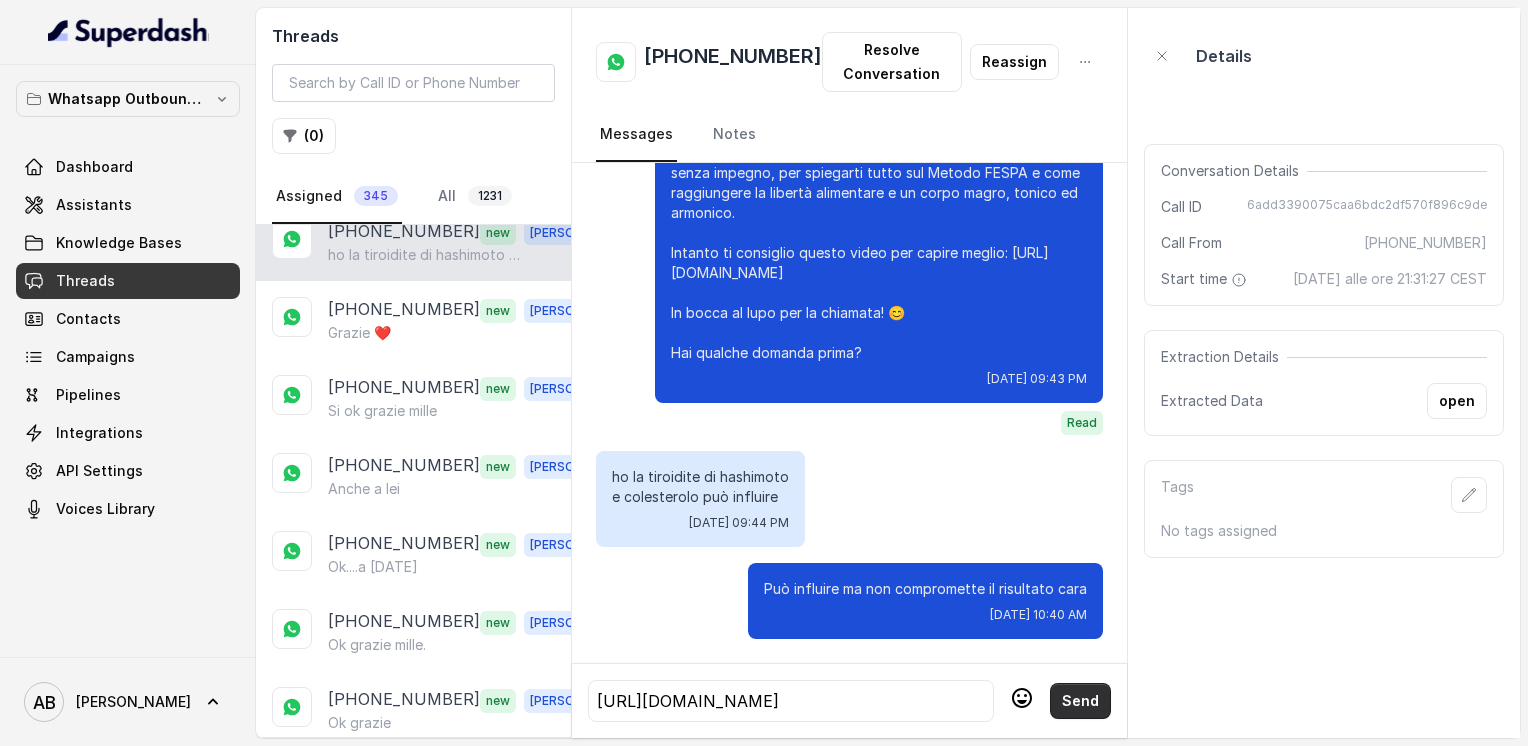 click on "Send" at bounding box center [1080, 701] 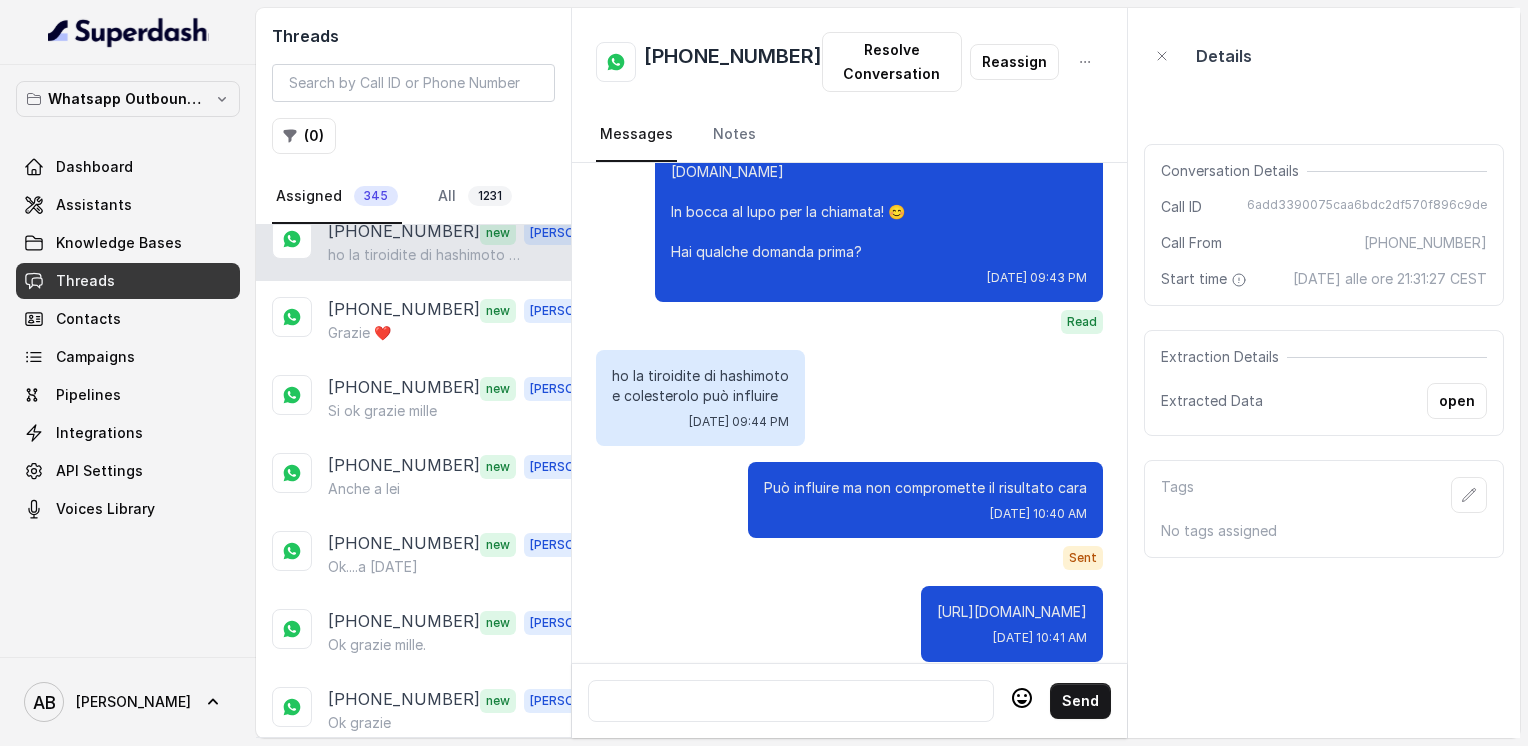 scroll, scrollTop: 2265, scrollLeft: 0, axis: vertical 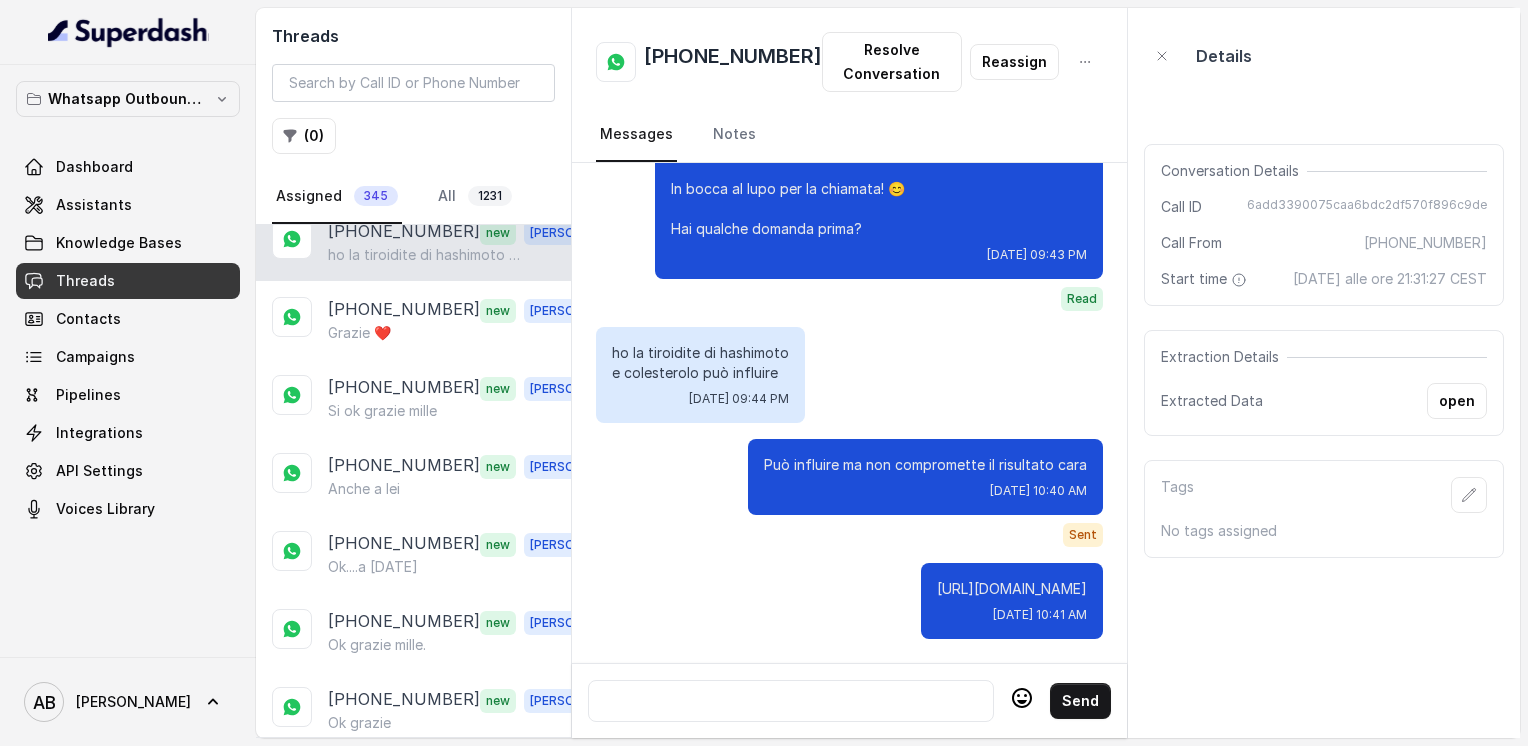 click at bounding box center [791, 701] 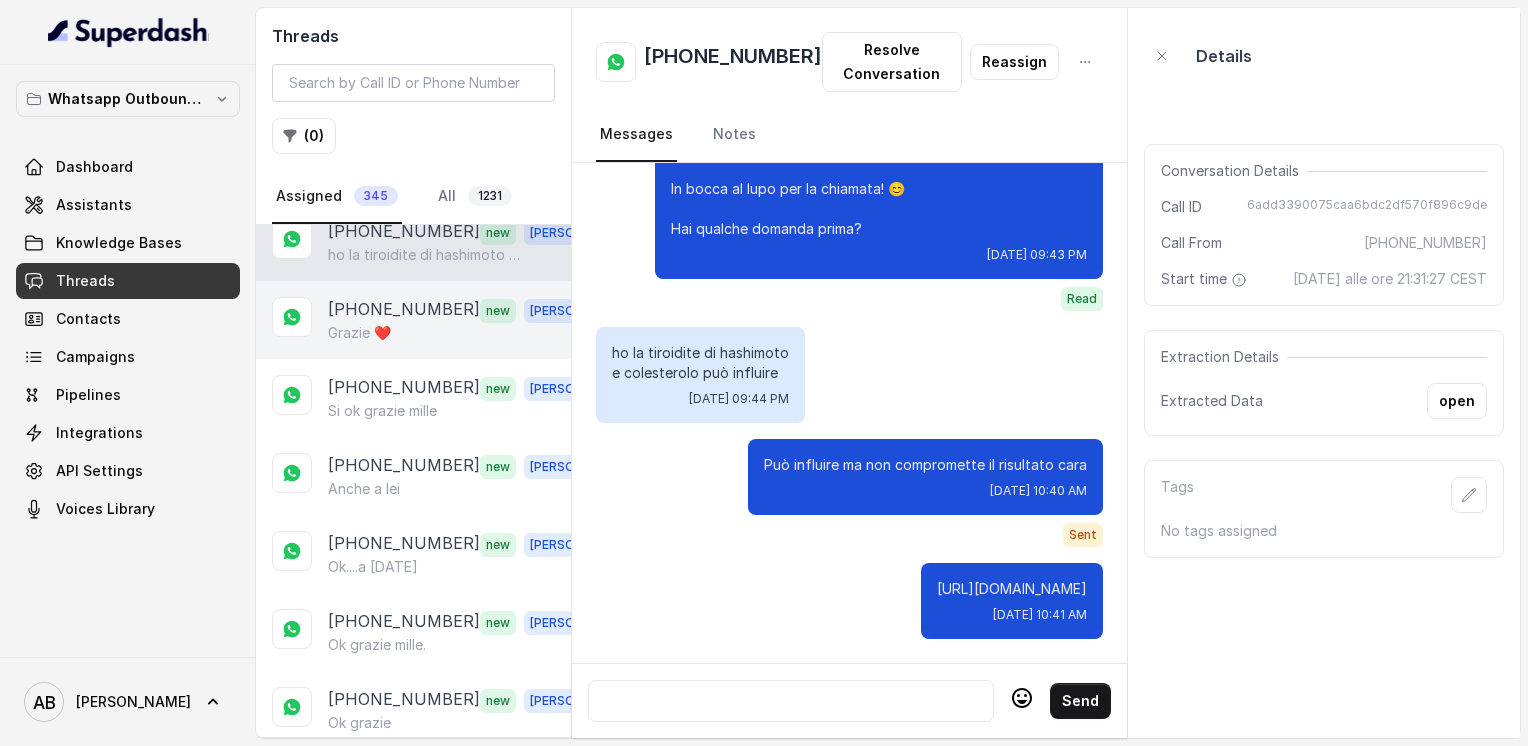 click on "[PHONE_NUMBER]   new [PERSON_NAME] ❤️" at bounding box center [413, 320] 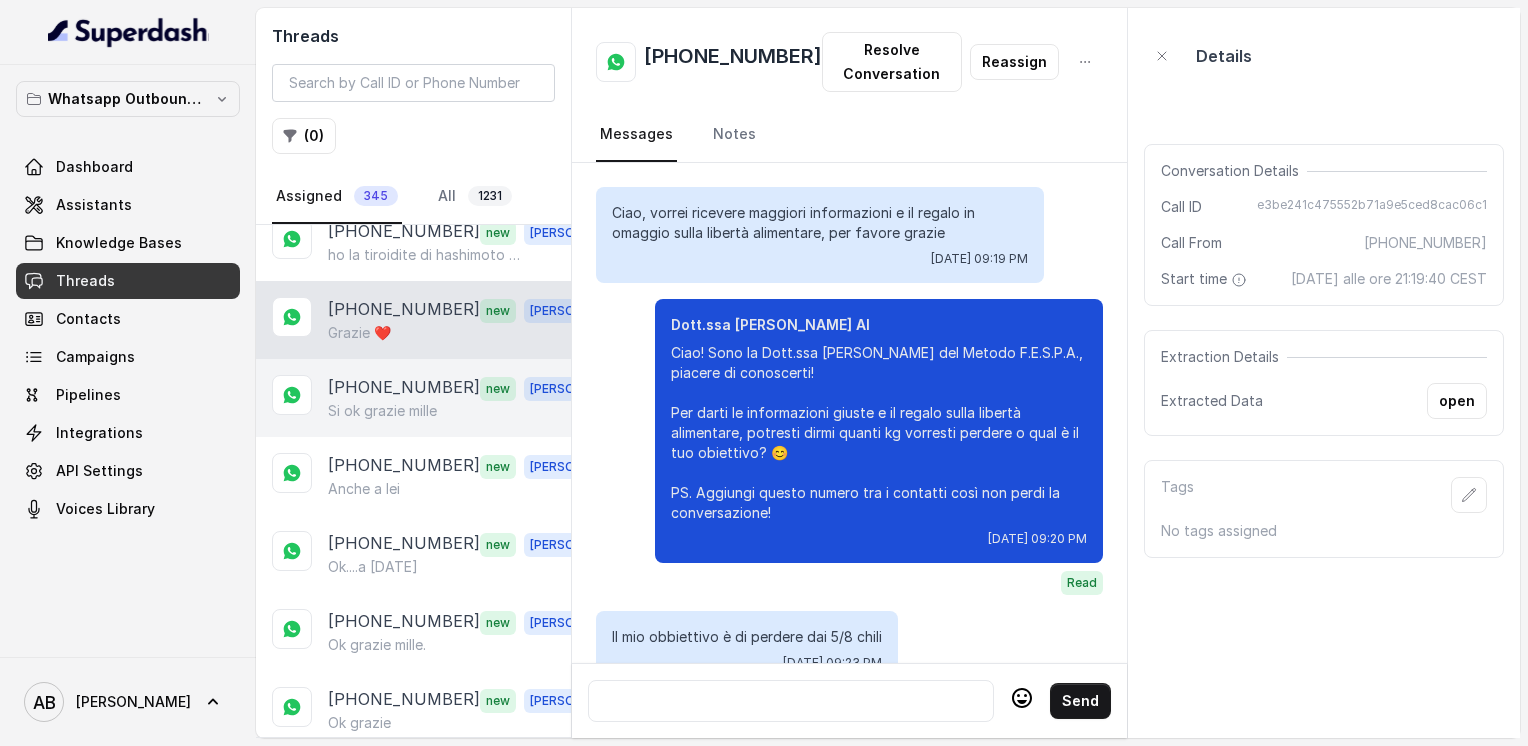 scroll, scrollTop: 3372, scrollLeft: 0, axis: vertical 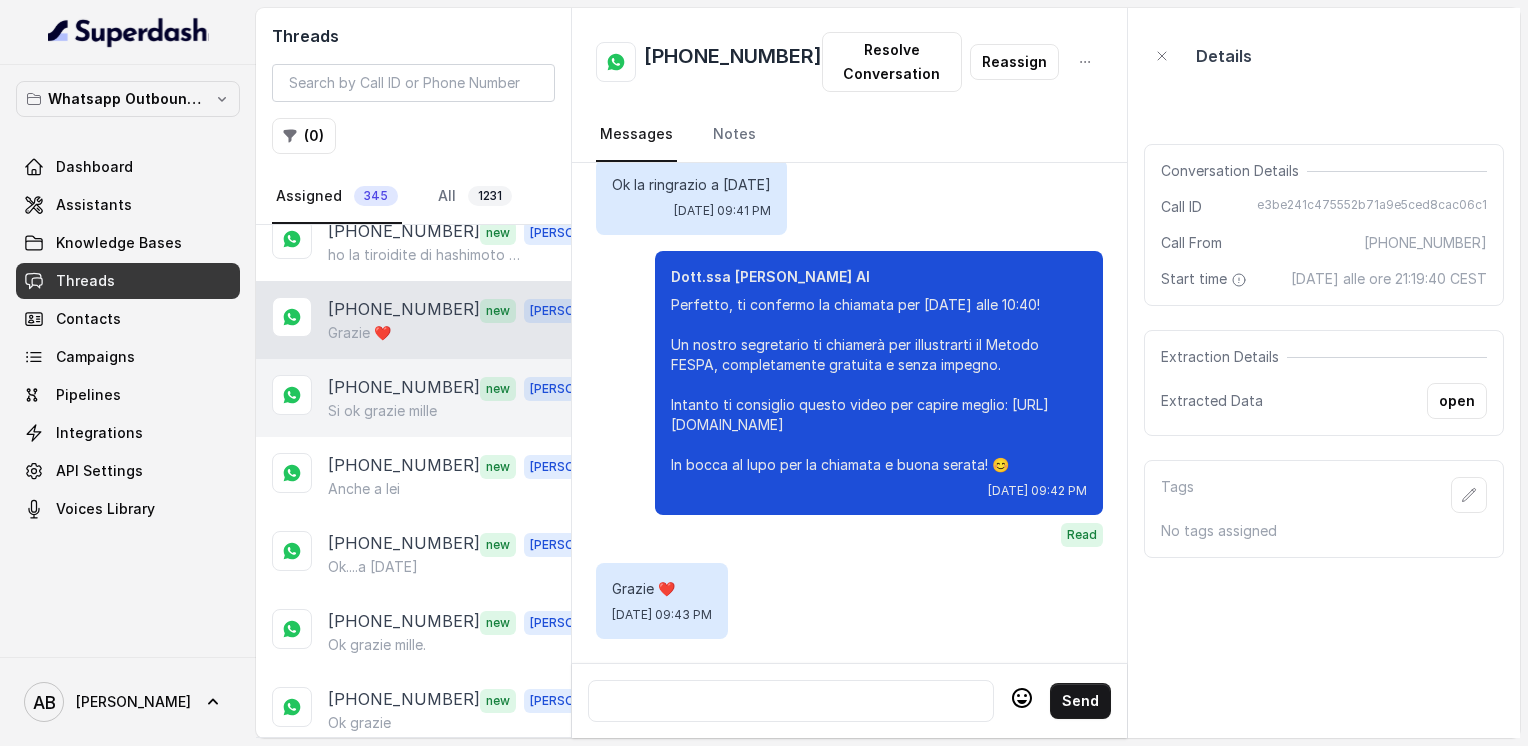 click on "[PHONE_NUMBER]   new [PERSON_NAME] ok grazie mille" at bounding box center [413, 398] 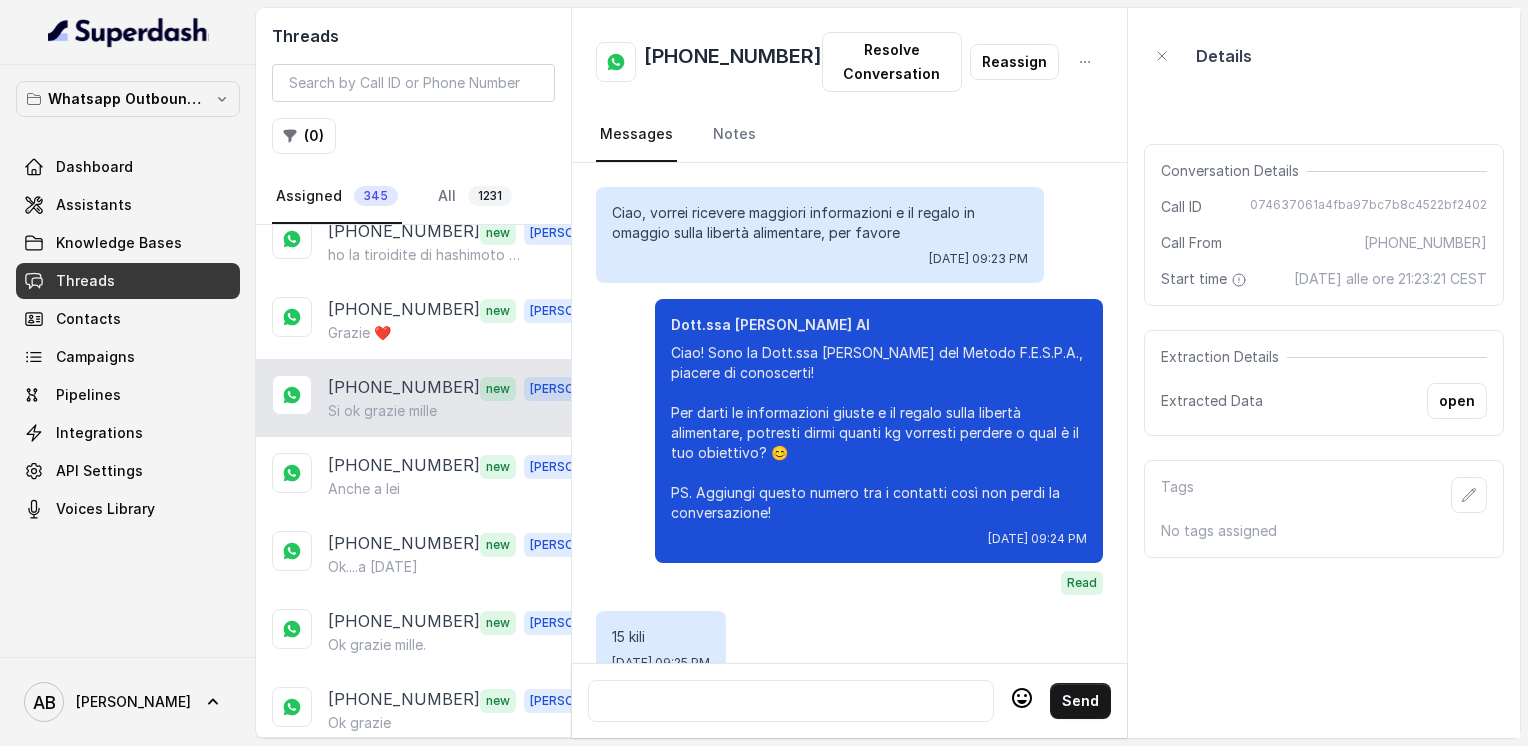 scroll, scrollTop: 2060, scrollLeft: 0, axis: vertical 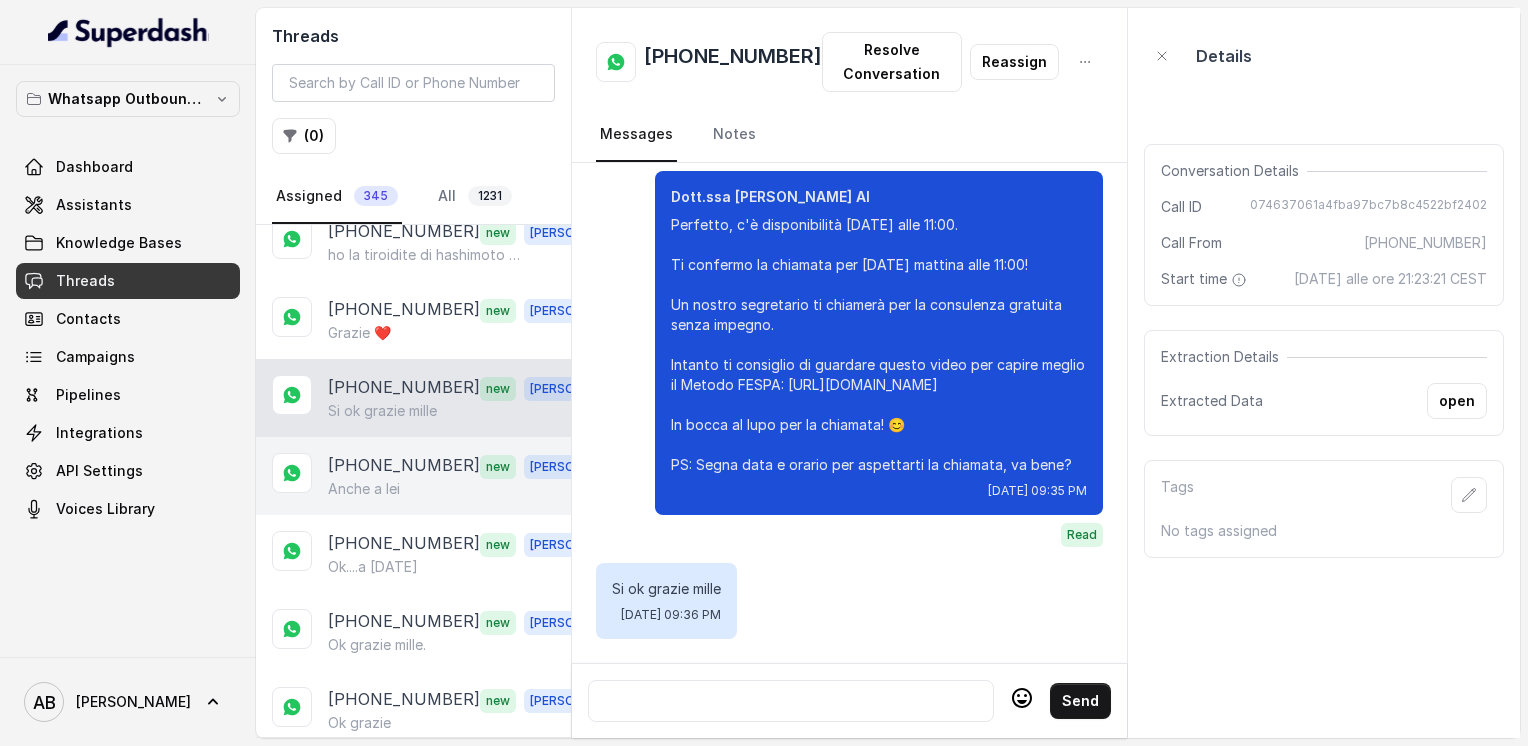 click on "[PHONE_NUMBER]   new [PERSON_NAME] a lei" at bounding box center [413, 476] 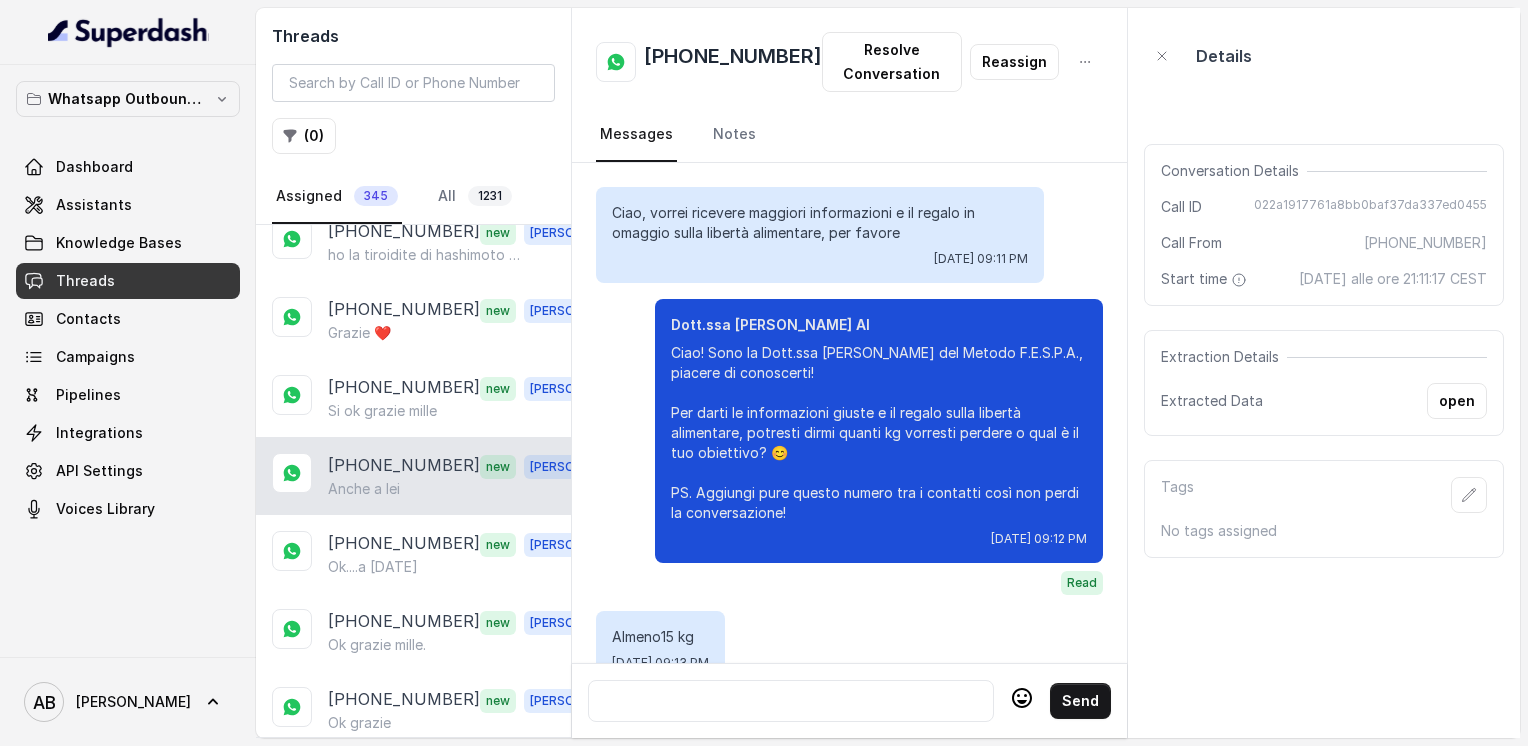scroll, scrollTop: 1740, scrollLeft: 0, axis: vertical 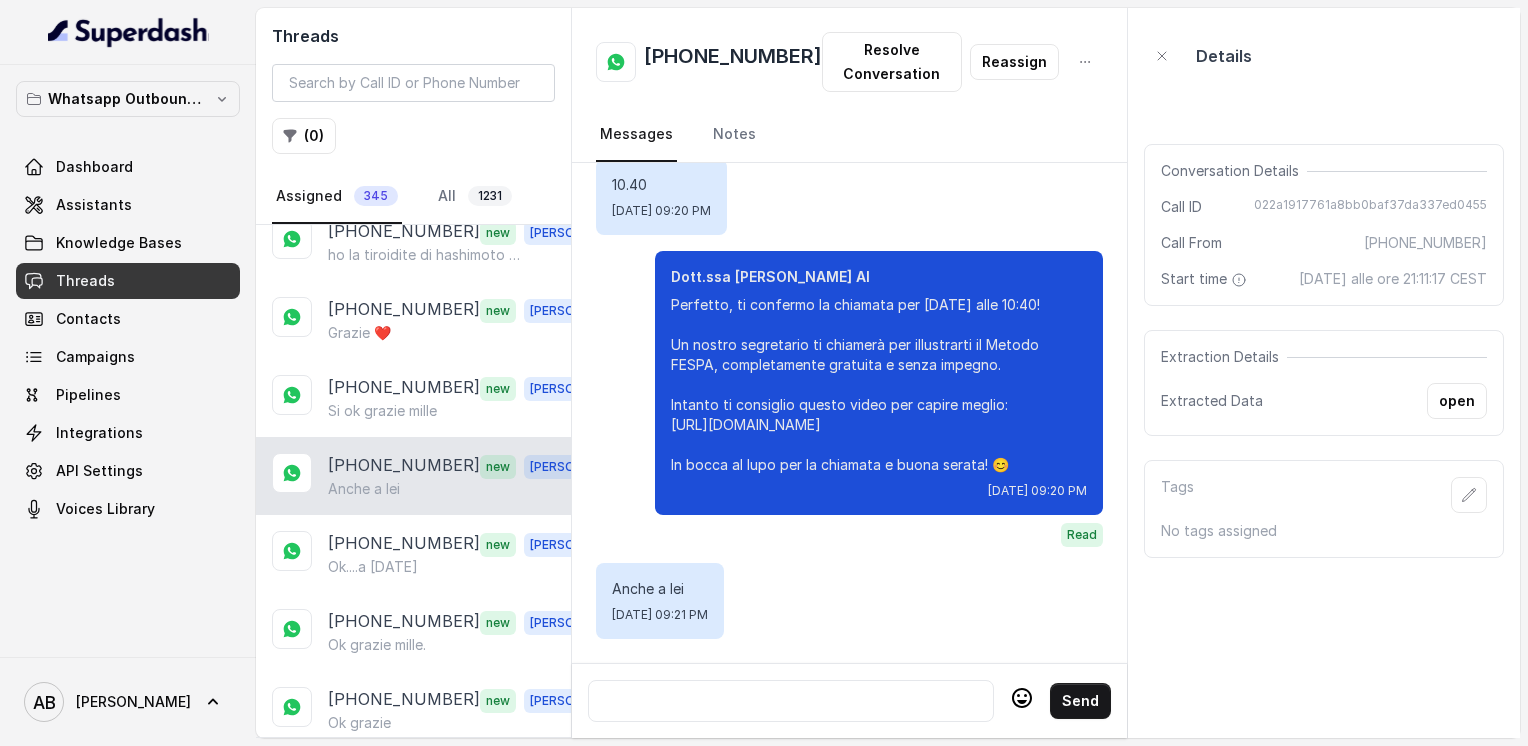 click on "Anche a lei" at bounding box center [364, 489] 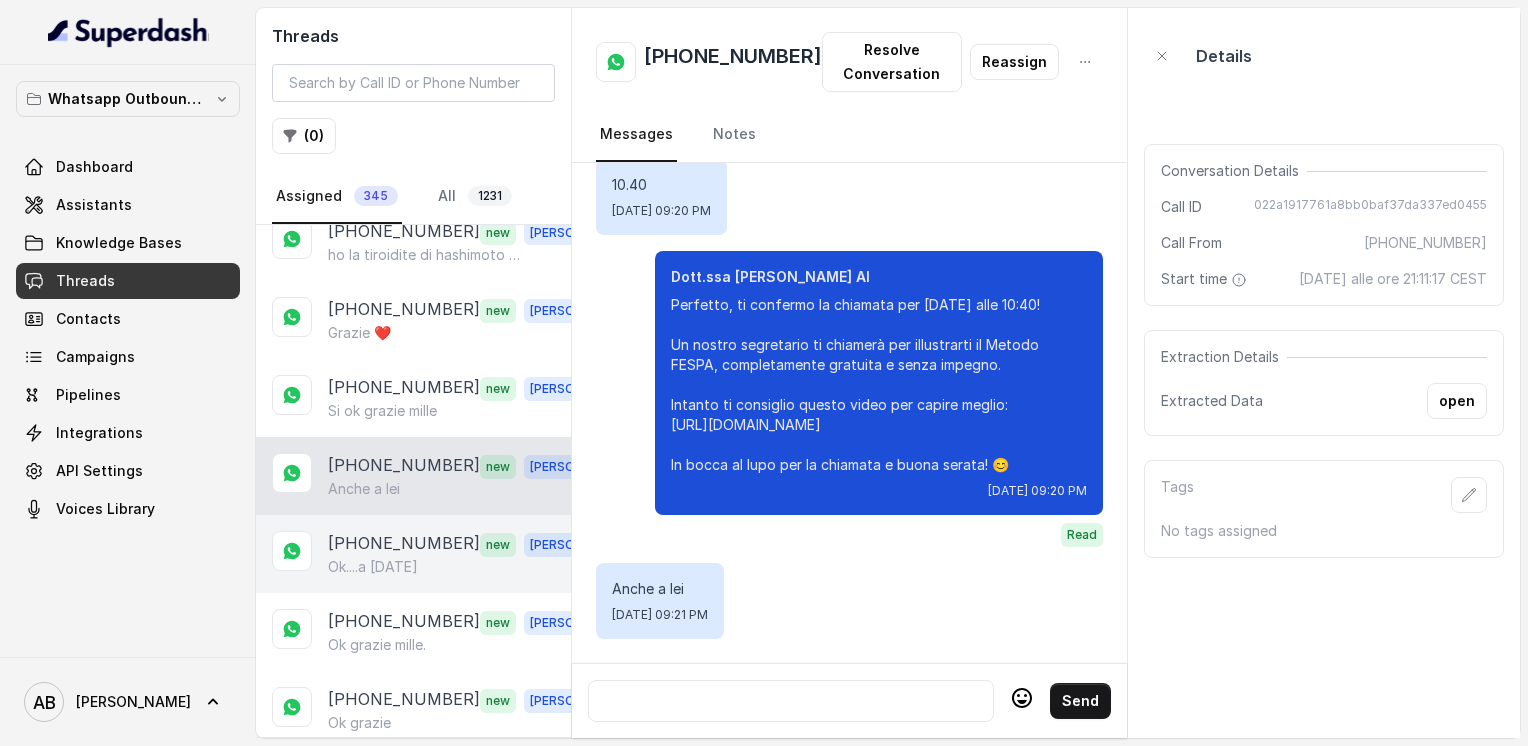 click on "[PHONE_NUMBER]   new [PERSON_NAME]....a [DATE]" at bounding box center (413, 554) 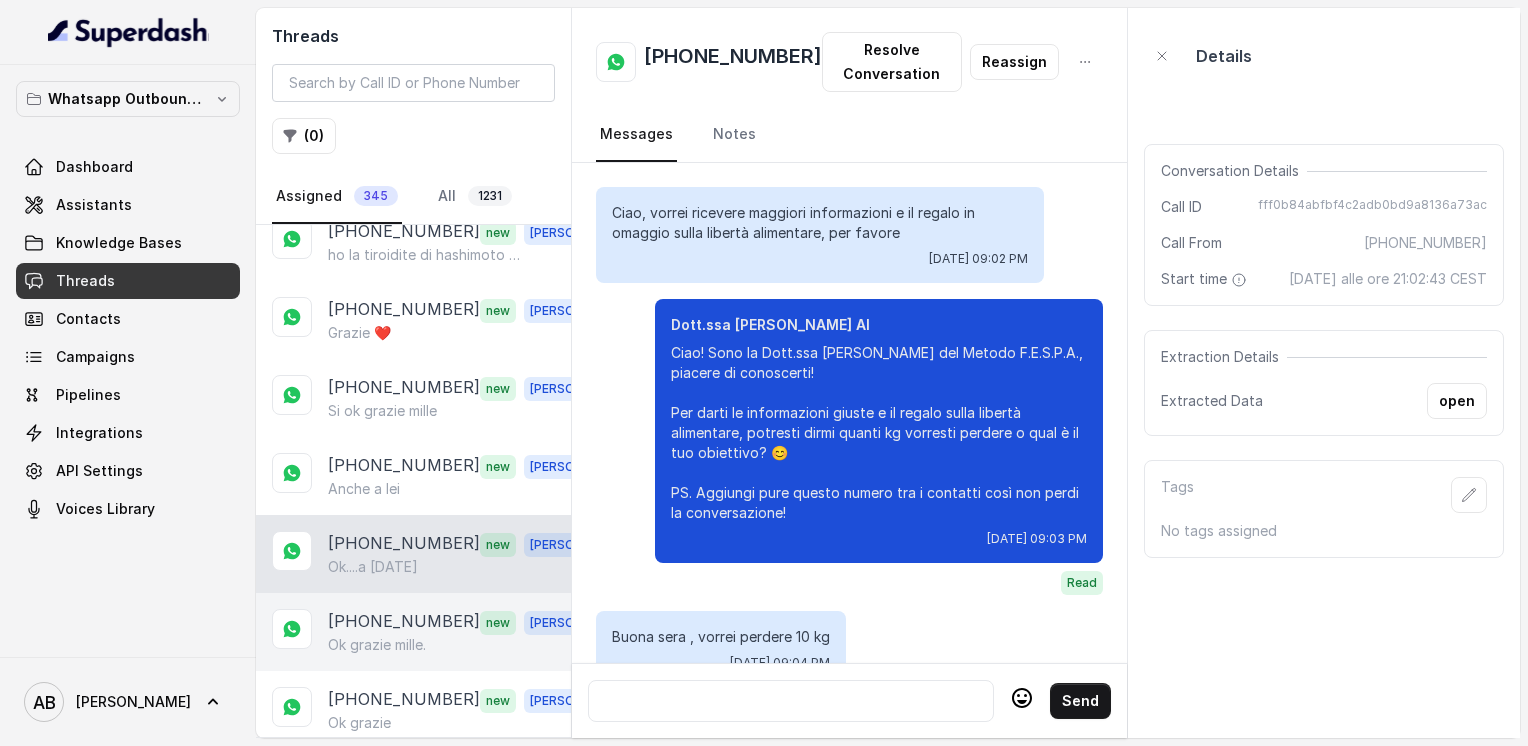 scroll, scrollTop: 2084, scrollLeft: 0, axis: vertical 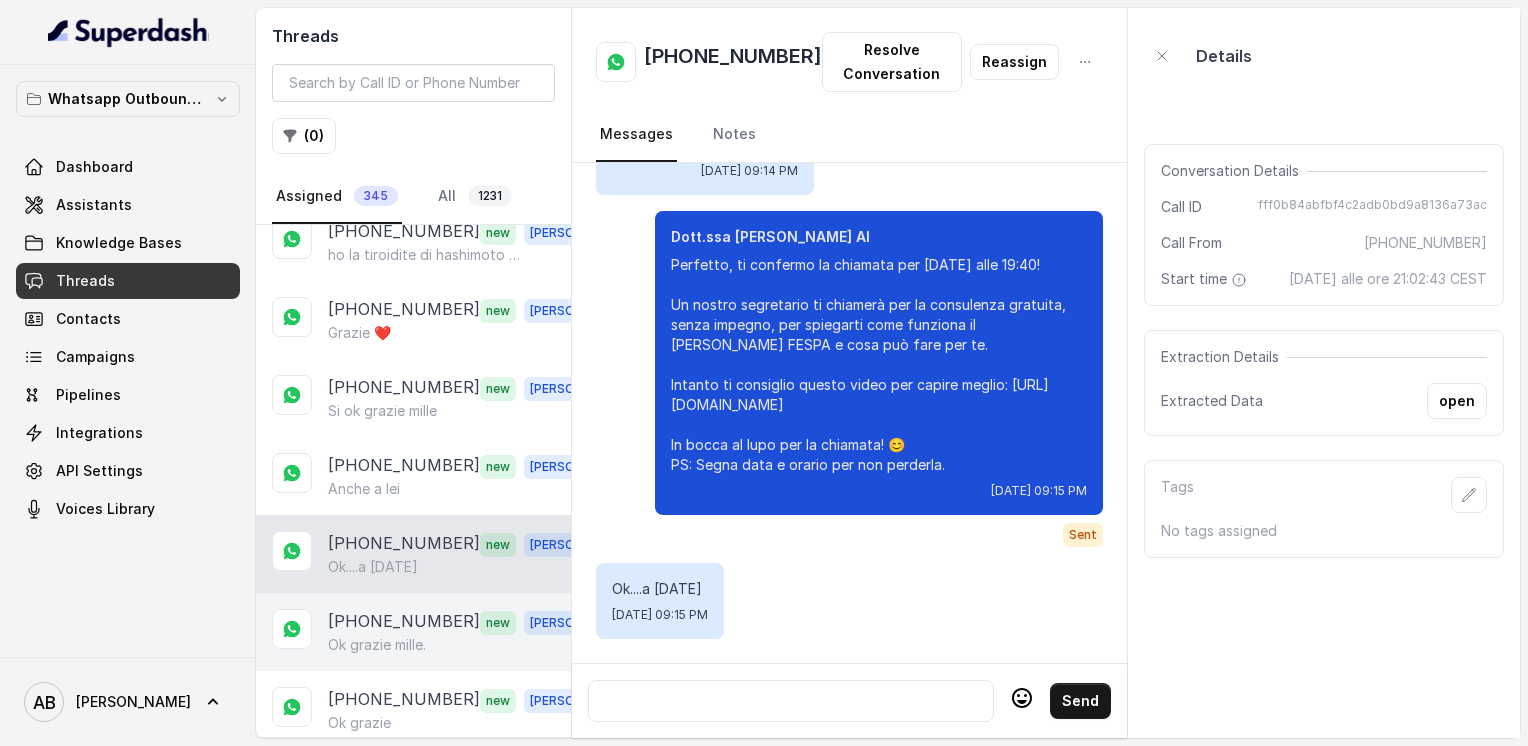 click on "Ok grazie mille." at bounding box center [377, 645] 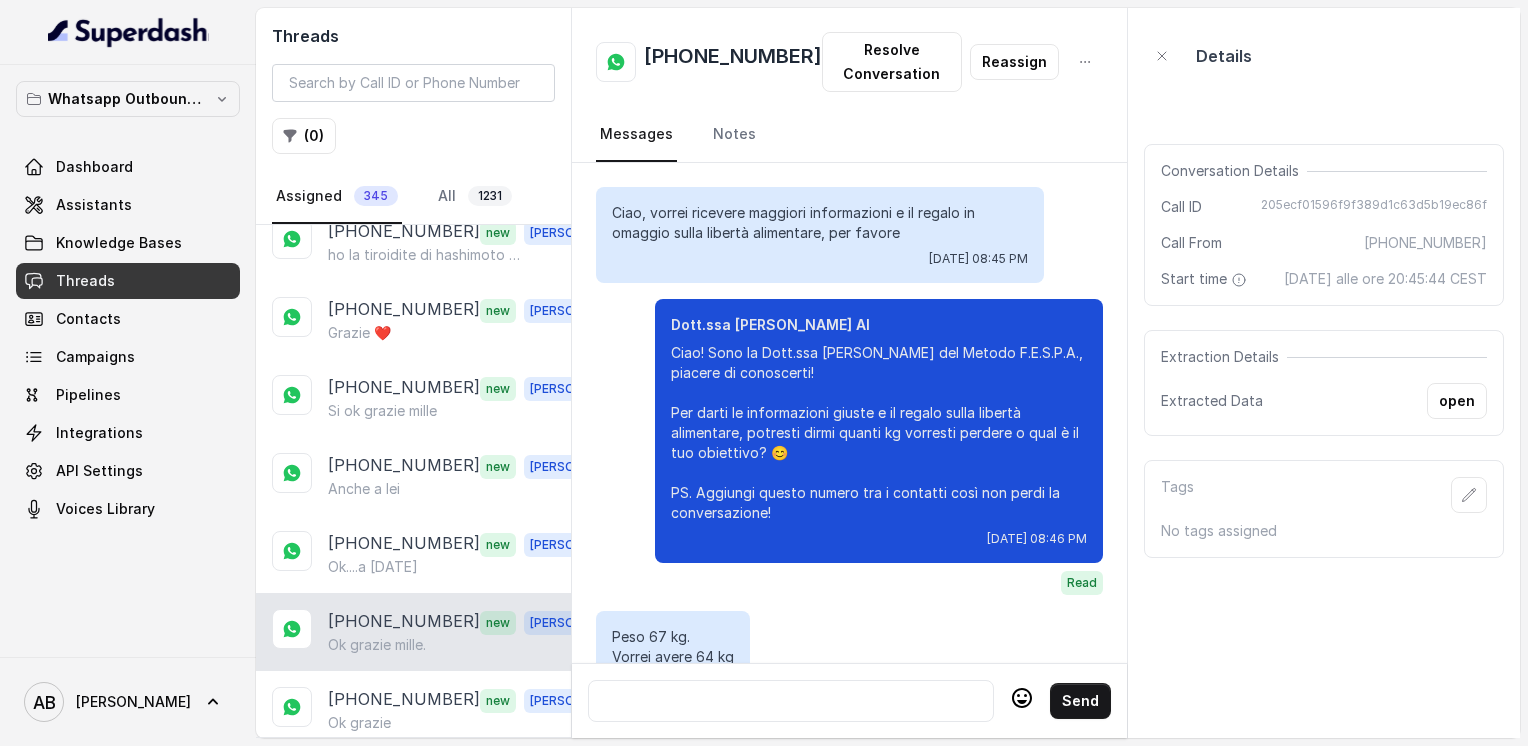 scroll, scrollTop: 3456, scrollLeft: 0, axis: vertical 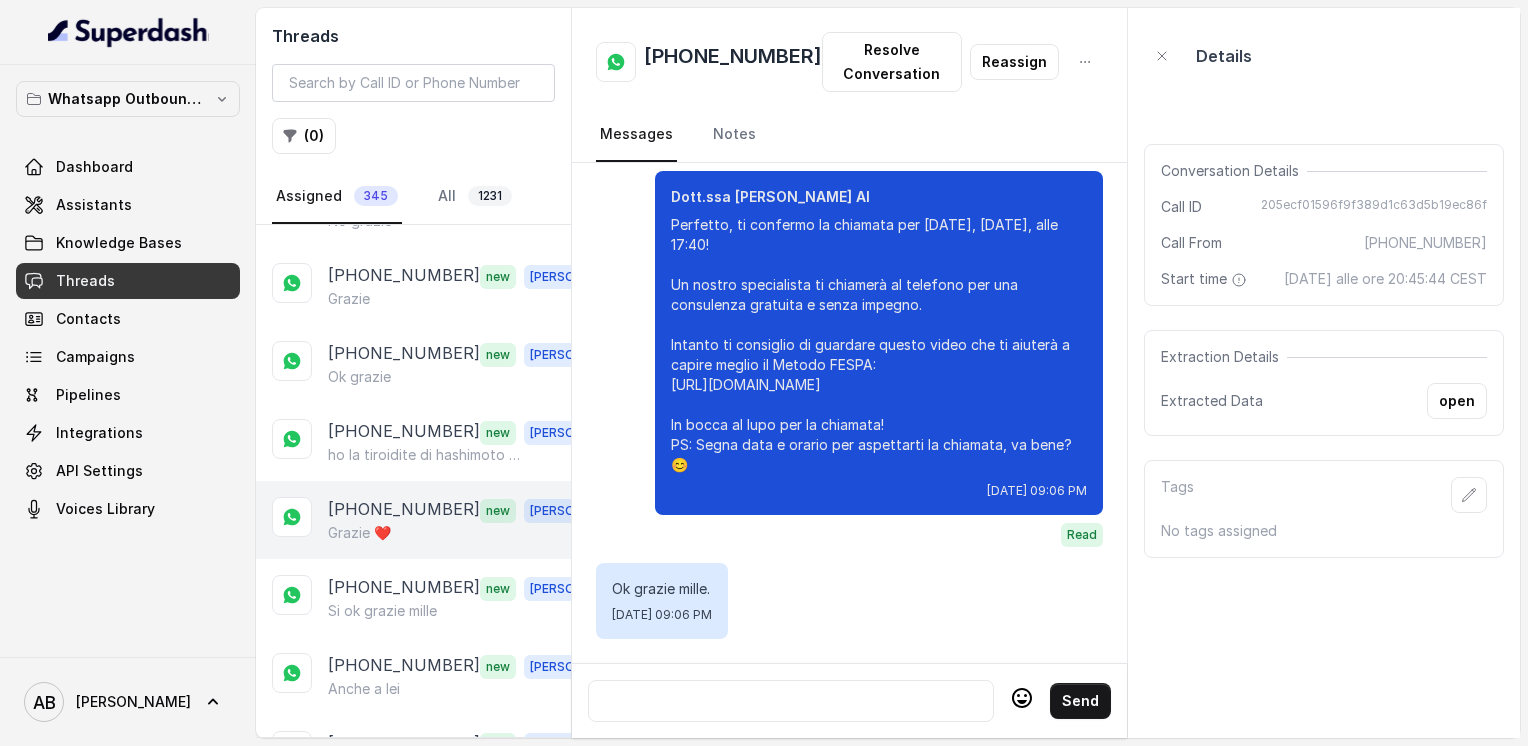 click on "[PHONE_NUMBER]   new [PERSON_NAME] ❤️" at bounding box center (413, 520) 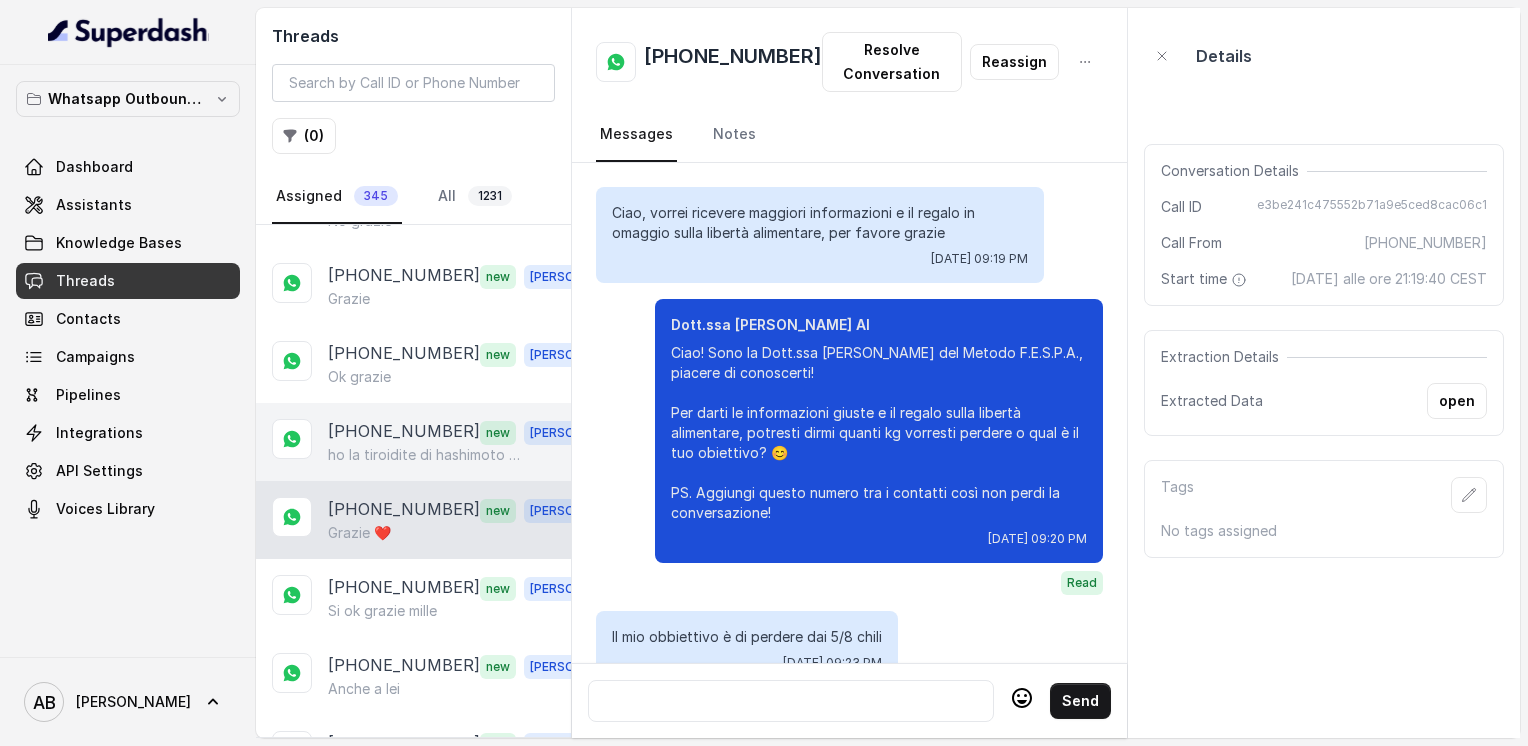 scroll, scrollTop: 3372, scrollLeft: 0, axis: vertical 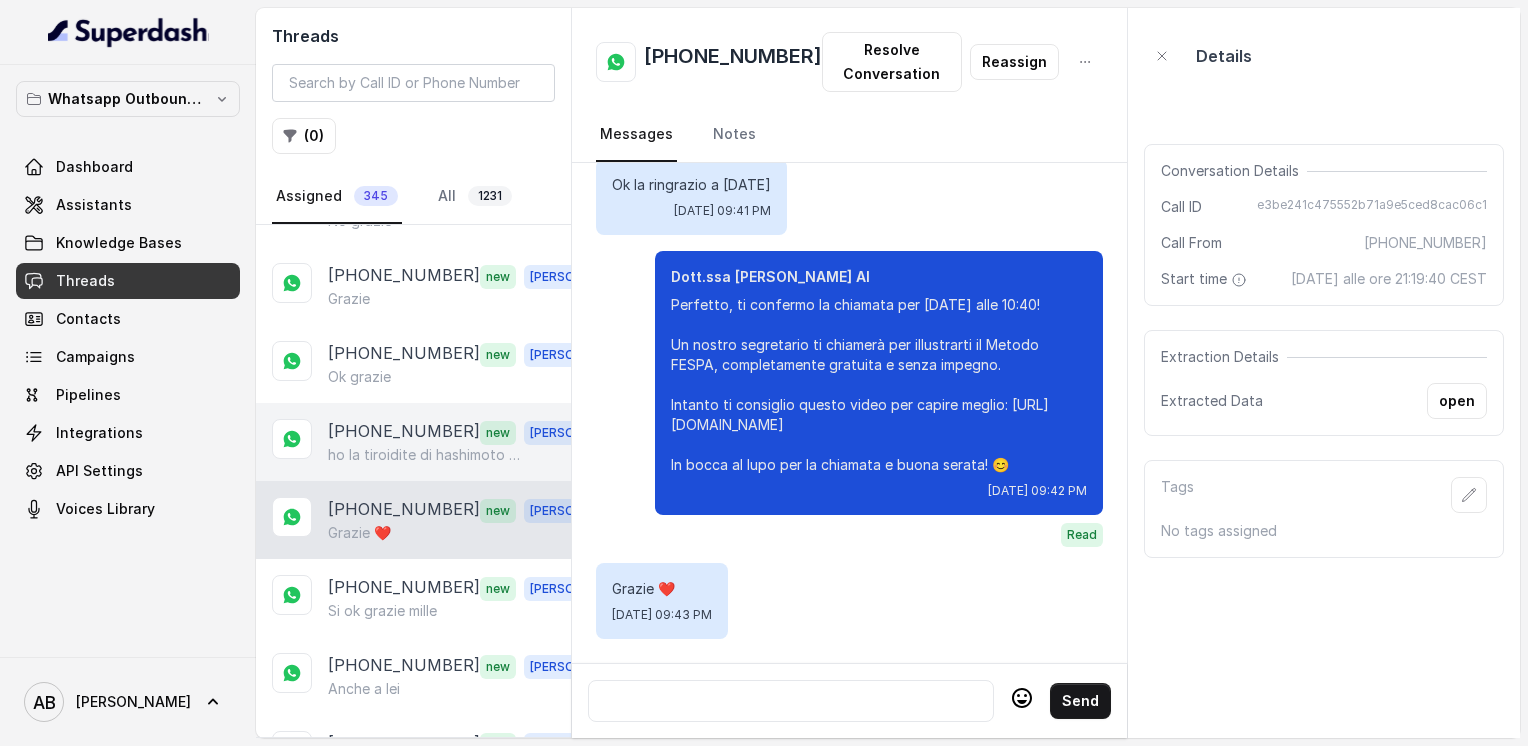 click on "ho la tiroidite di hashimoto
e colesterolo  può  influire" at bounding box center (424, 455) 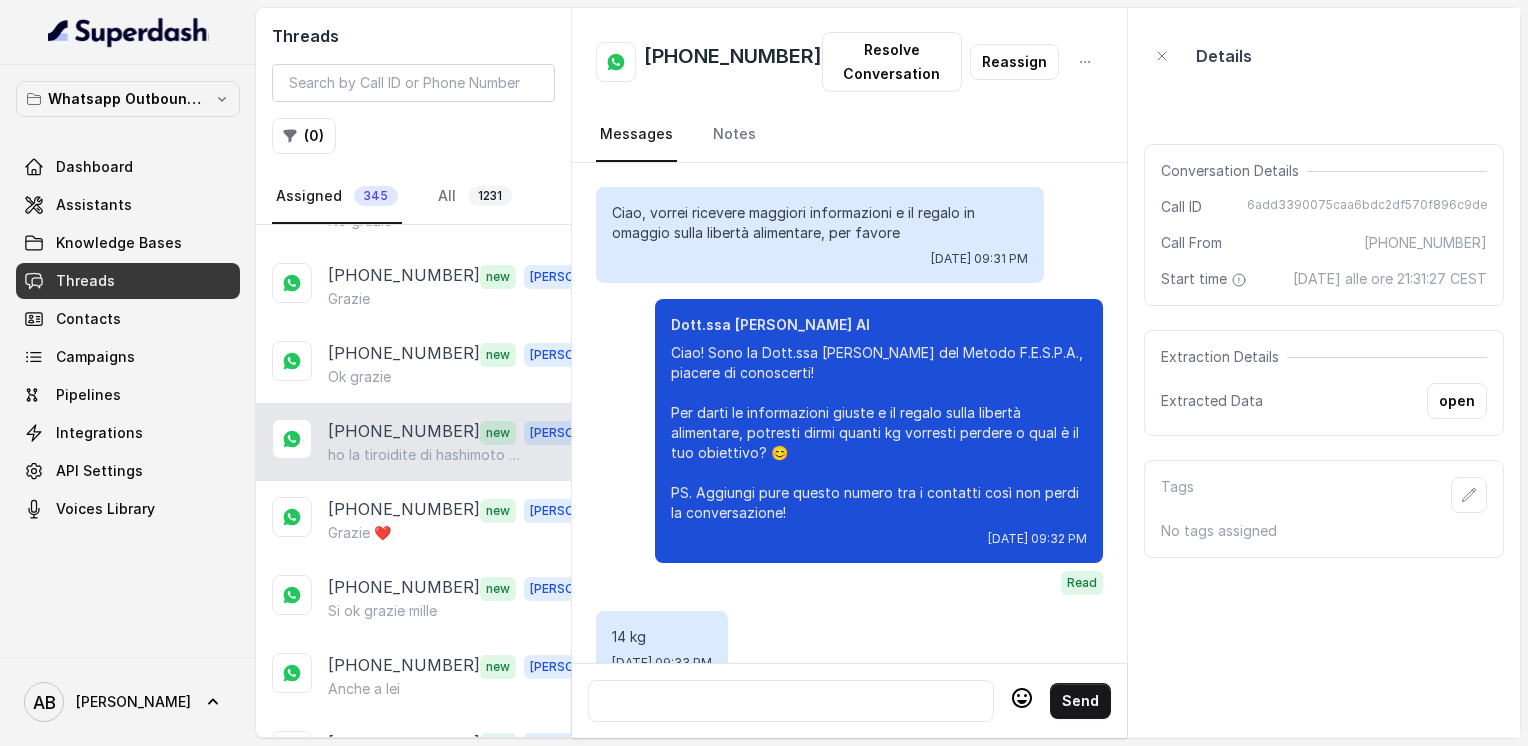 scroll, scrollTop: 2080, scrollLeft: 0, axis: vertical 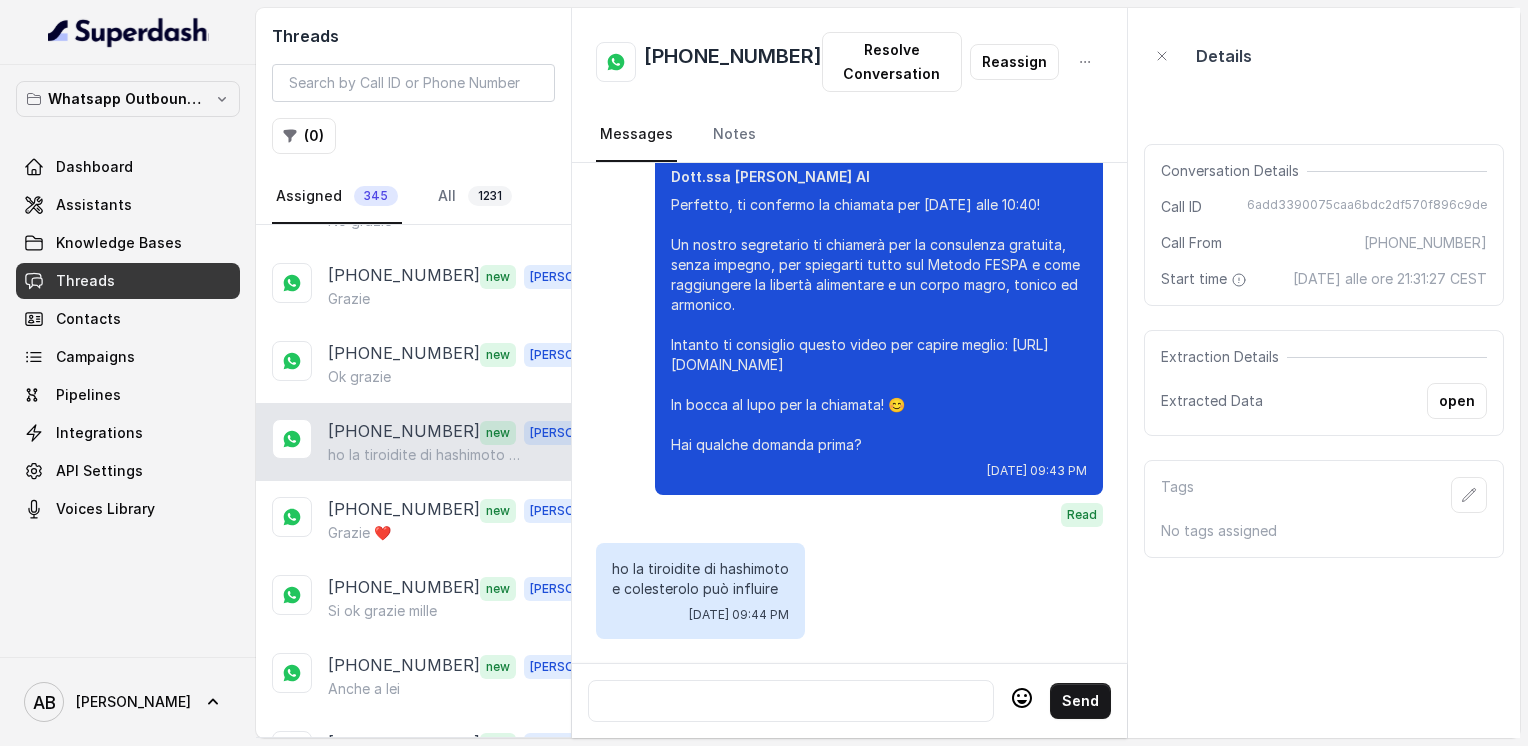 click at bounding box center (791, 701) 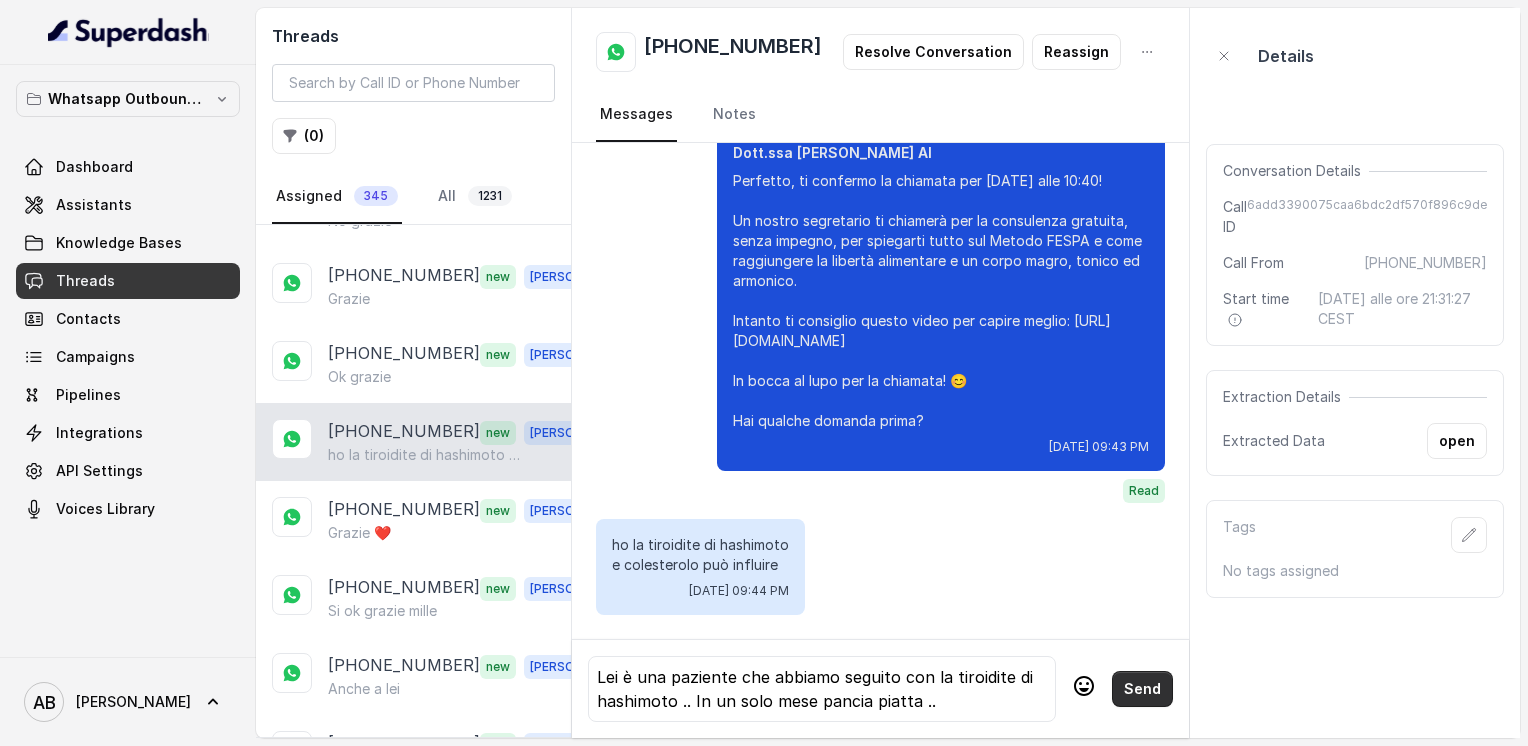 click on "Send" at bounding box center [1142, 689] 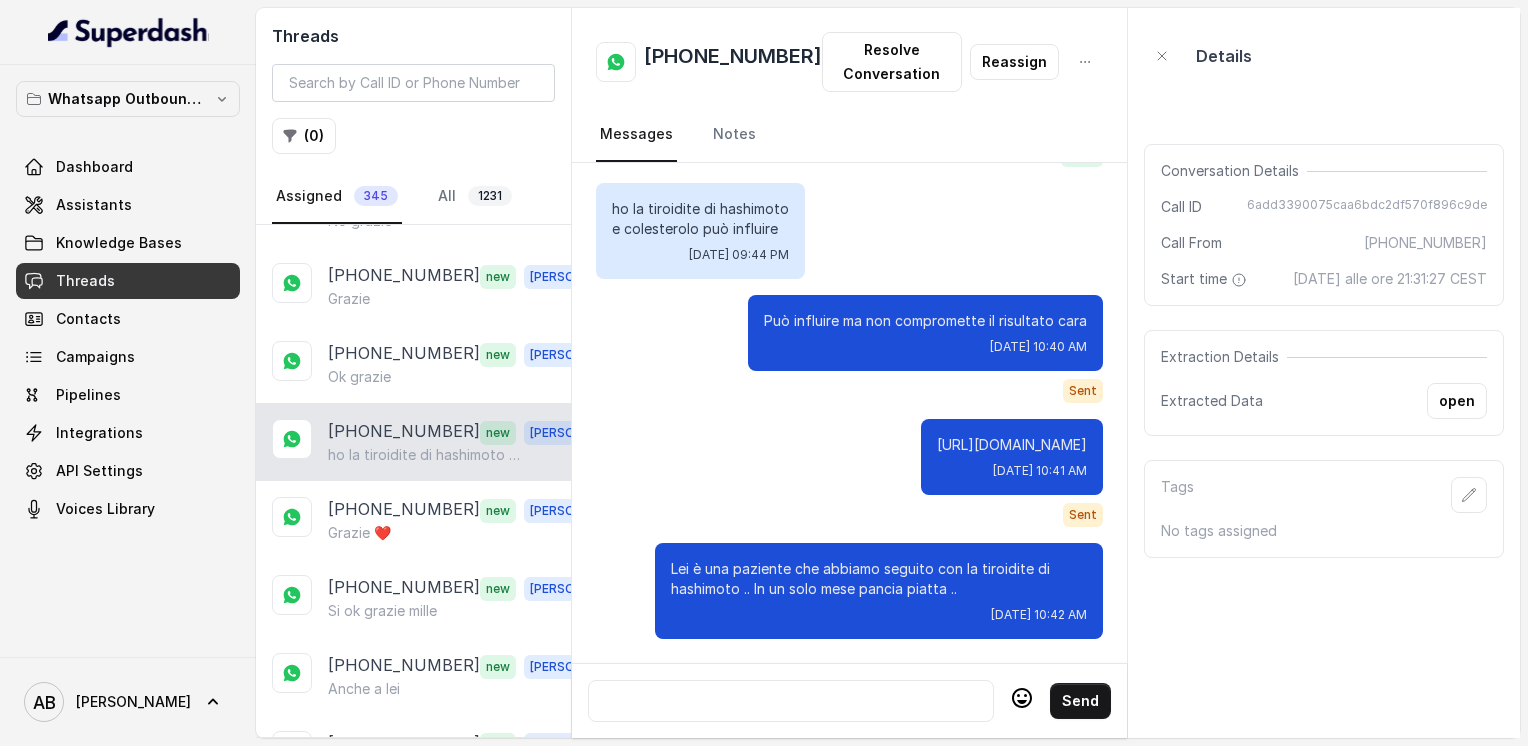 scroll, scrollTop: 2440, scrollLeft: 0, axis: vertical 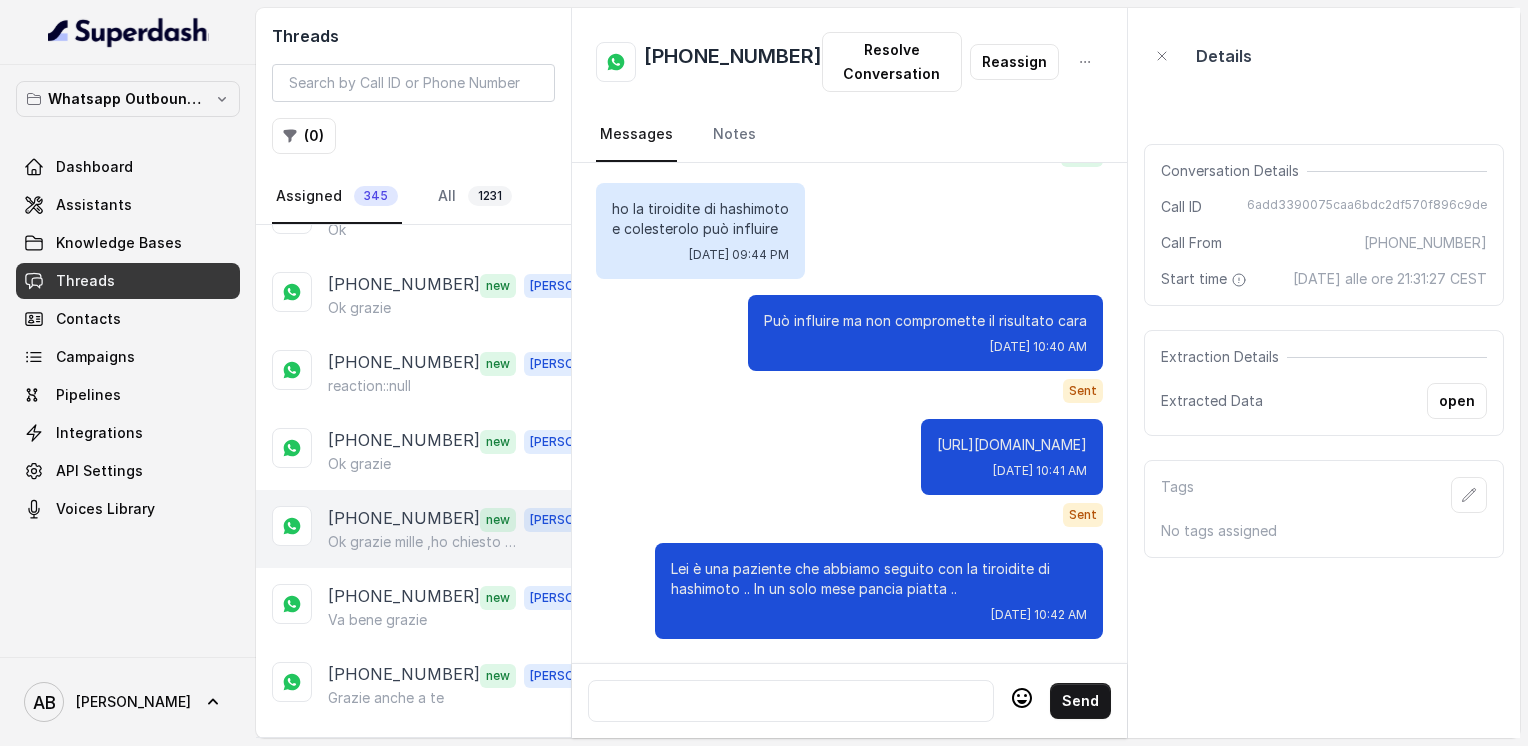 click on "Ok grazie mille  ,ho chiesto perché fanno centinaia di chiamate x pubblicità luce che non rispondo più alle chiamate" at bounding box center [424, 542] 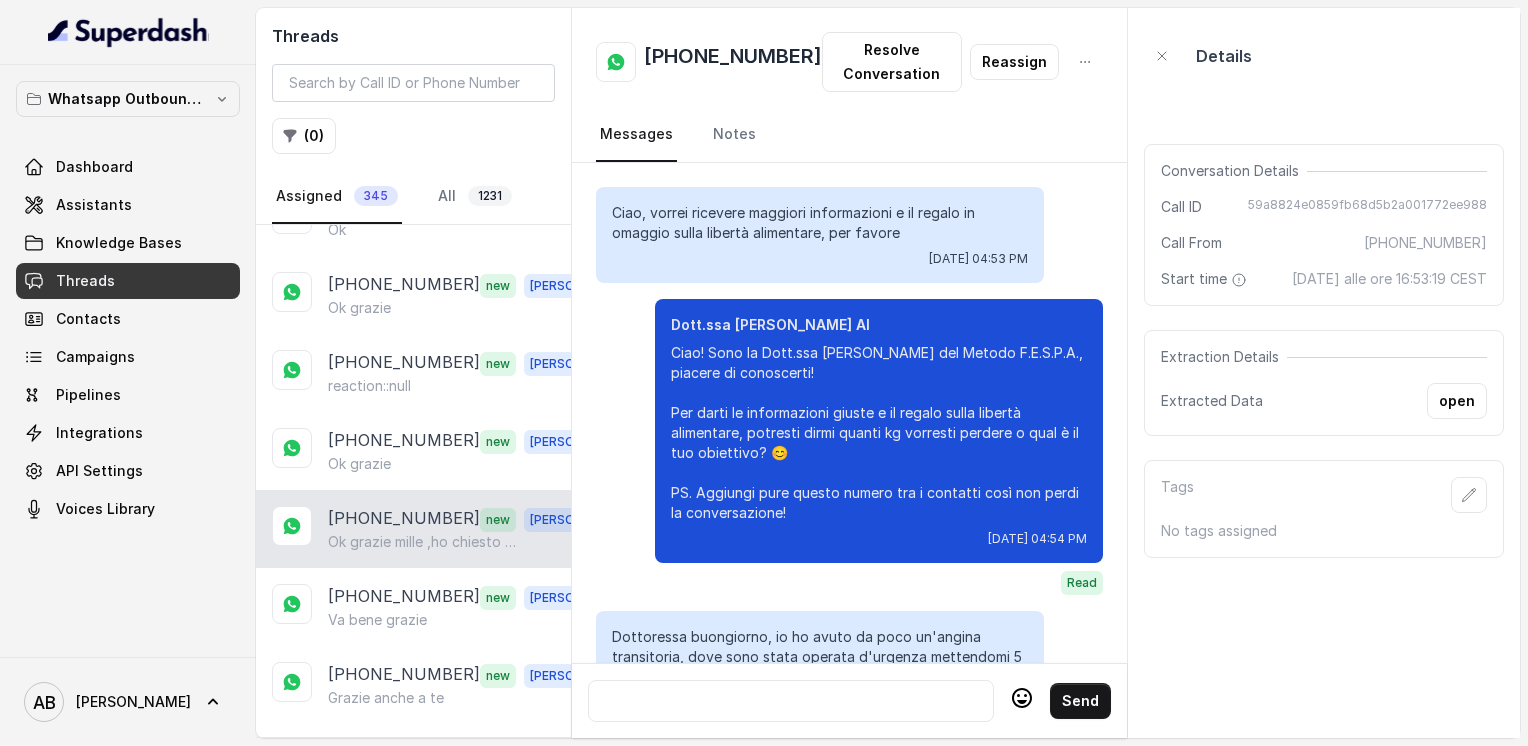 scroll, scrollTop: 3052, scrollLeft: 0, axis: vertical 